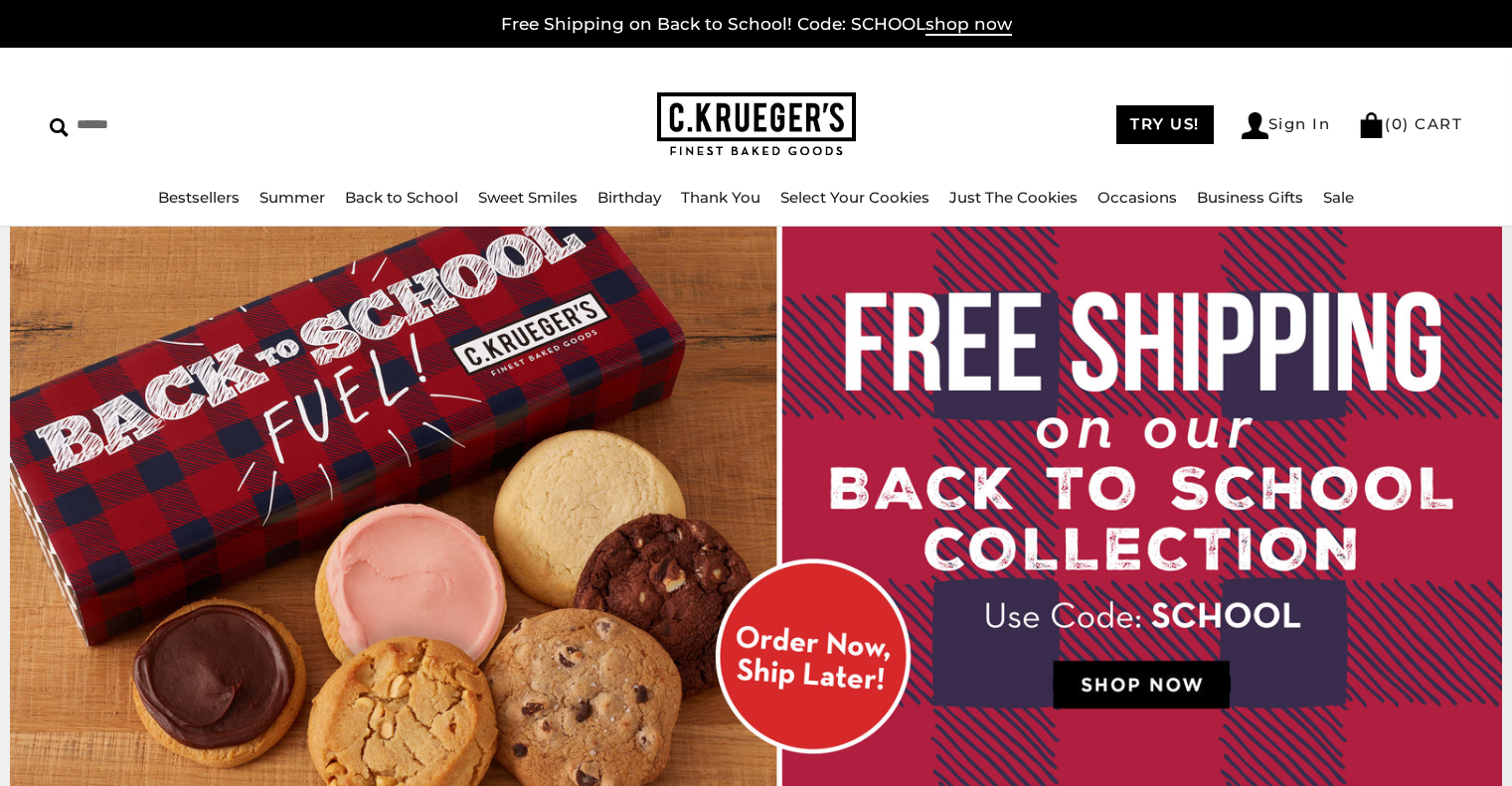 scroll, scrollTop: 3478, scrollLeft: 0, axis: vertical 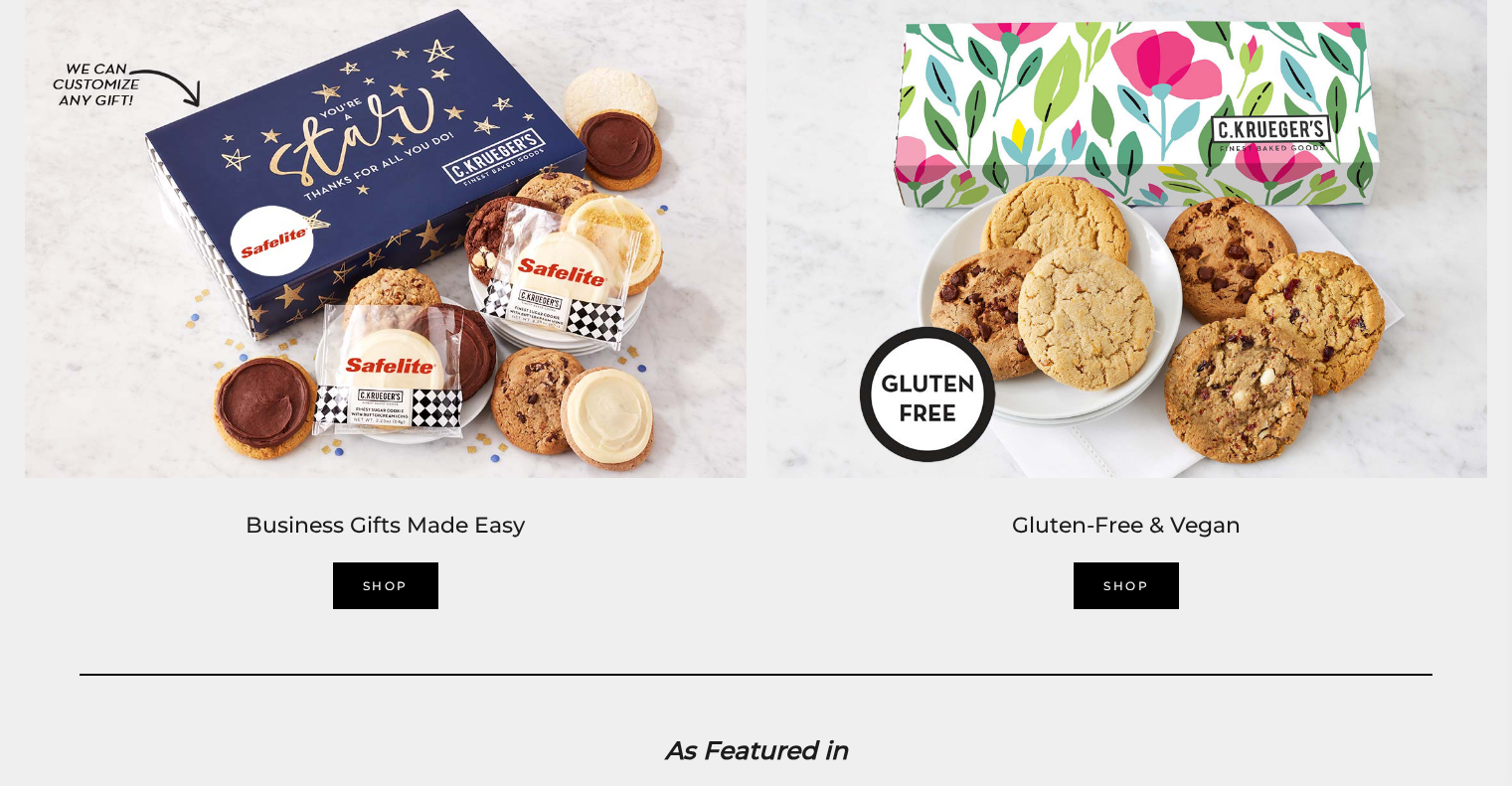 click on "SHOP" at bounding box center (1126, 585) 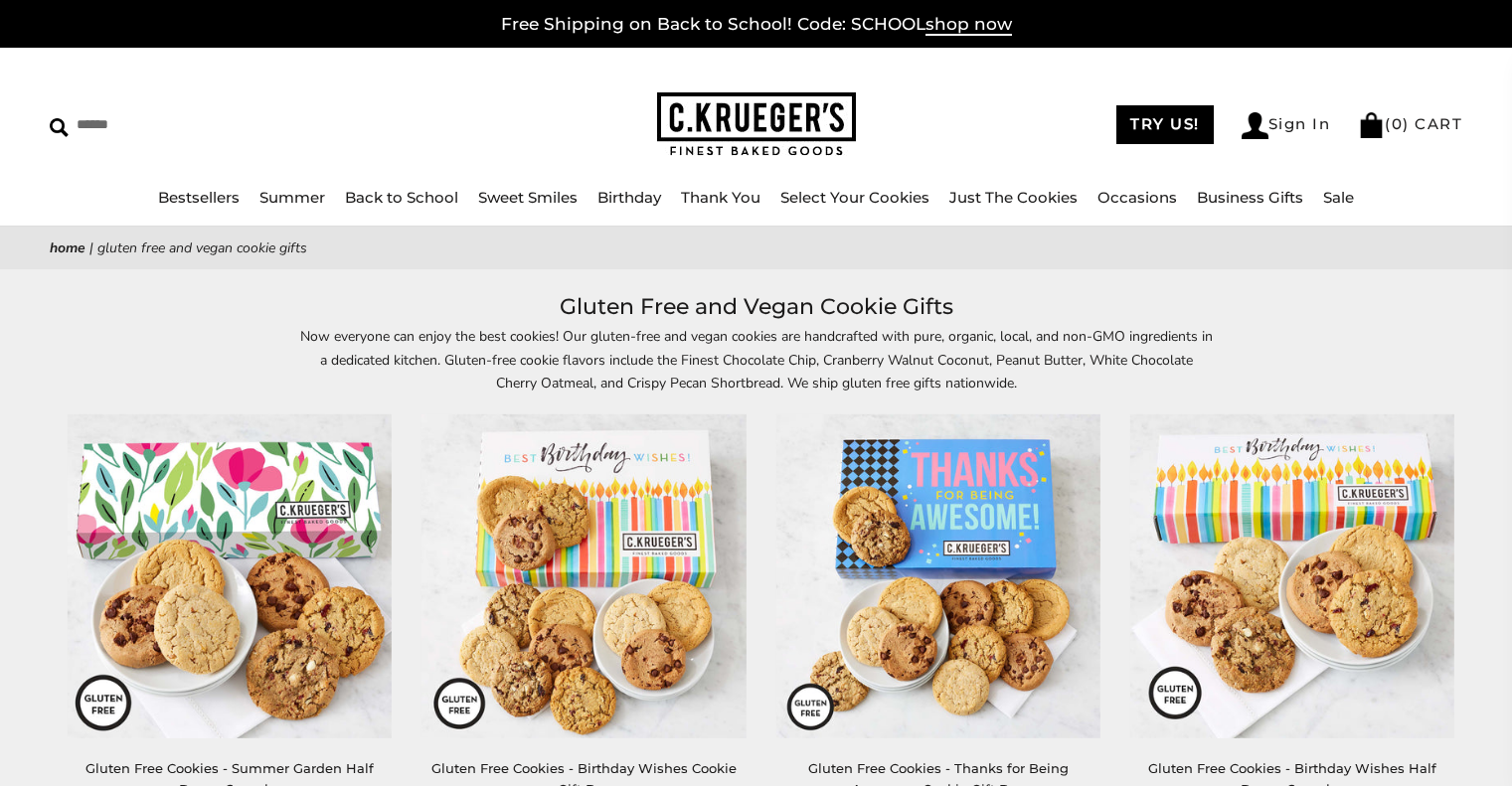 scroll, scrollTop: 0, scrollLeft: 0, axis: both 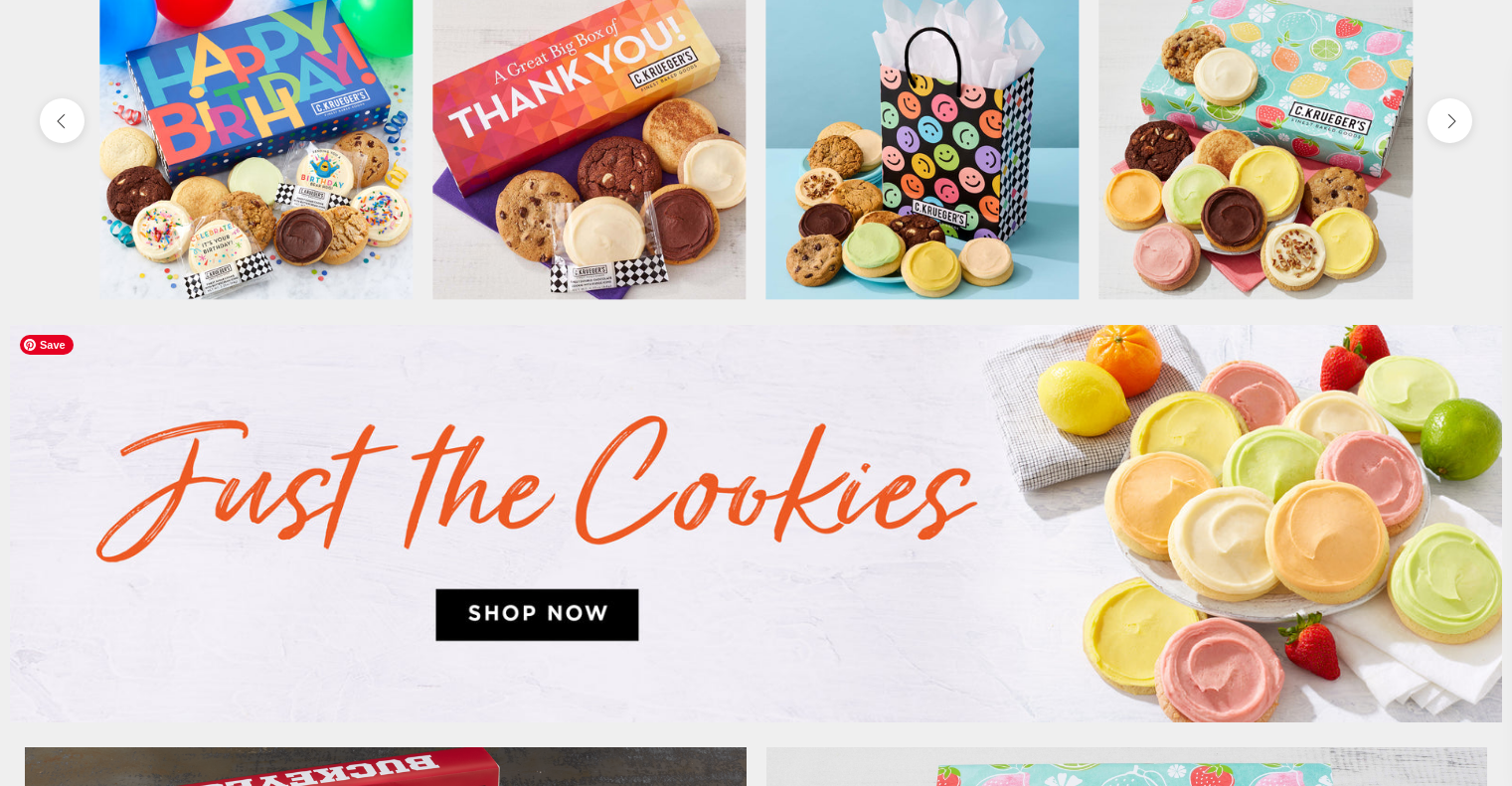 click at bounding box center [756, 524] 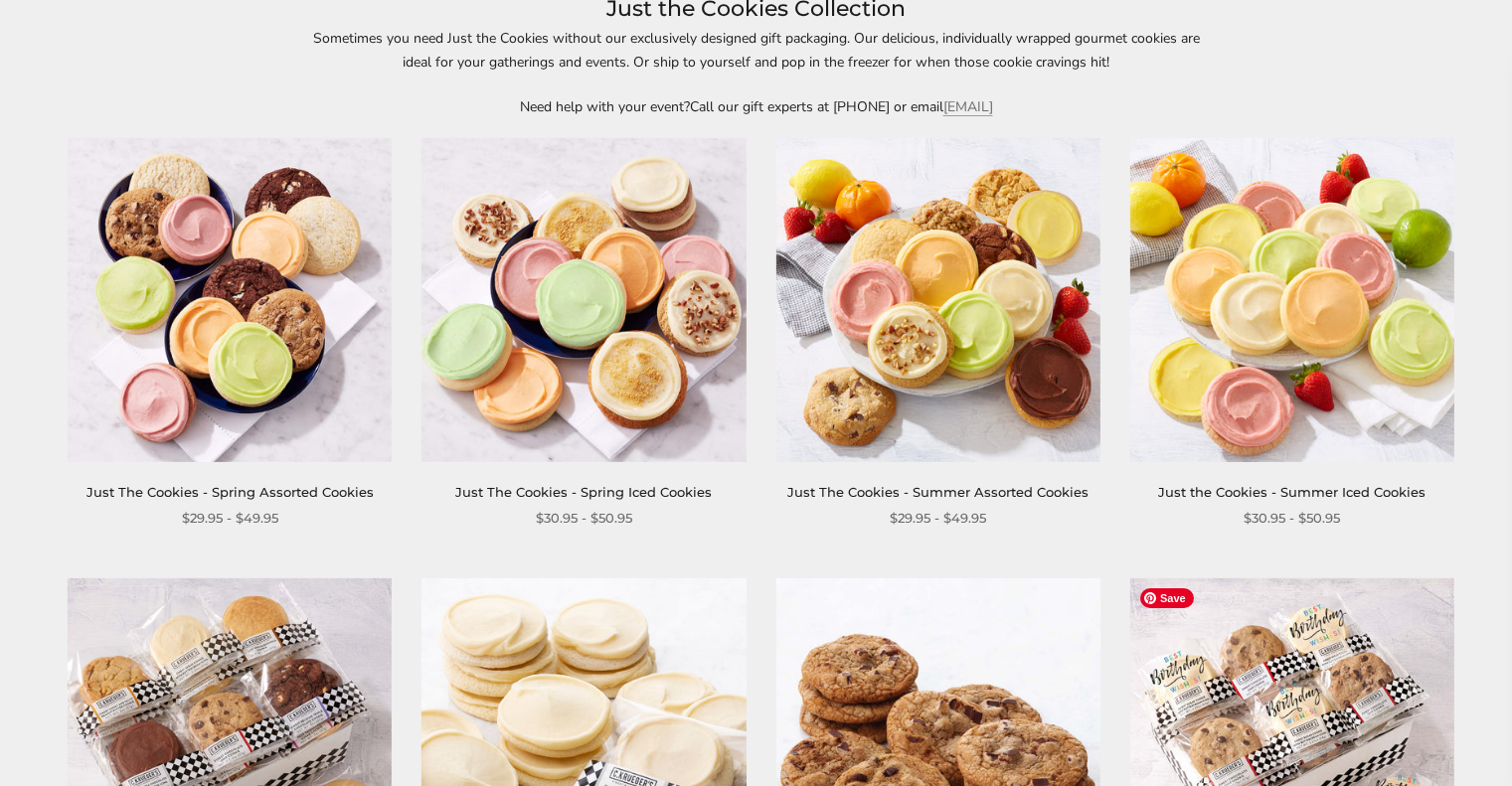 scroll, scrollTop: 298, scrollLeft: 0, axis: vertical 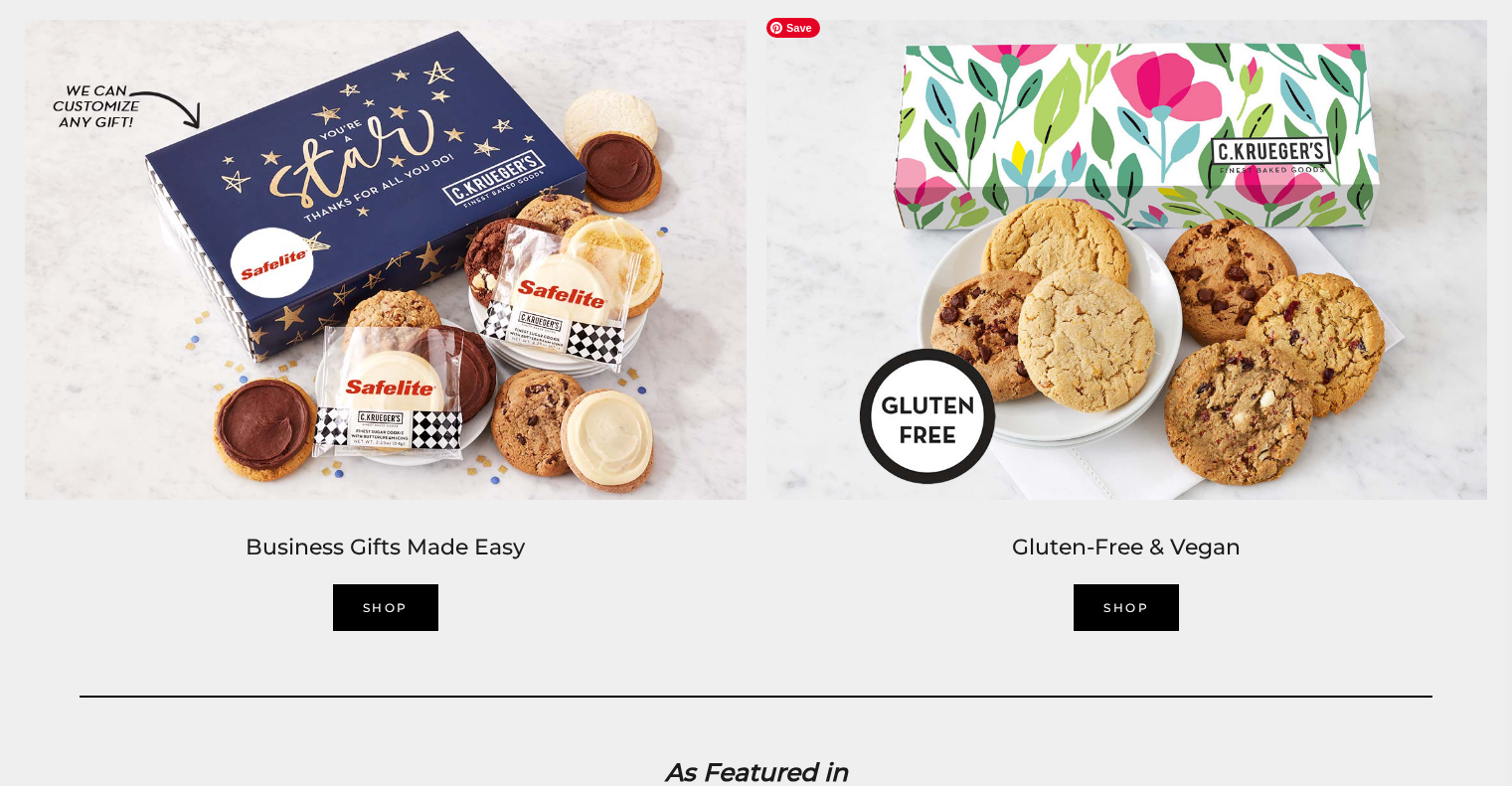 click at bounding box center [1127, 260] 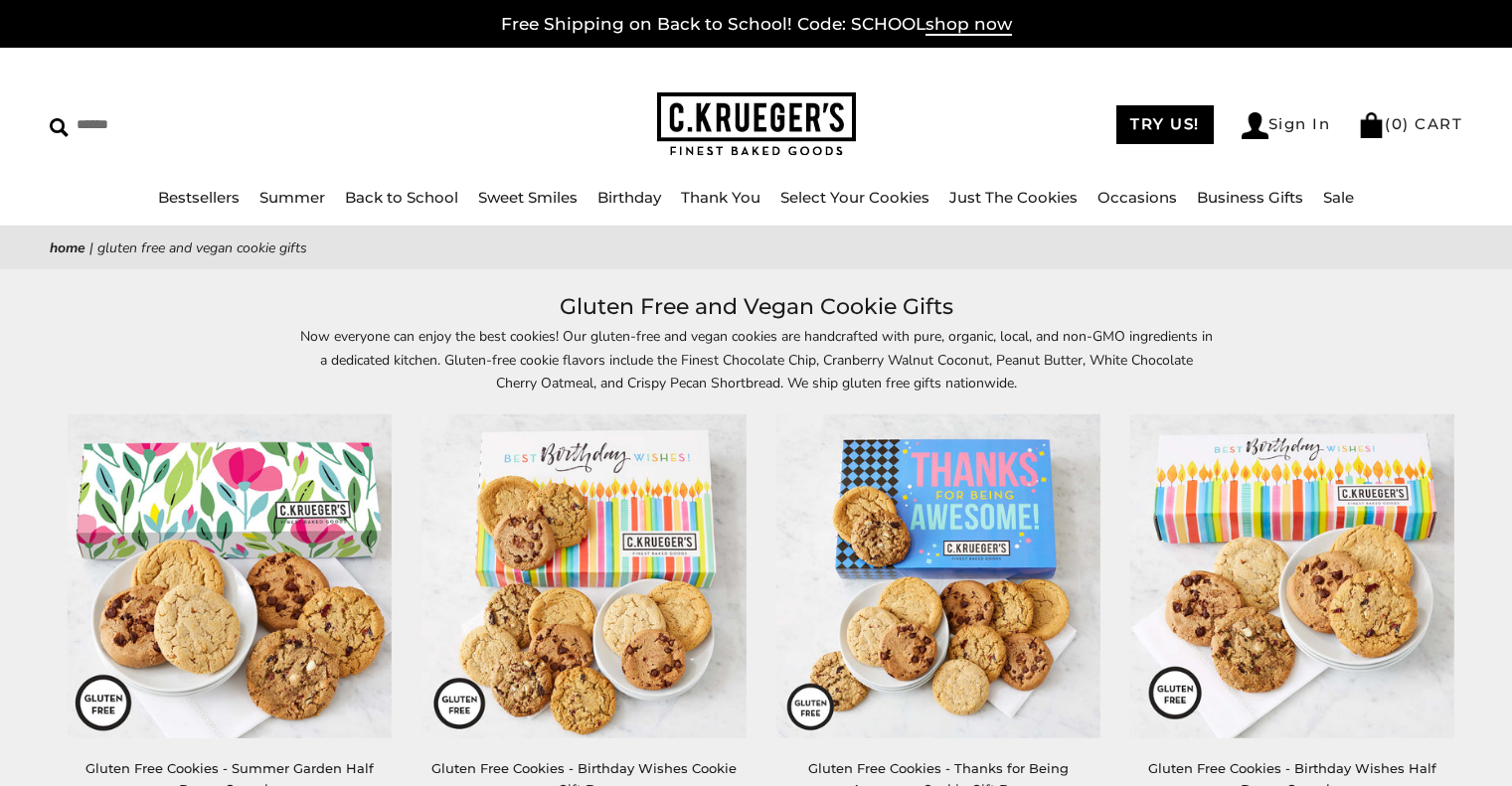 scroll, scrollTop: 0, scrollLeft: 0, axis: both 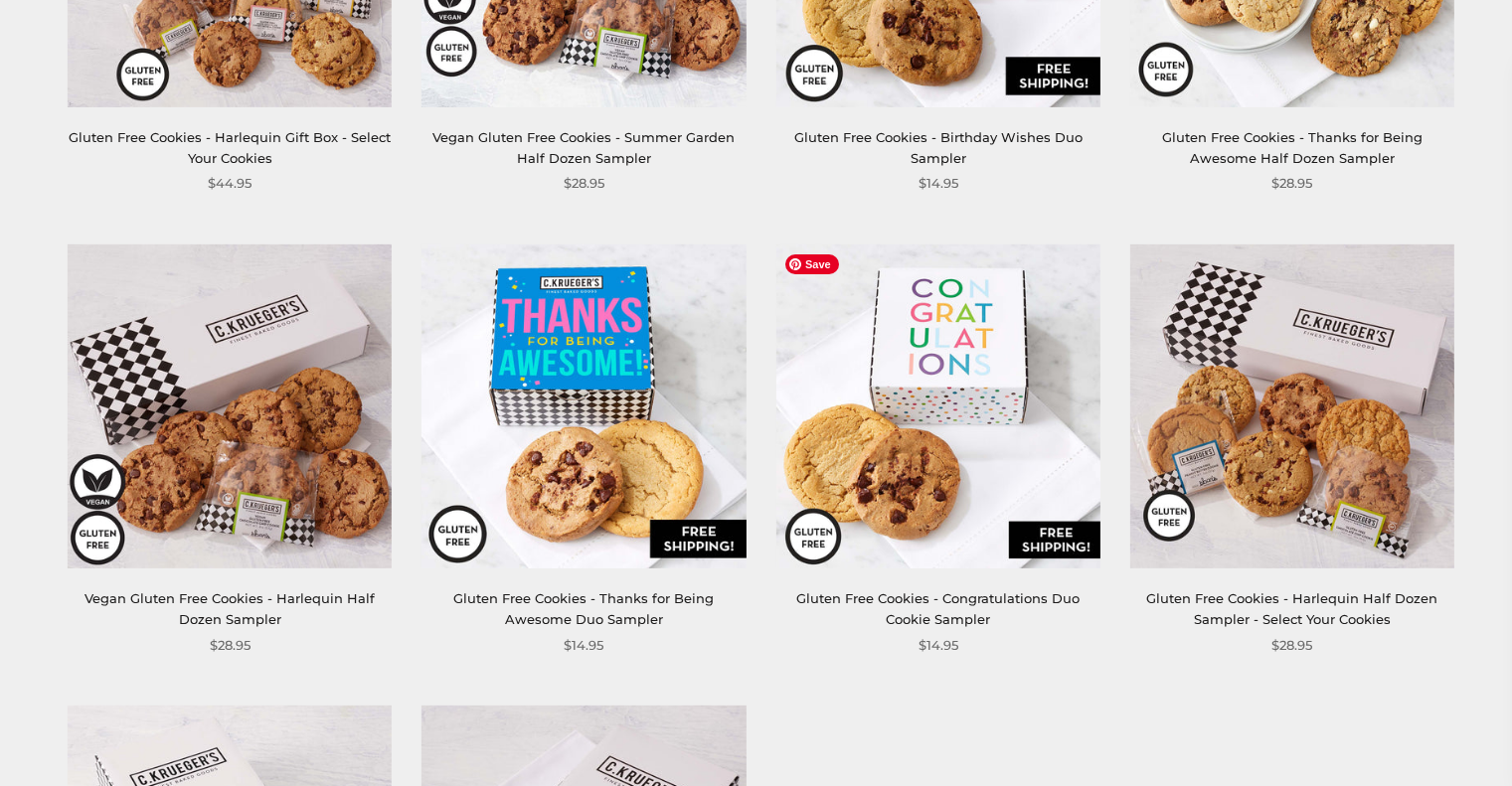 click at bounding box center [937, 406] 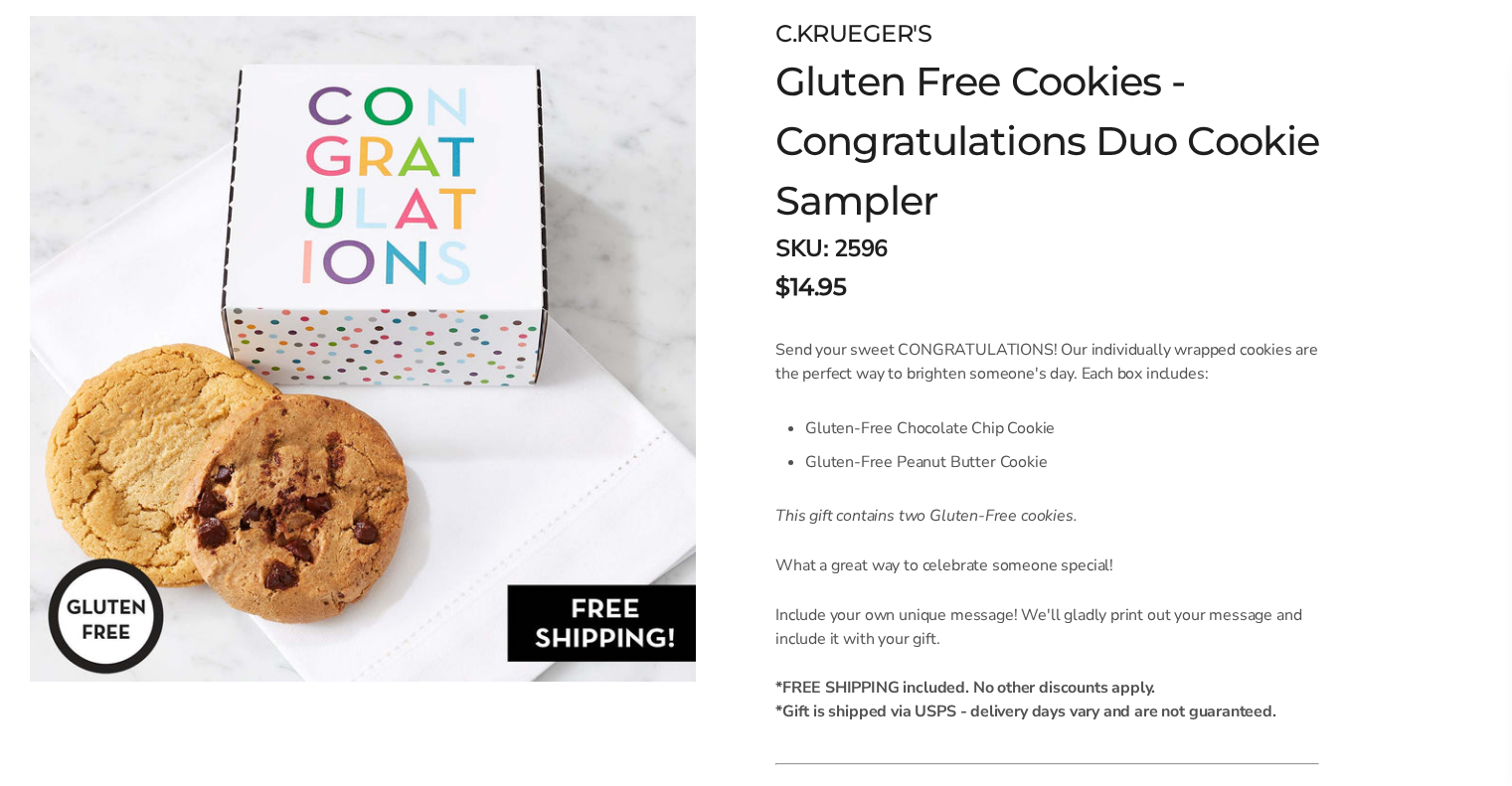 scroll, scrollTop: 0, scrollLeft: 0, axis: both 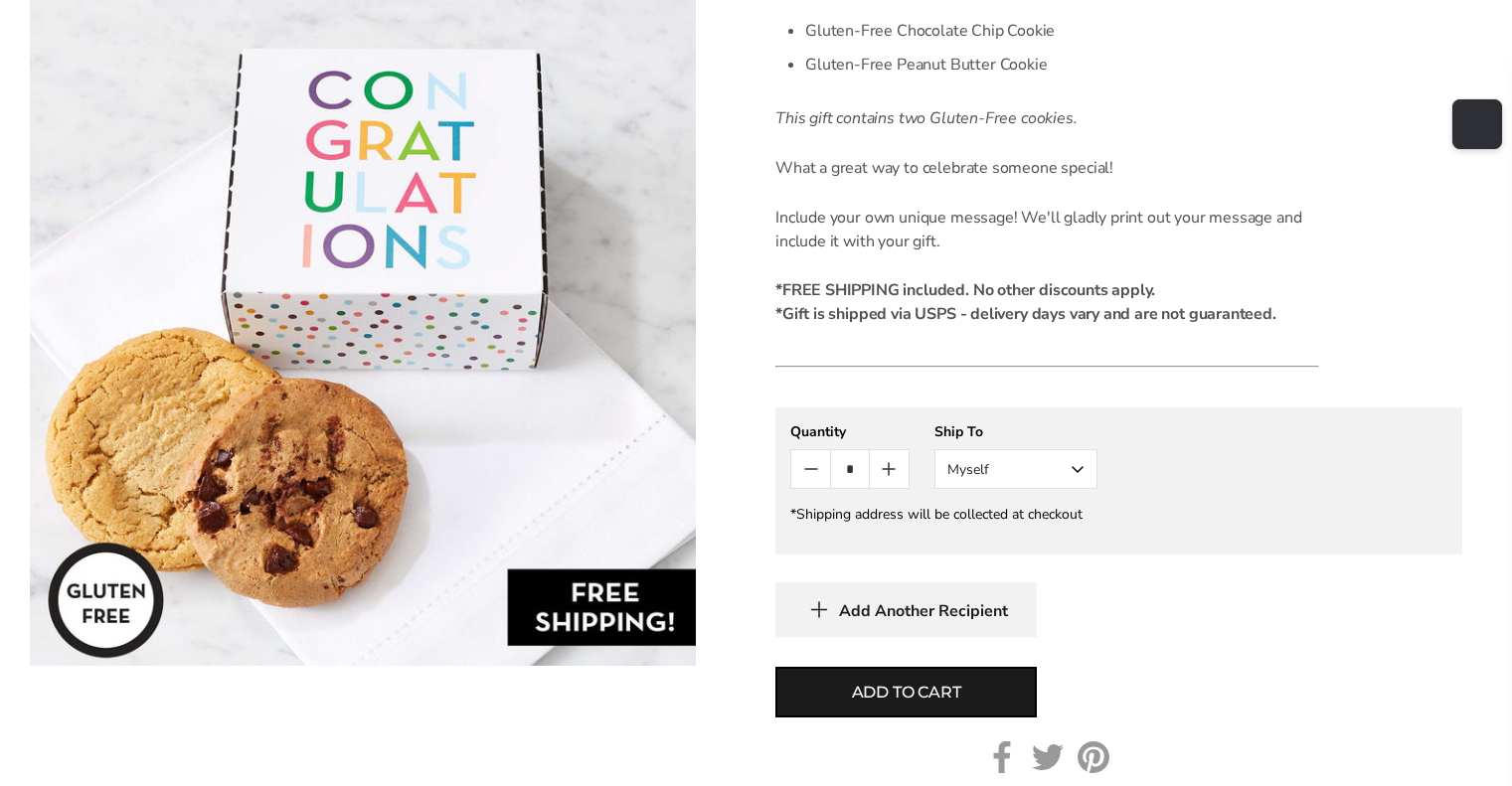 click on "Myself" at bounding box center [1016, 469] 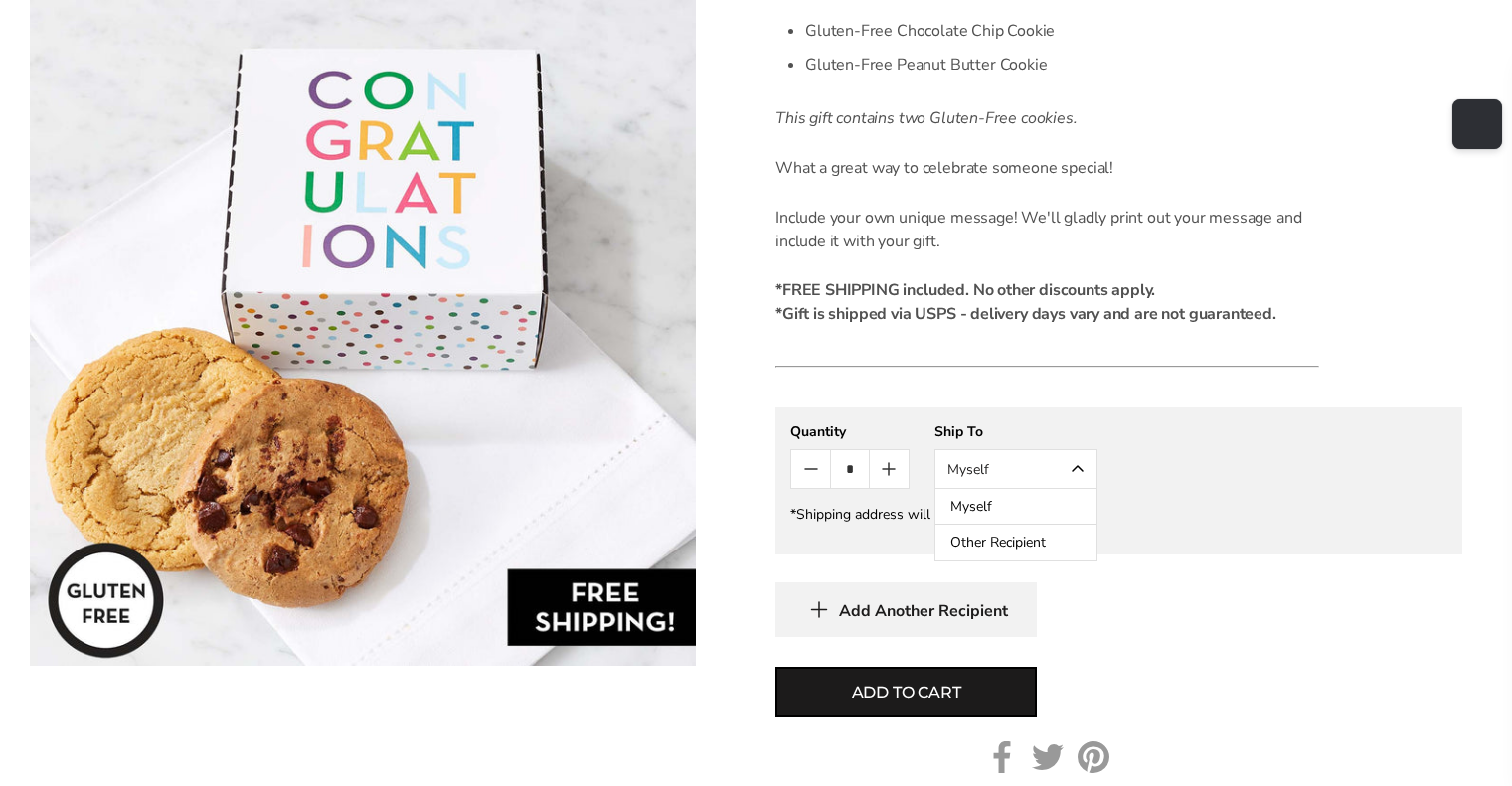 click on "Other Recipient" at bounding box center [1016, 543] 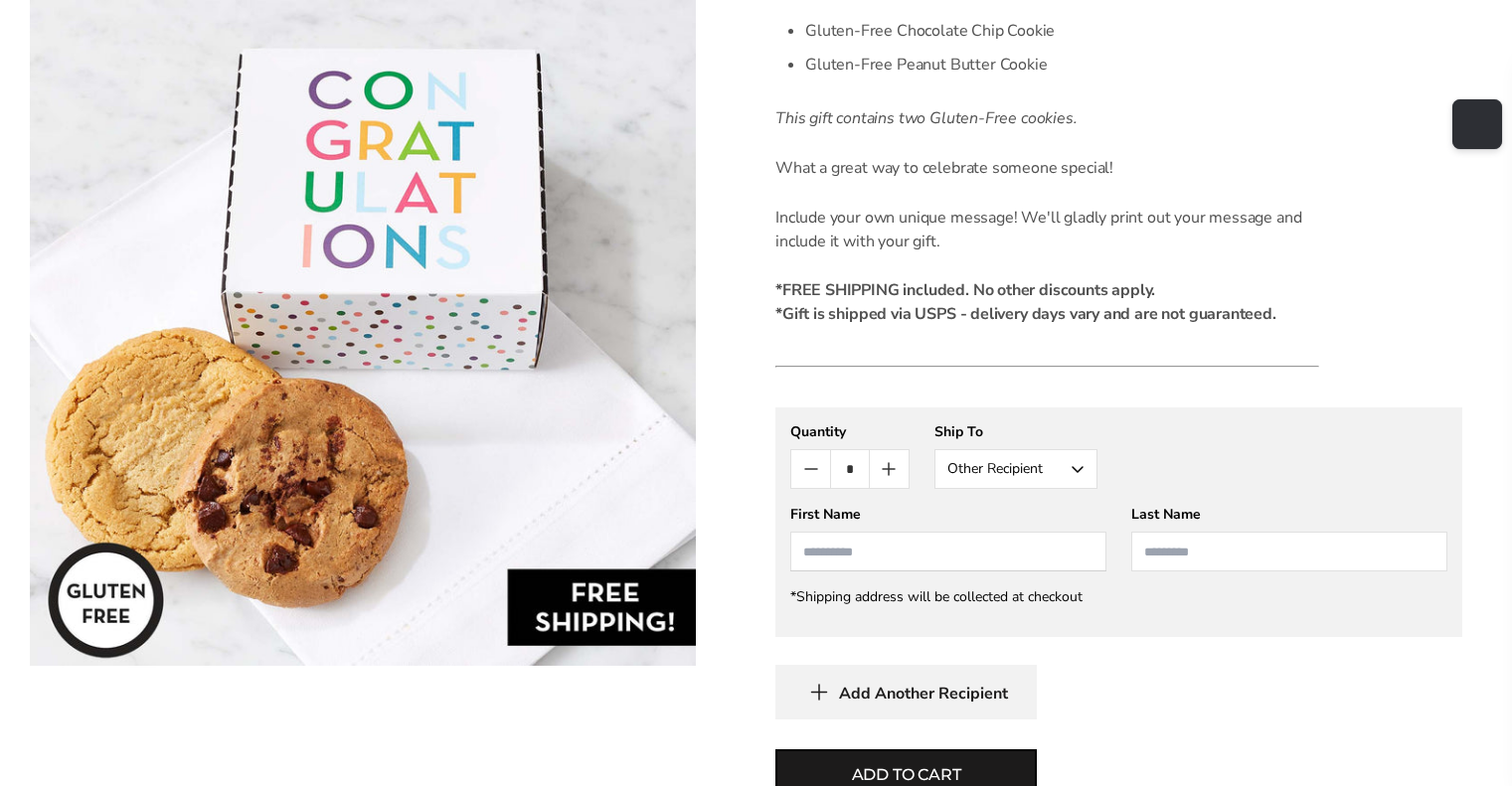 click at bounding box center [948, 551] 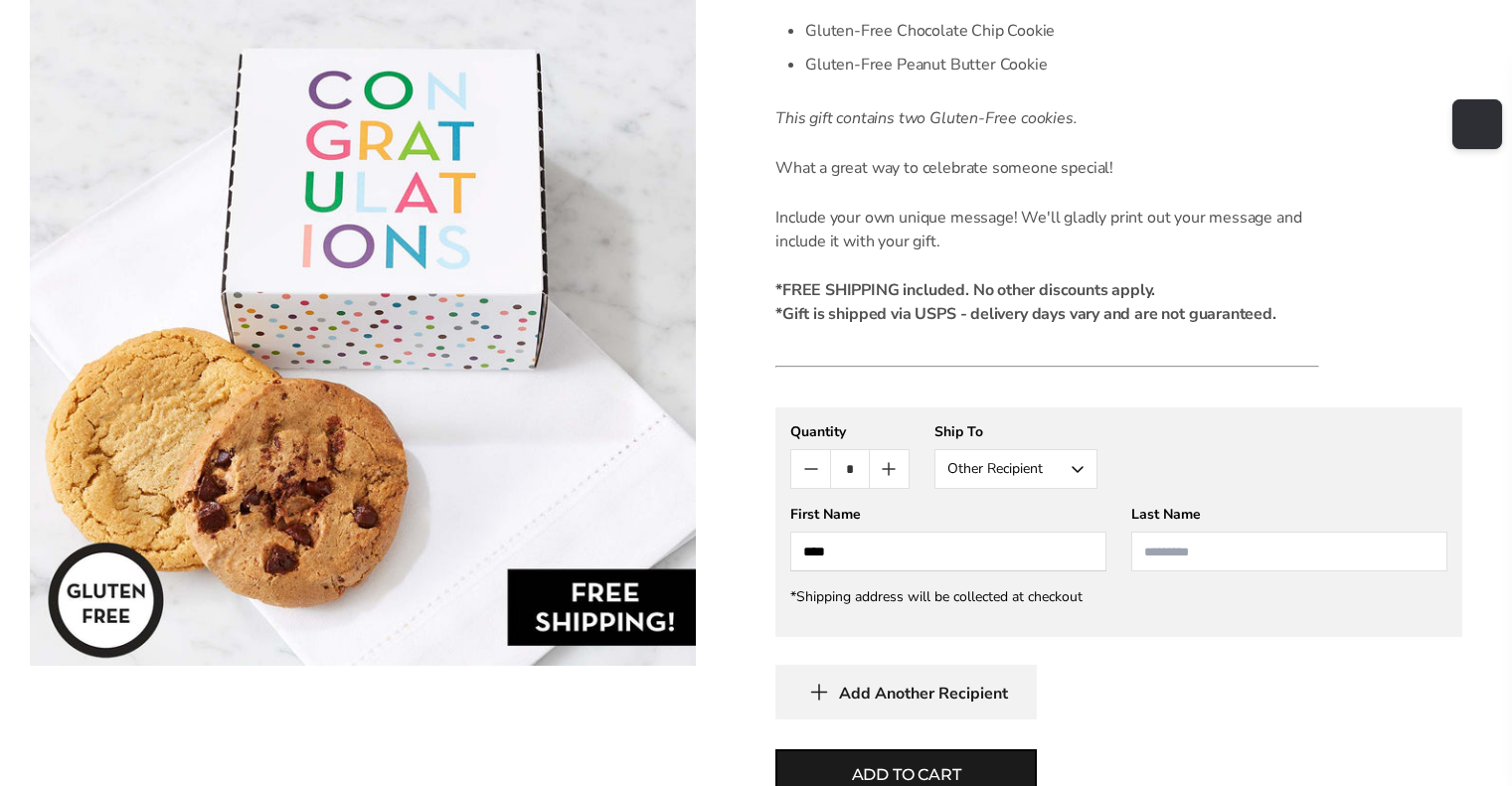 type on "****" 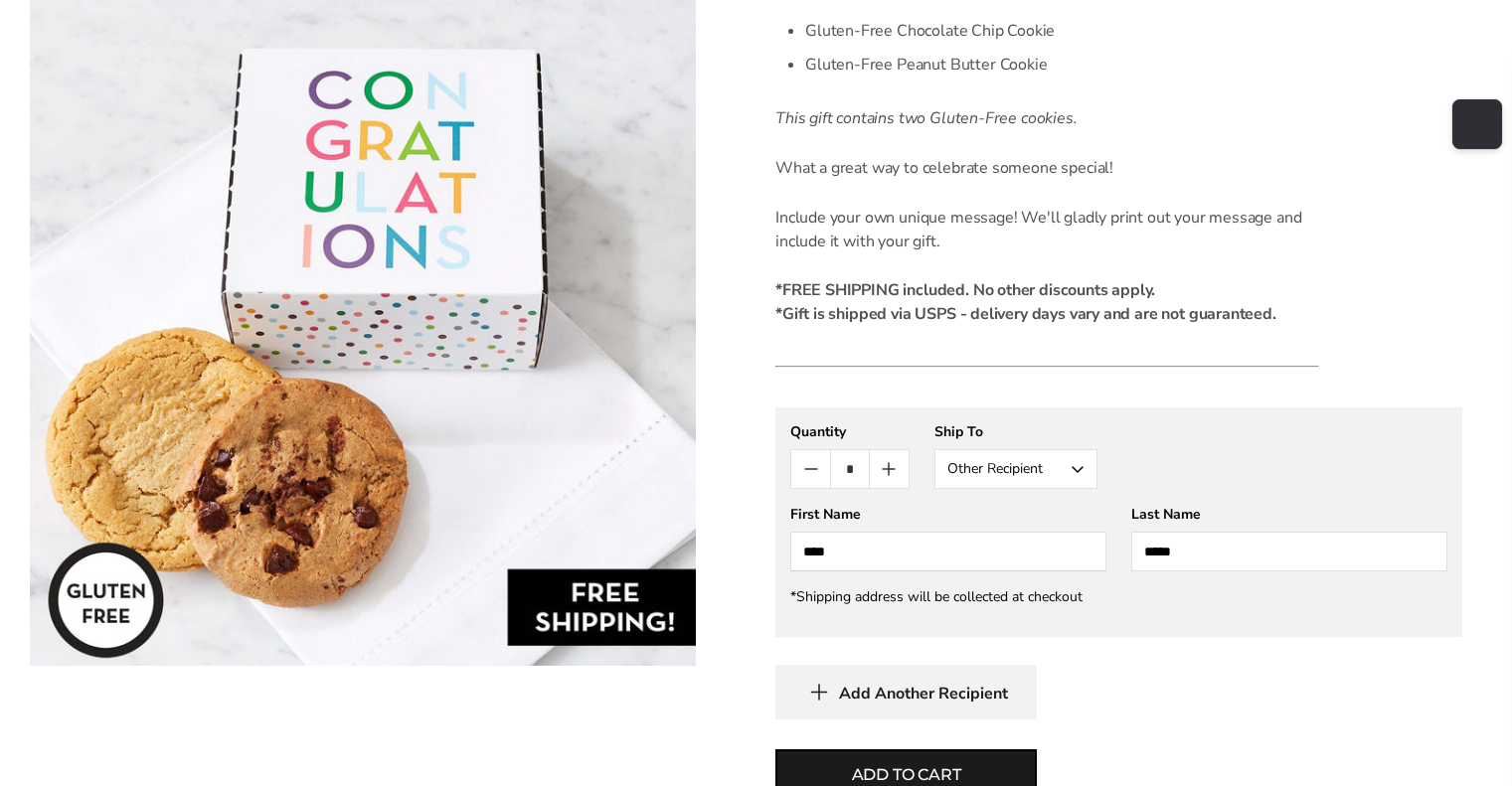 scroll, scrollTop: 894, scrollLeft: 0, axis: vertical 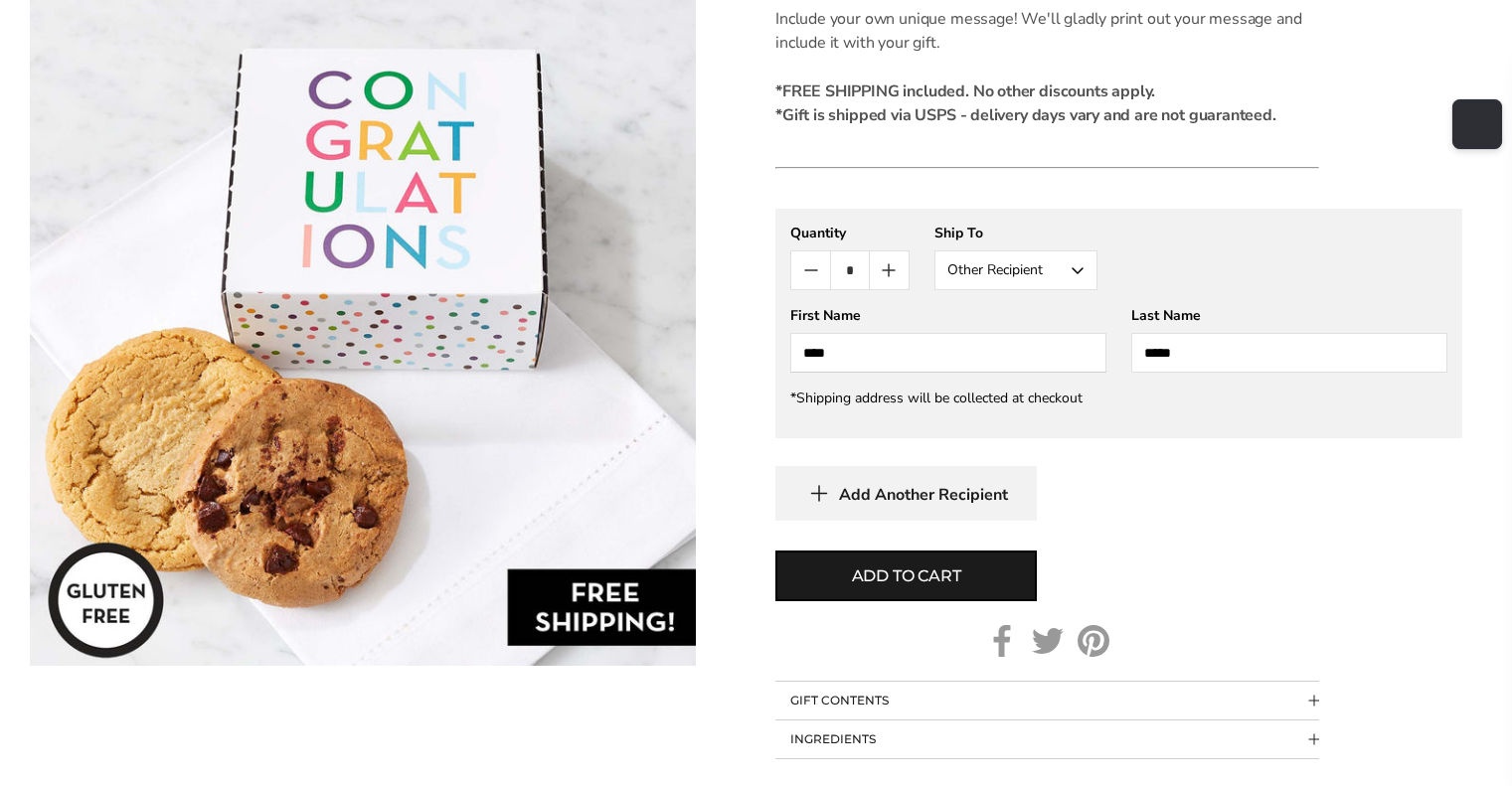 type on "*****" 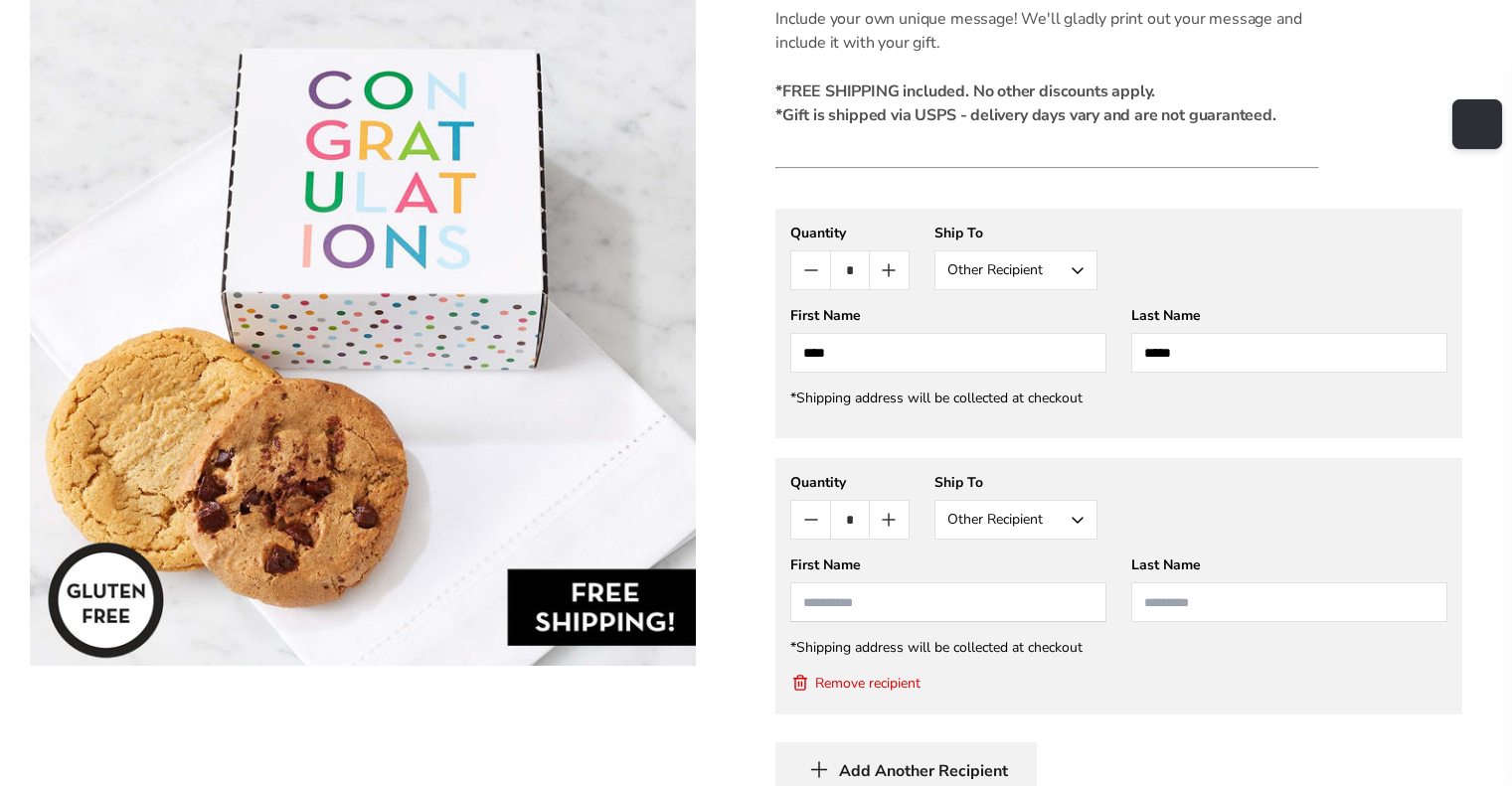 click at bounding box center [948, 602] 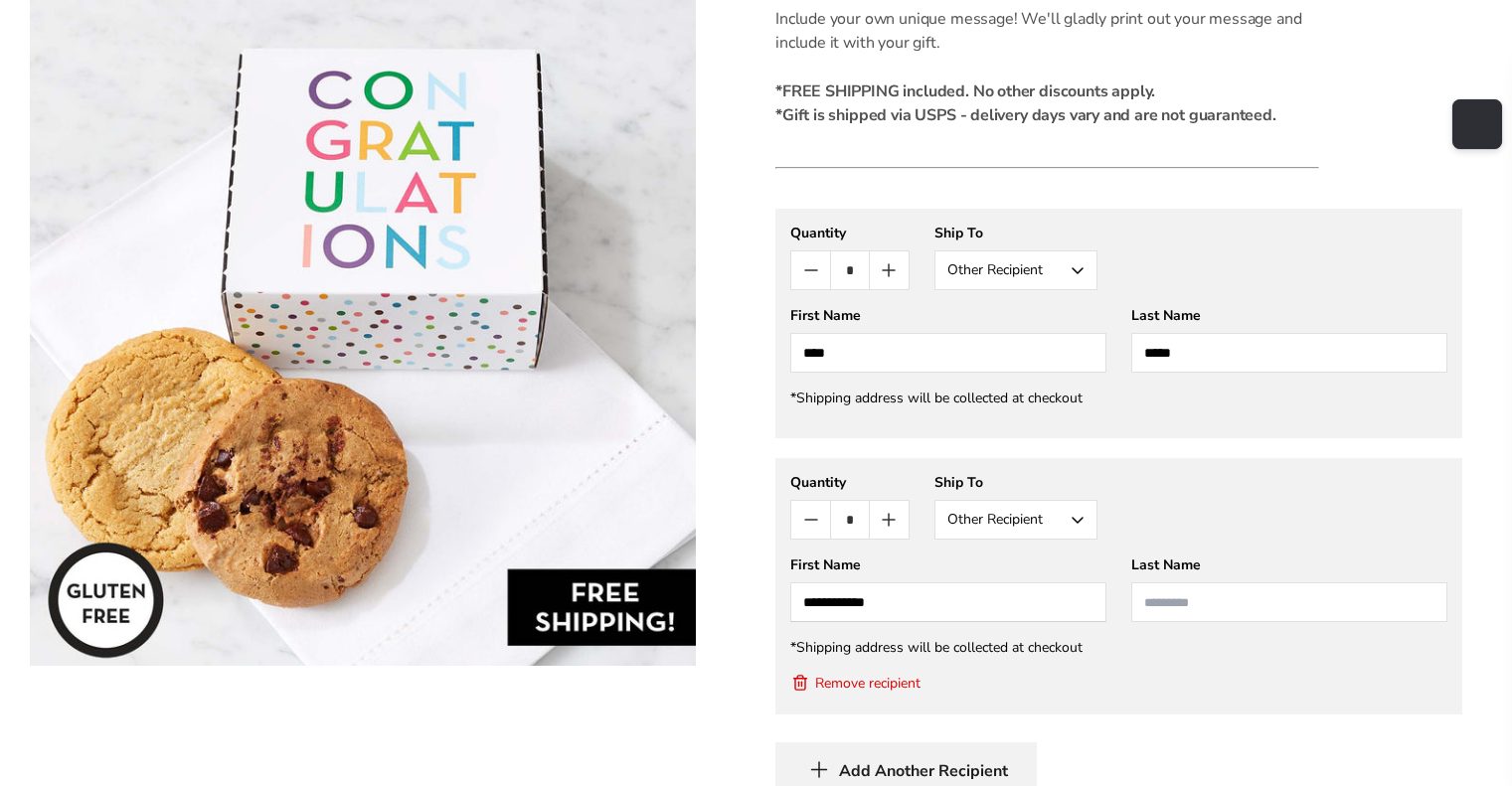 type on "**********" 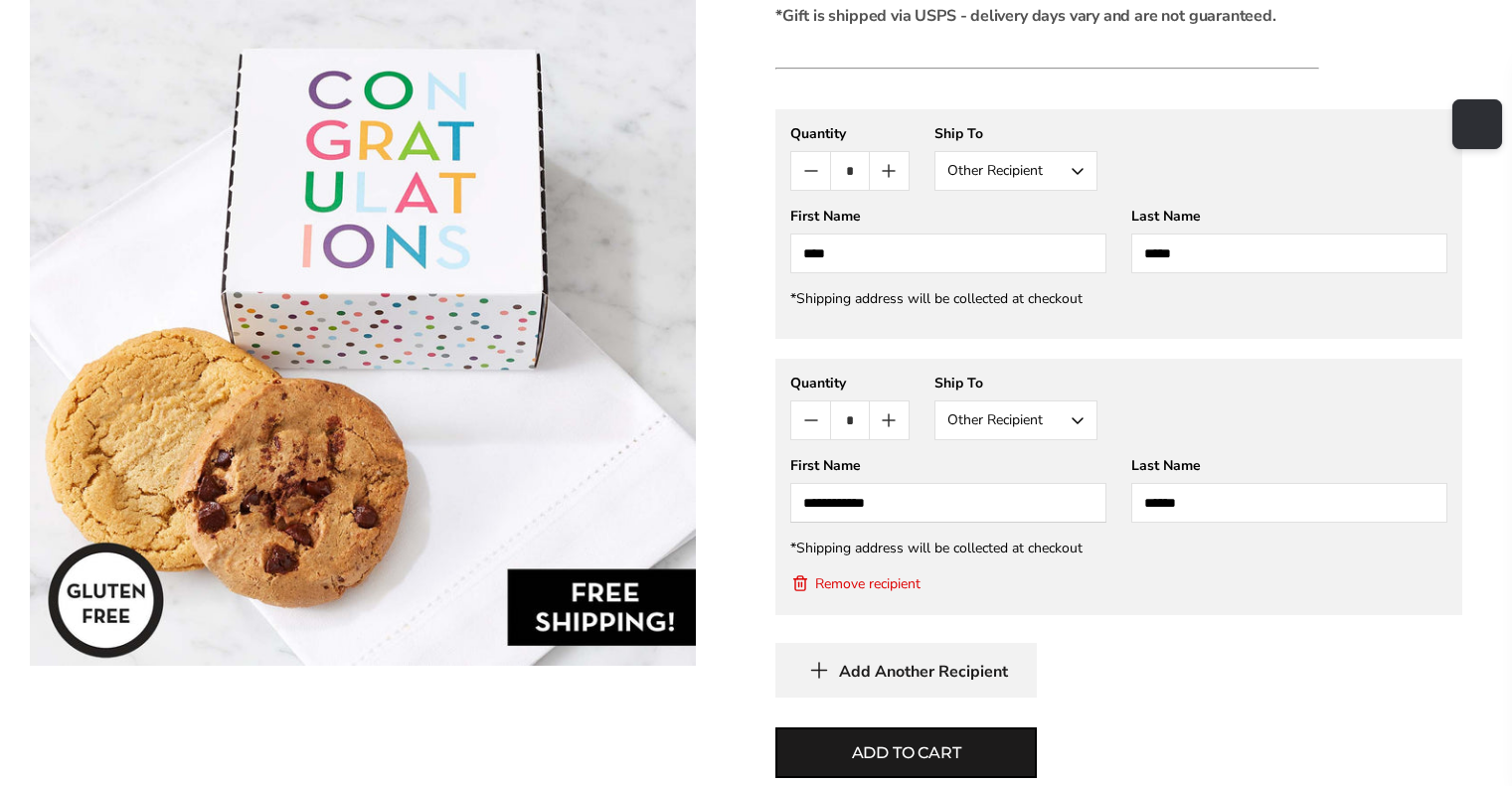 scroll, scrollTop: 1093, scrollLeft: 0, axis: vertical 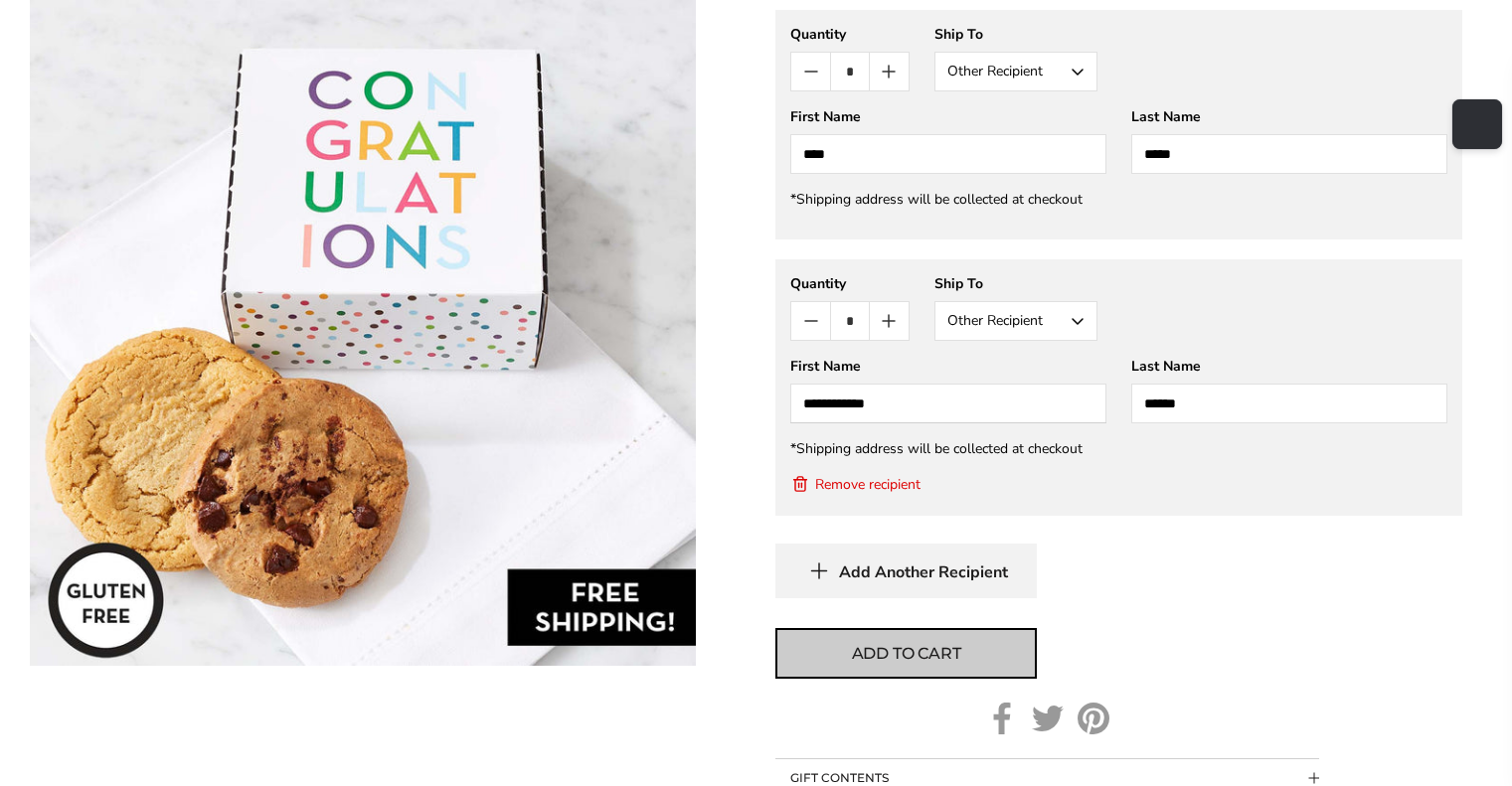 type on "******" 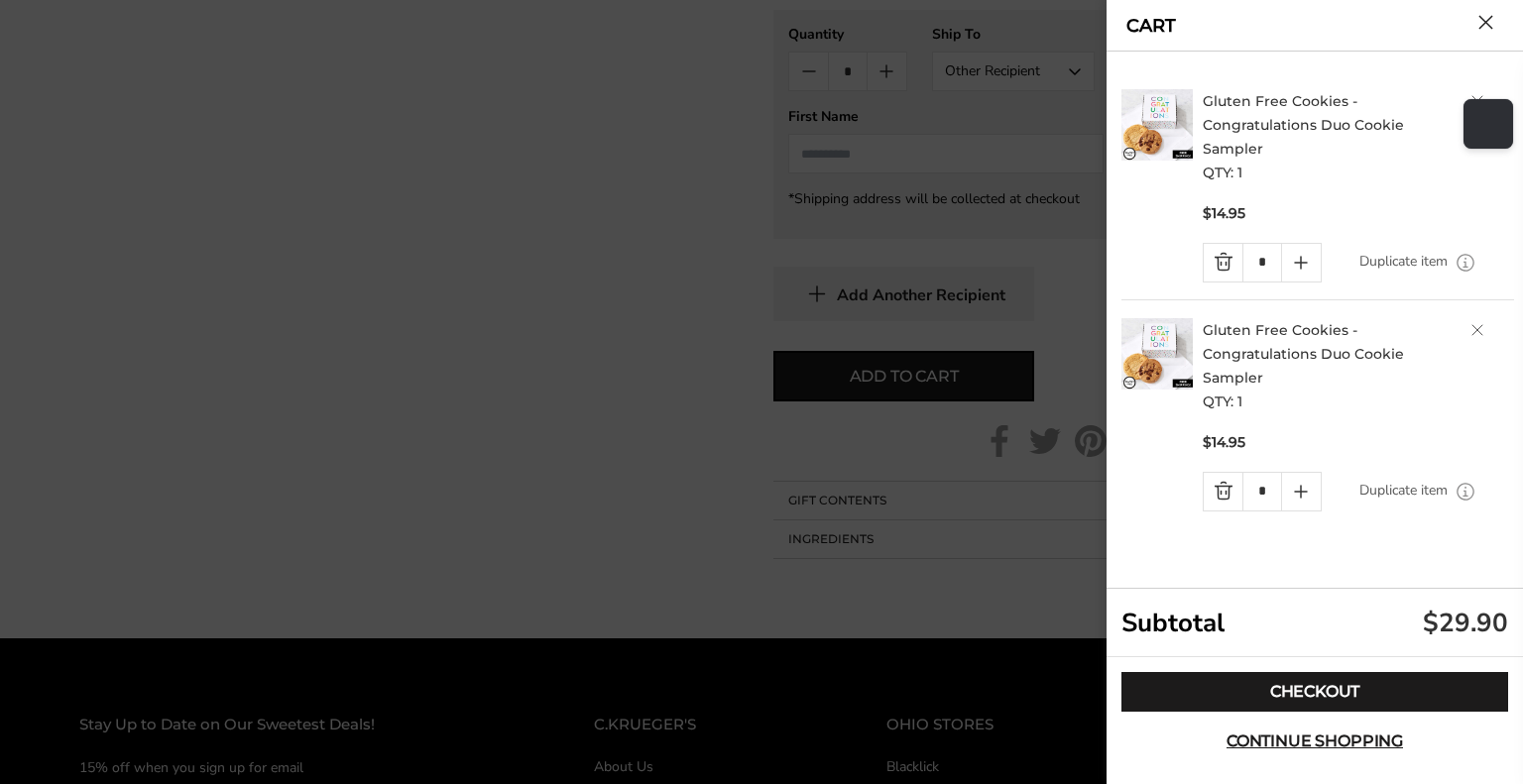 click at bounding box center (1157, 125) 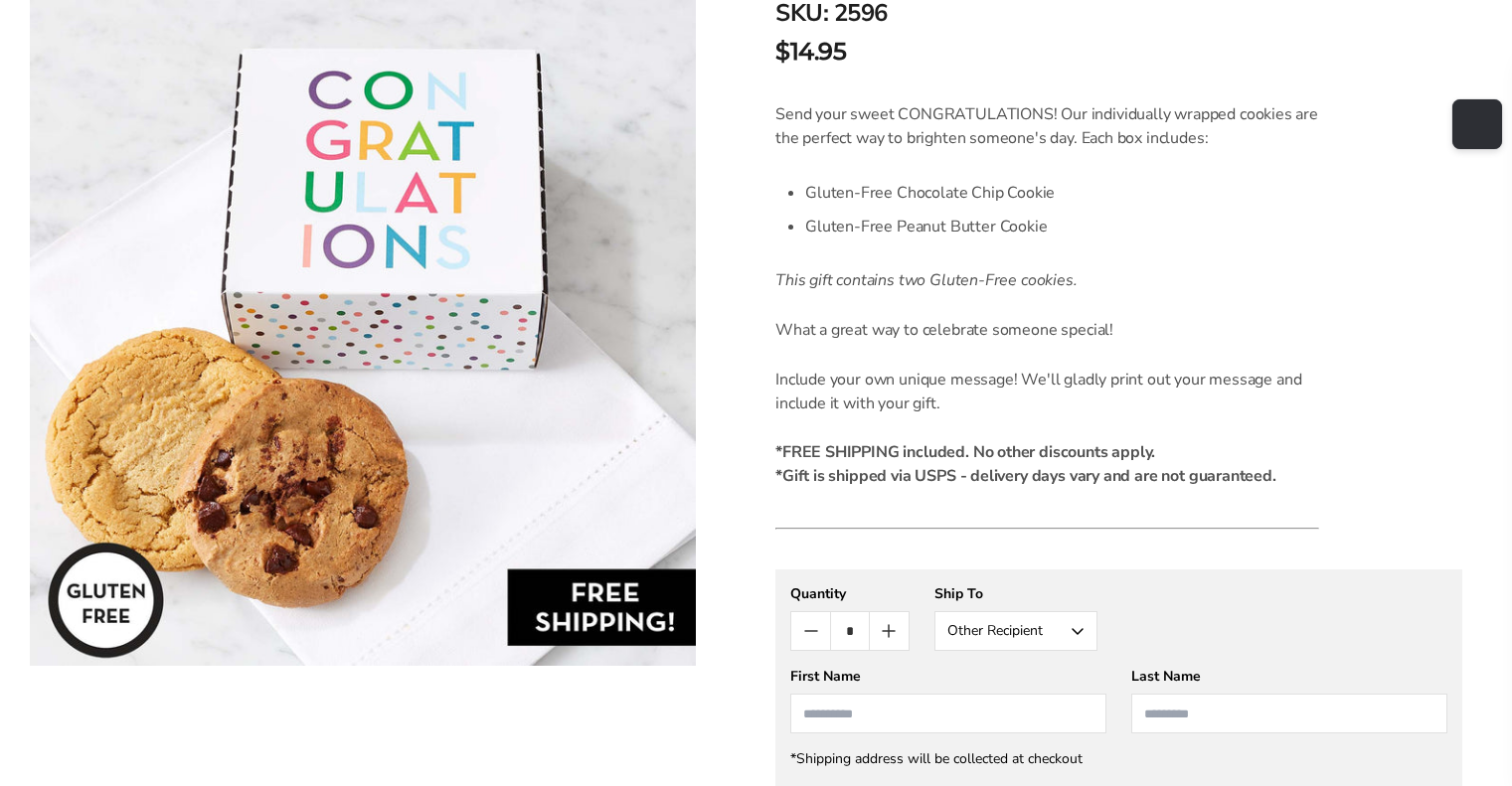 scroll, scrollTop: 497, scrollLeft: 0, axis: vertical 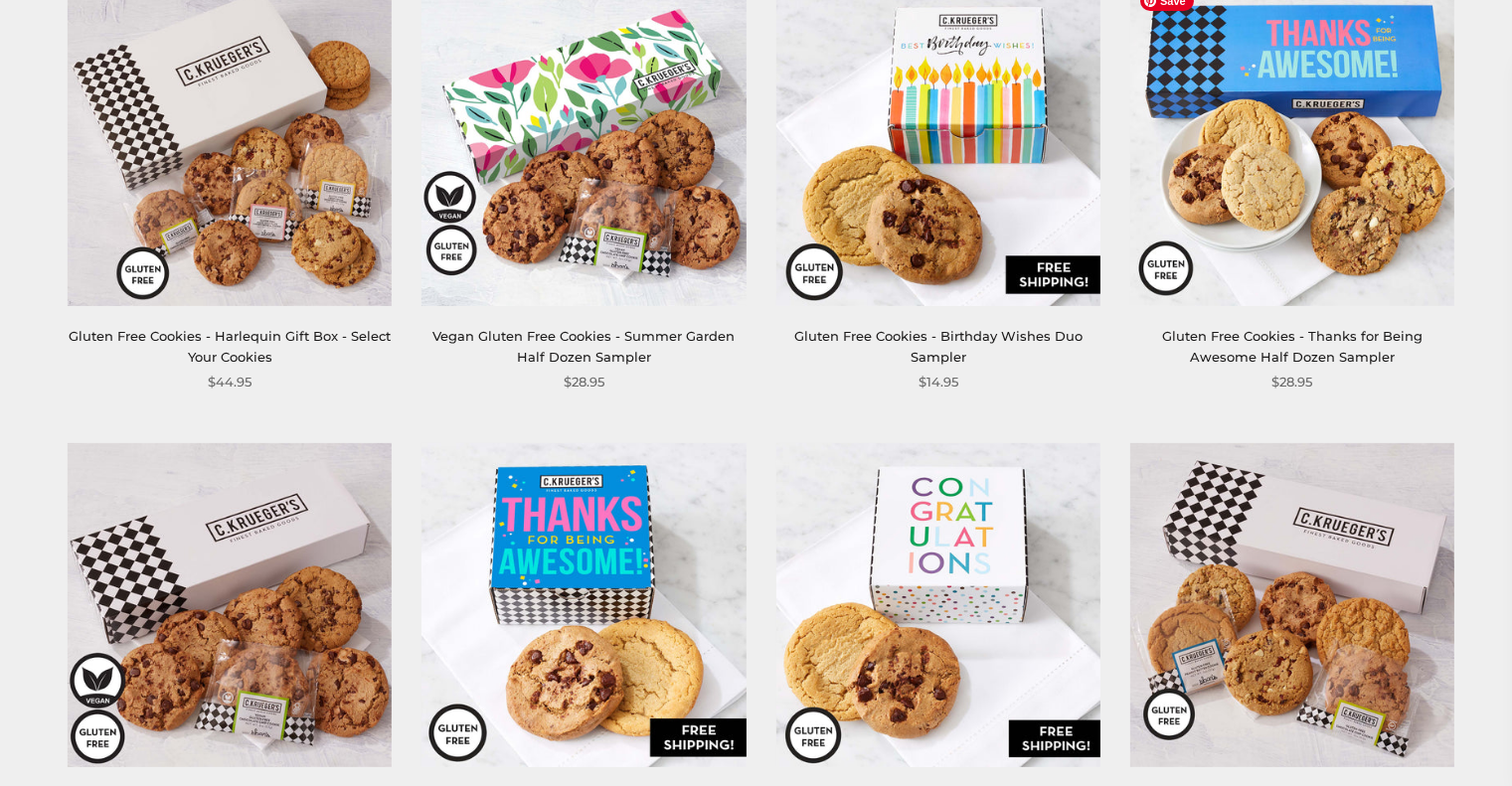 click at bounding box center (1292, 143) 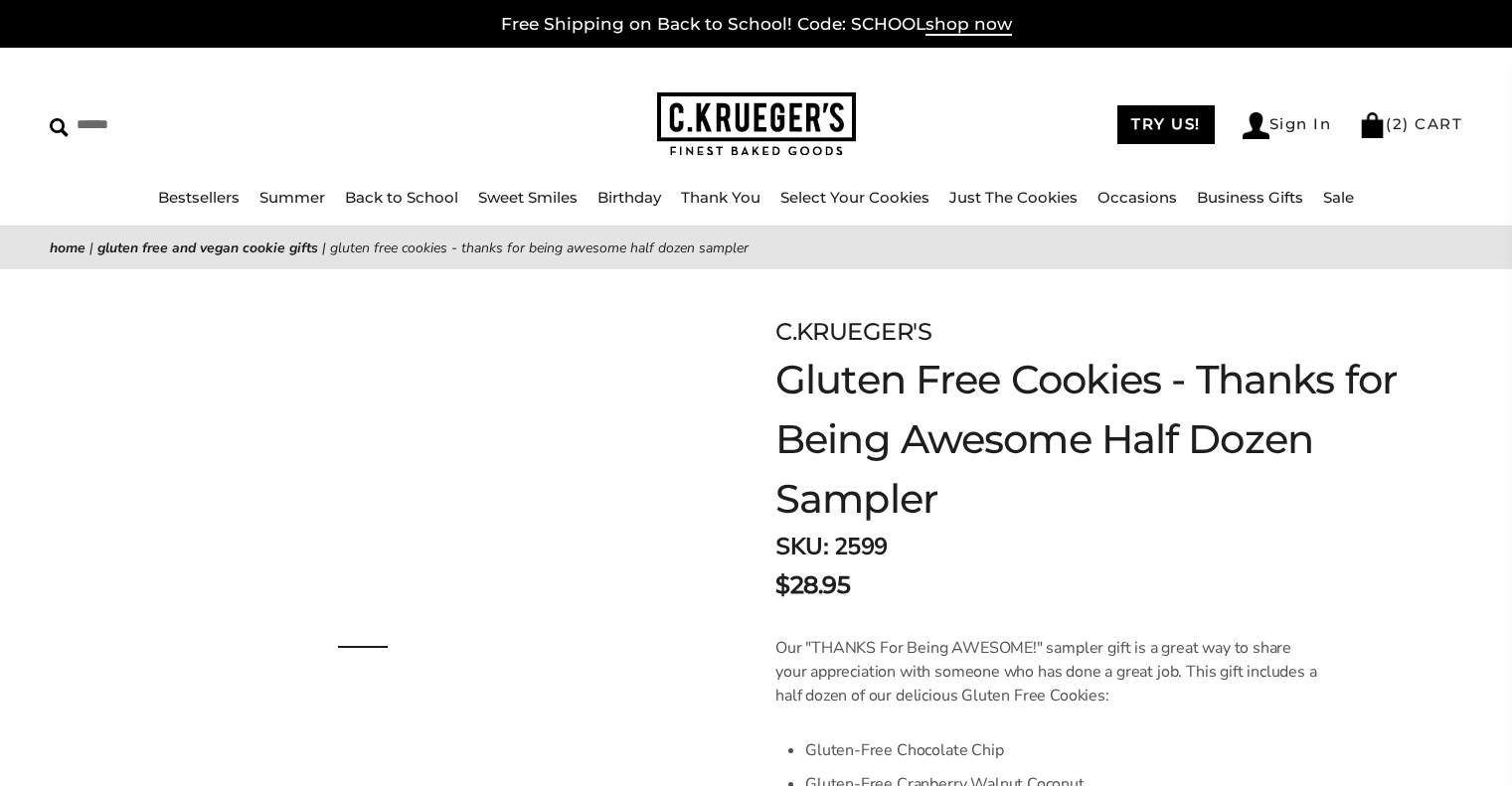 scroll, scrollTop: 0, scrollLeft: 0, axis: both 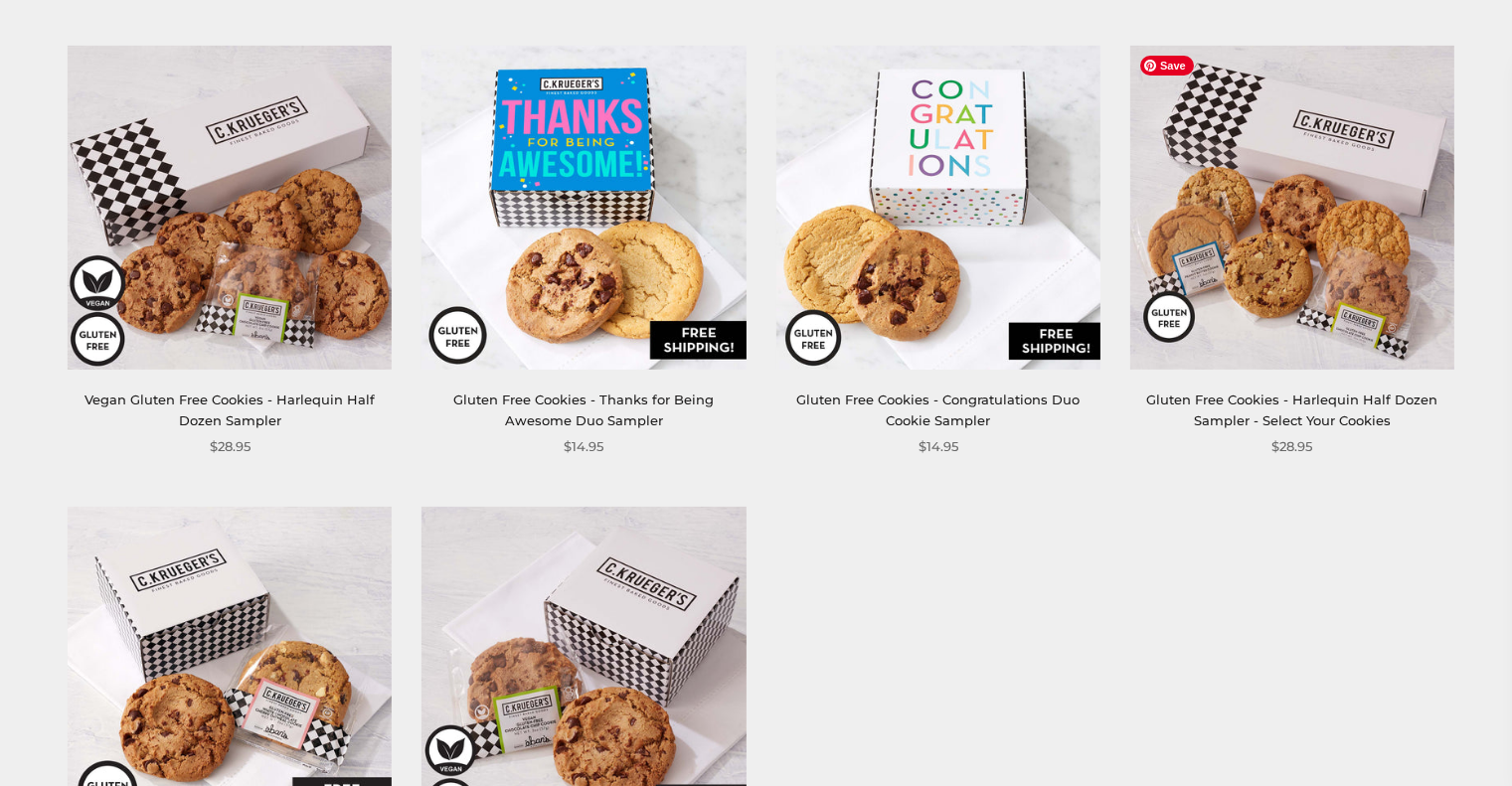 click at bounding box center (1292, 208) 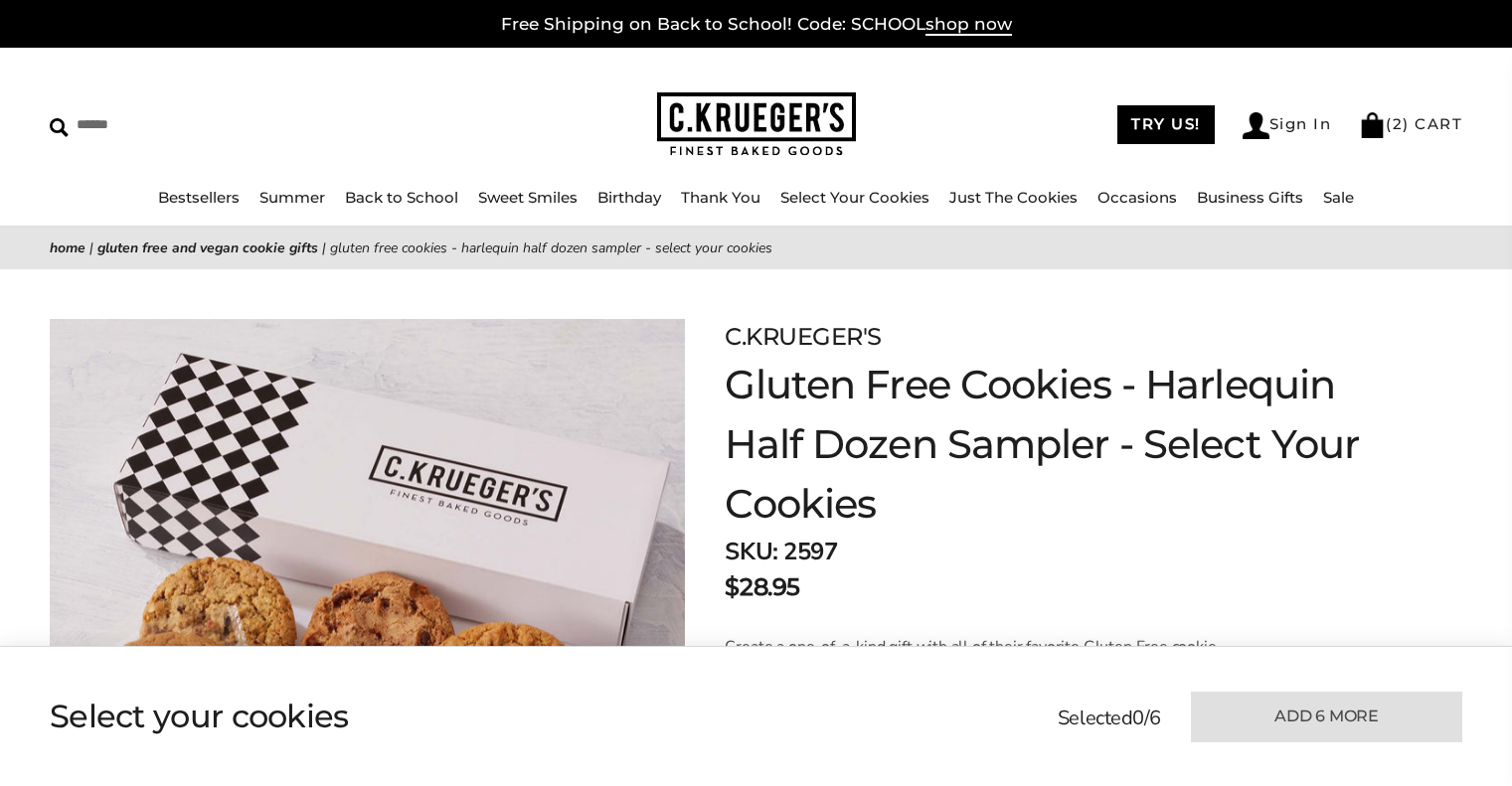 scroll, scrollTop: 0, scrollLeft: 0, axis: both 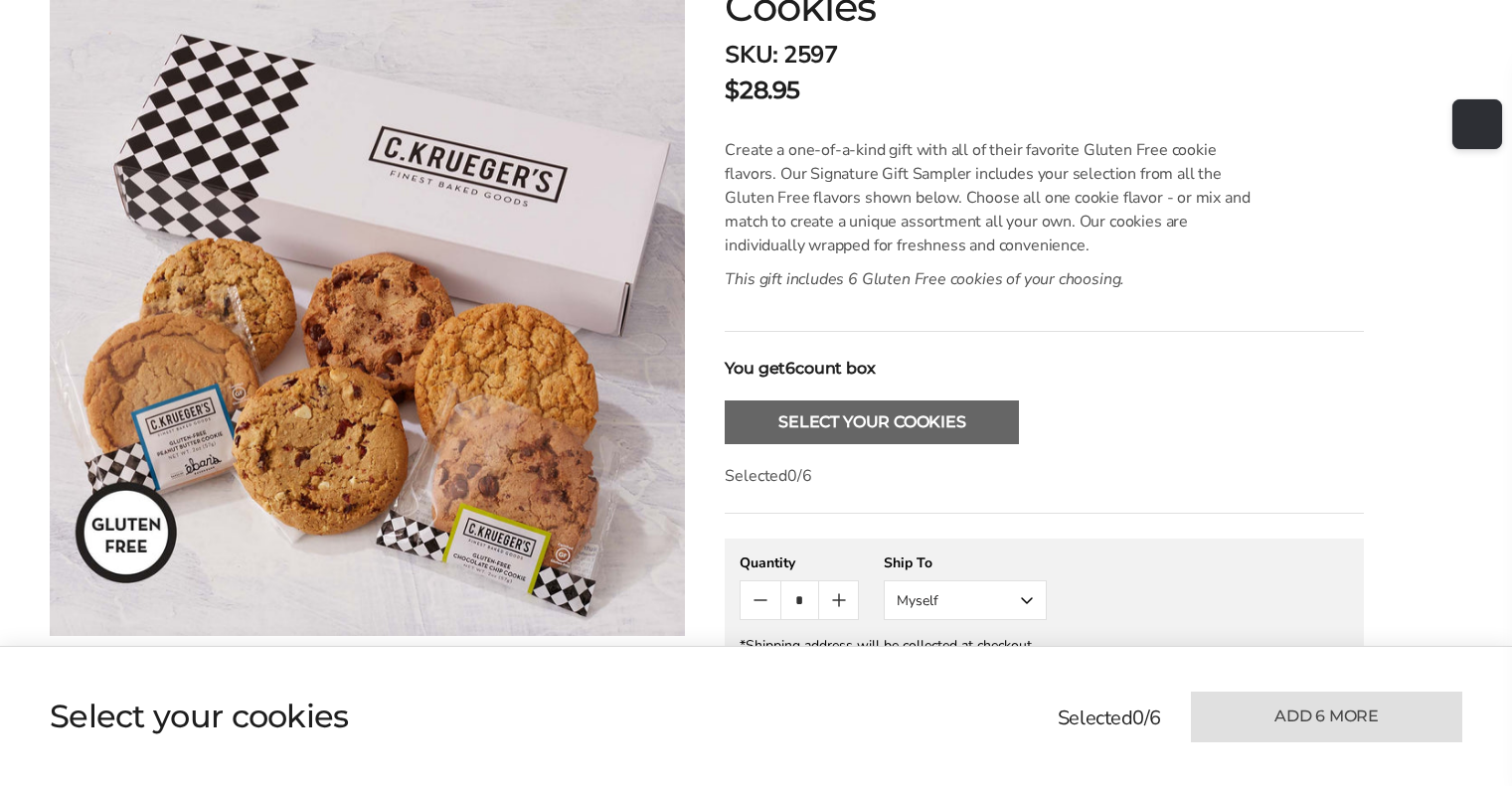 click on "Select Your Cookies" at bounding box center (872, 422) 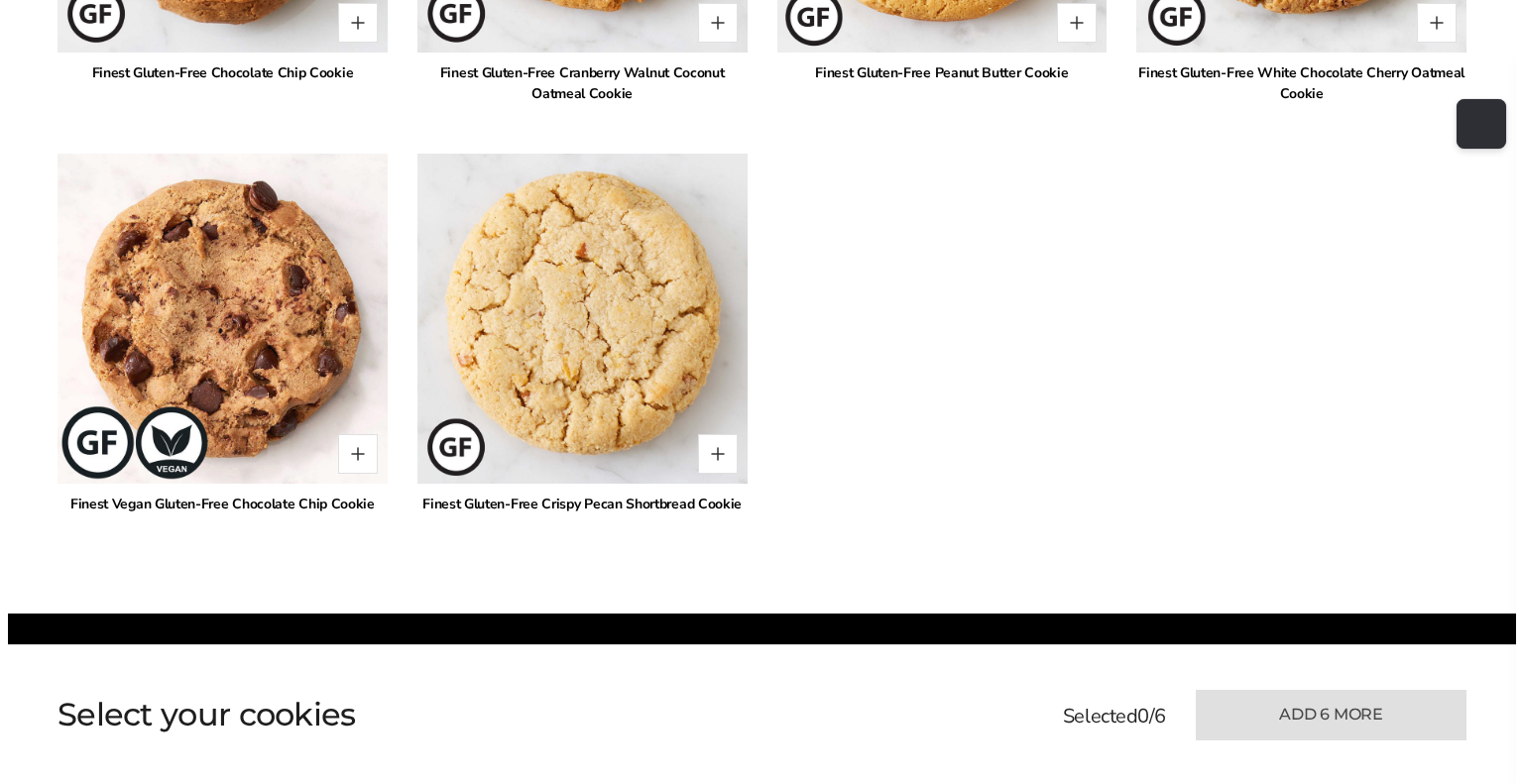 scroll, scrollTop: 1500, scrollLeft: 0, axis: vertical 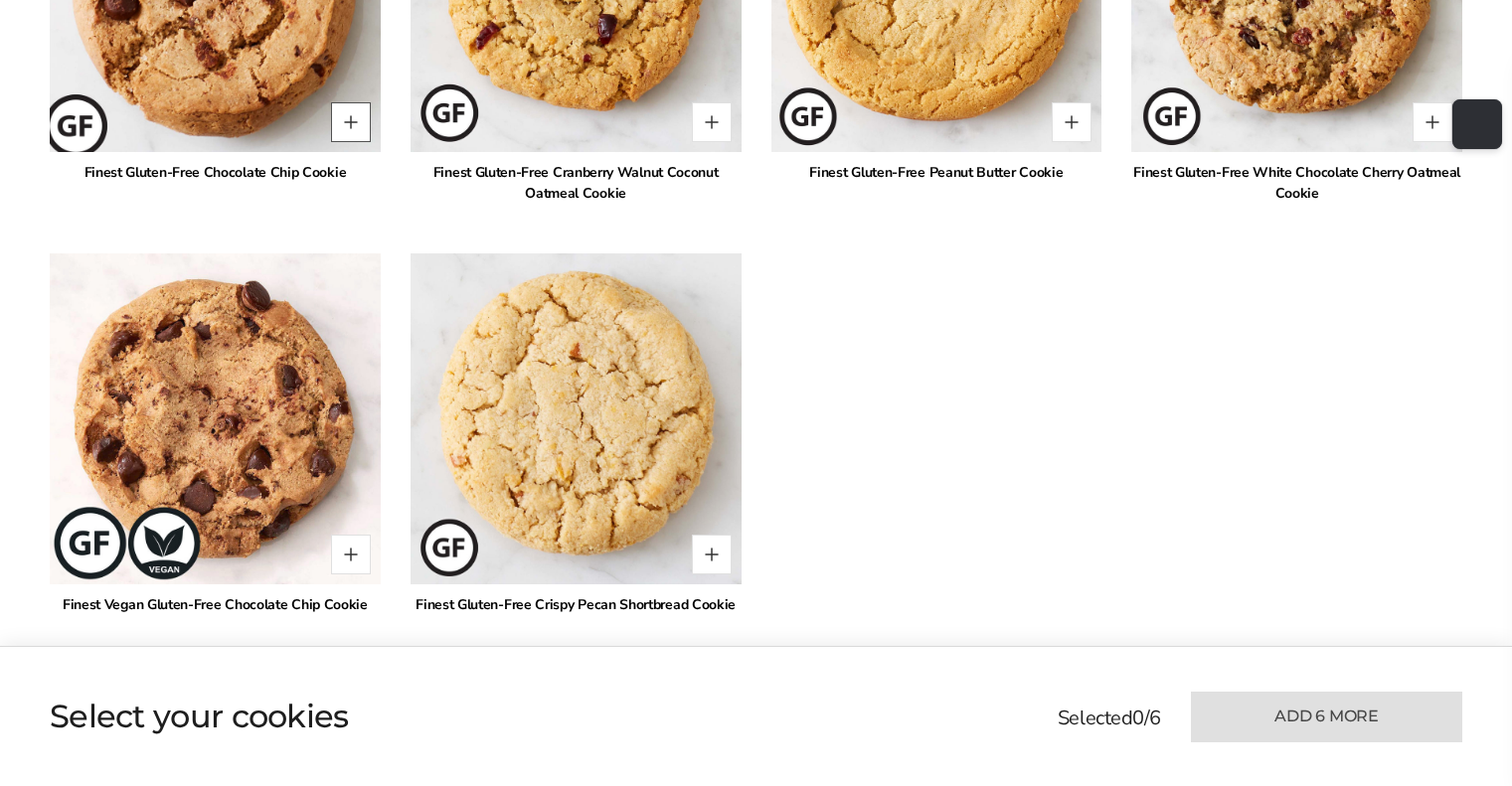 click at bounding box center [351, 122] 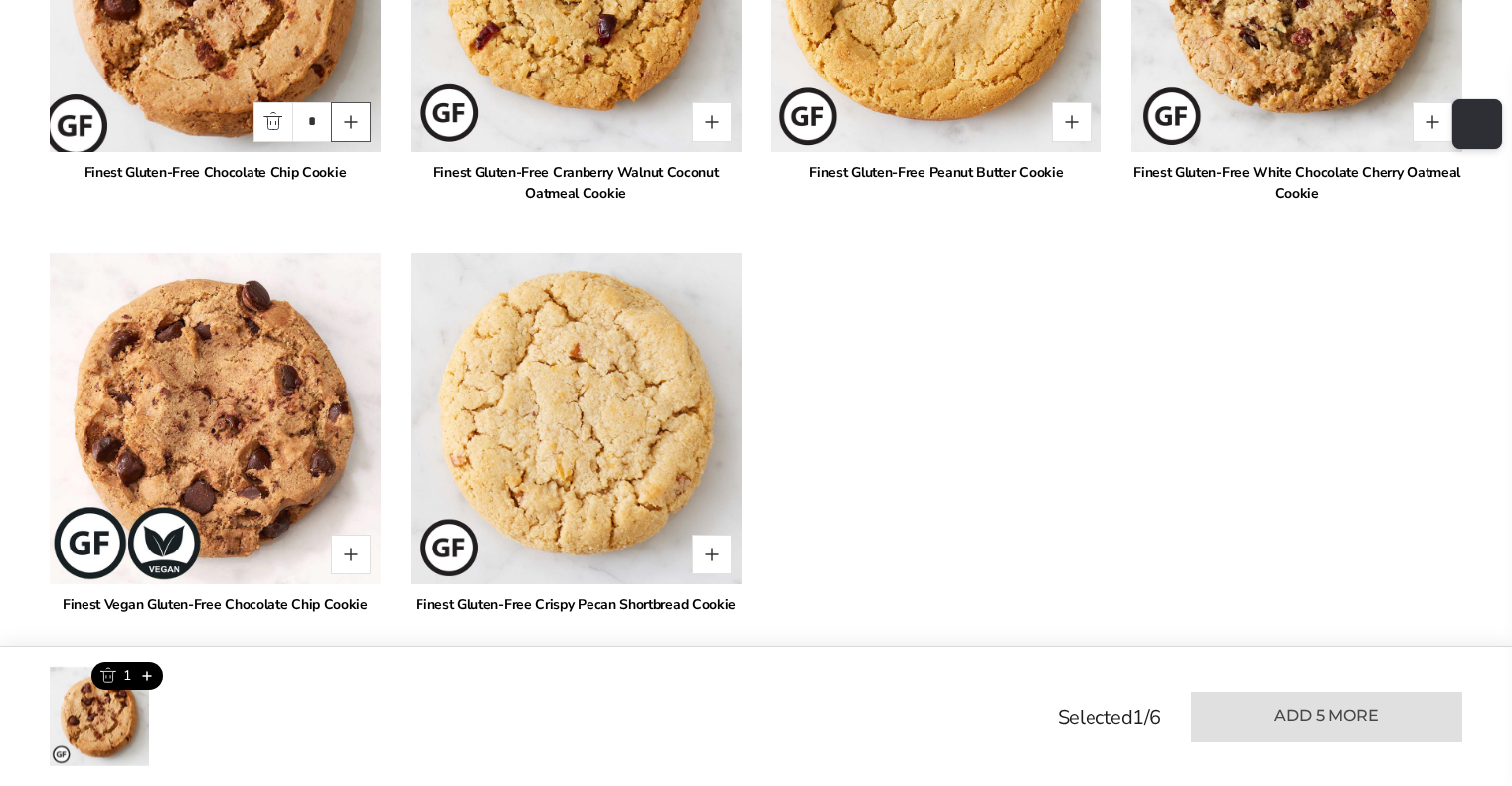 click at bounding box center (351, 122) 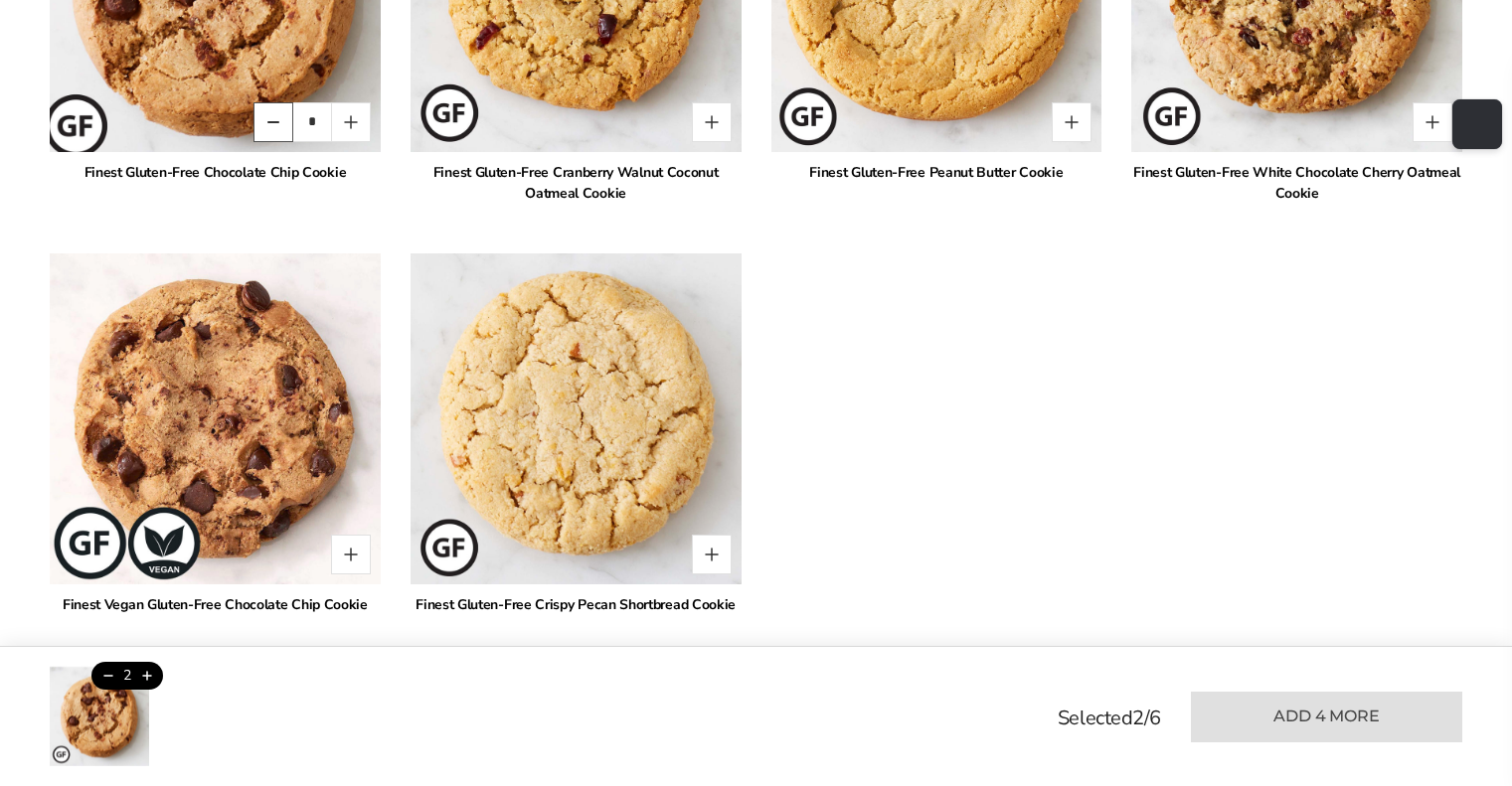 click at bounding box center [273, 122] 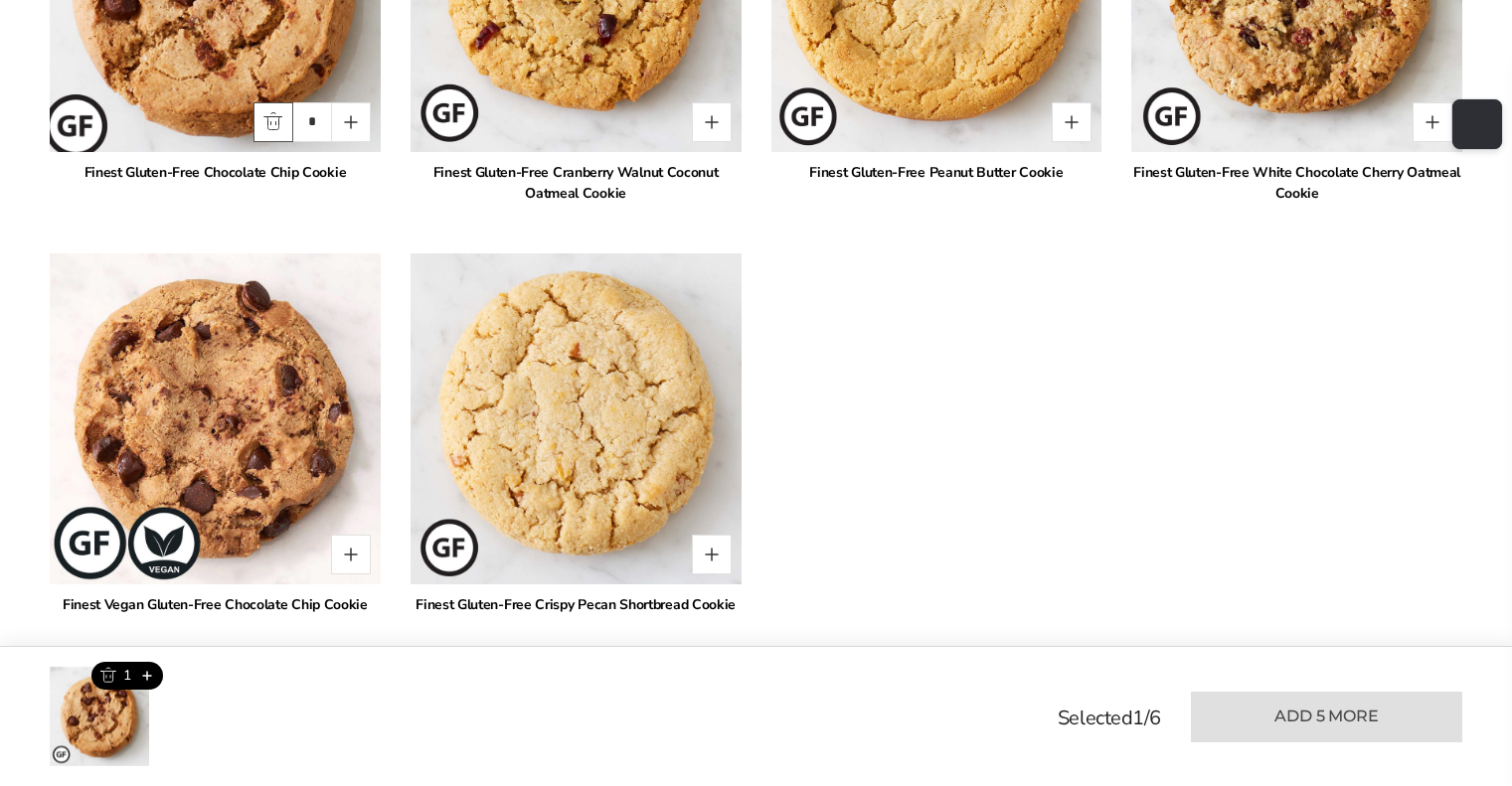 click at bounding box center (273, 122) 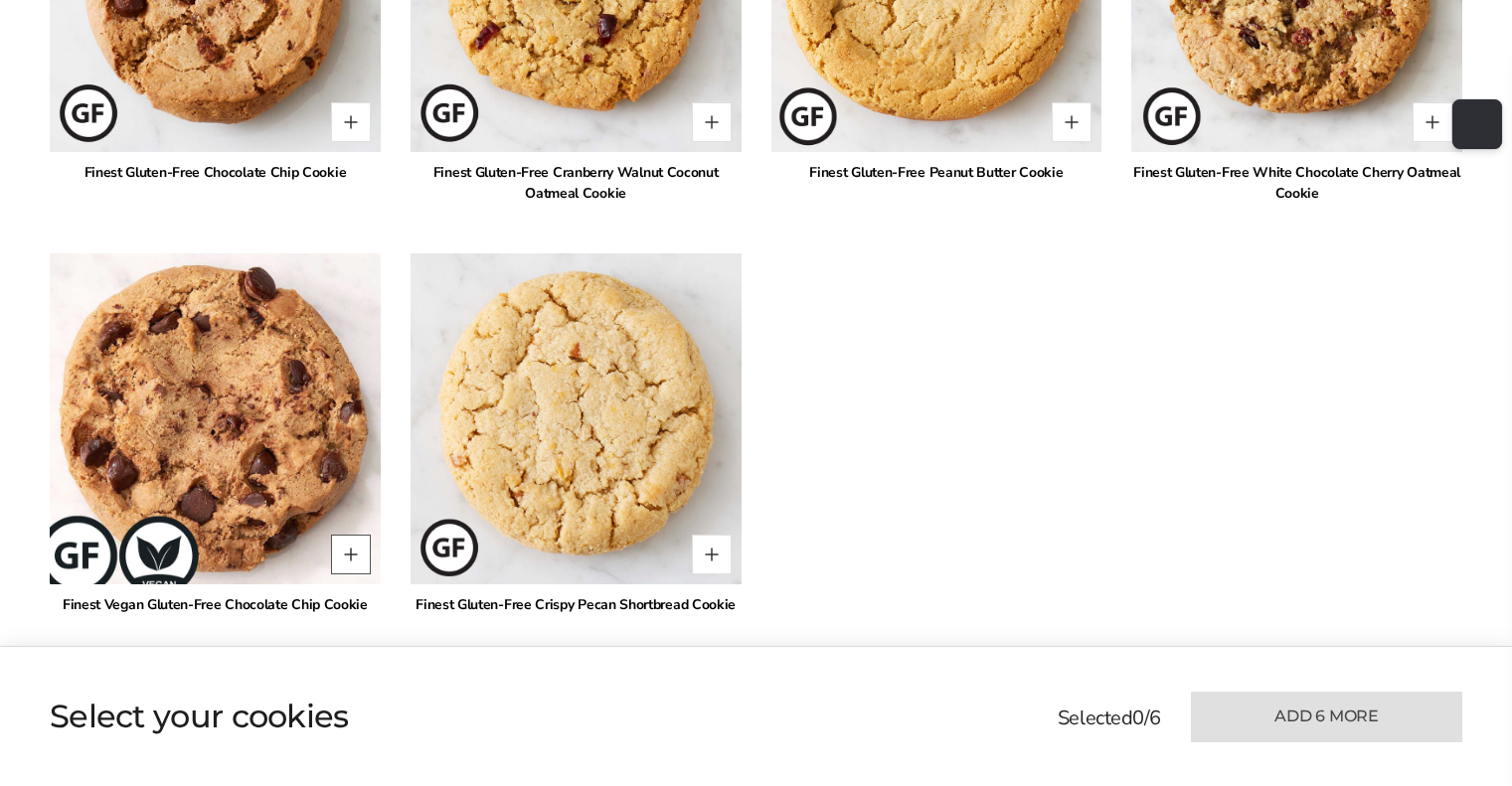 click at bounding box center [351, 554] 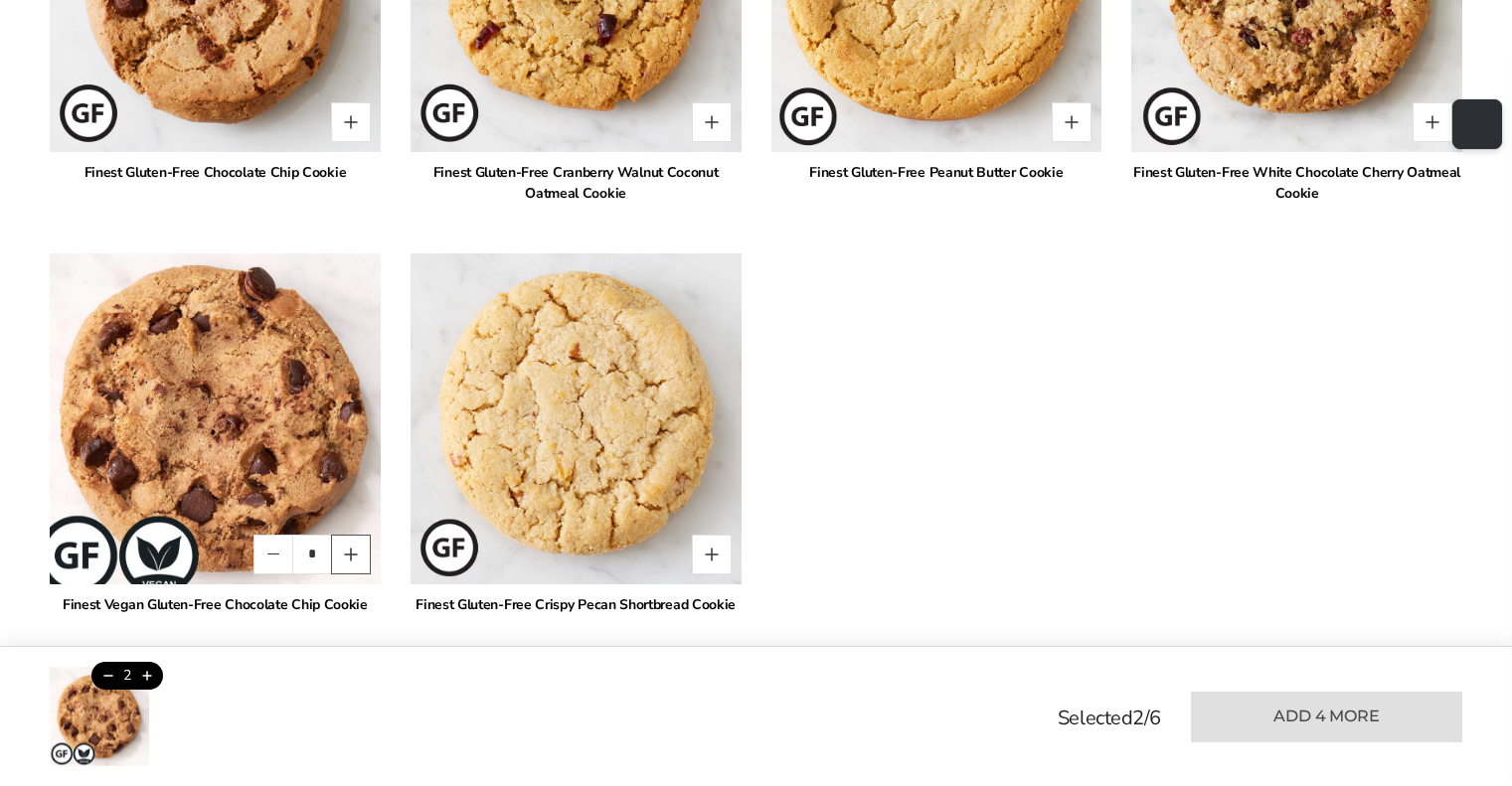 click at bounding box center (351, 554) 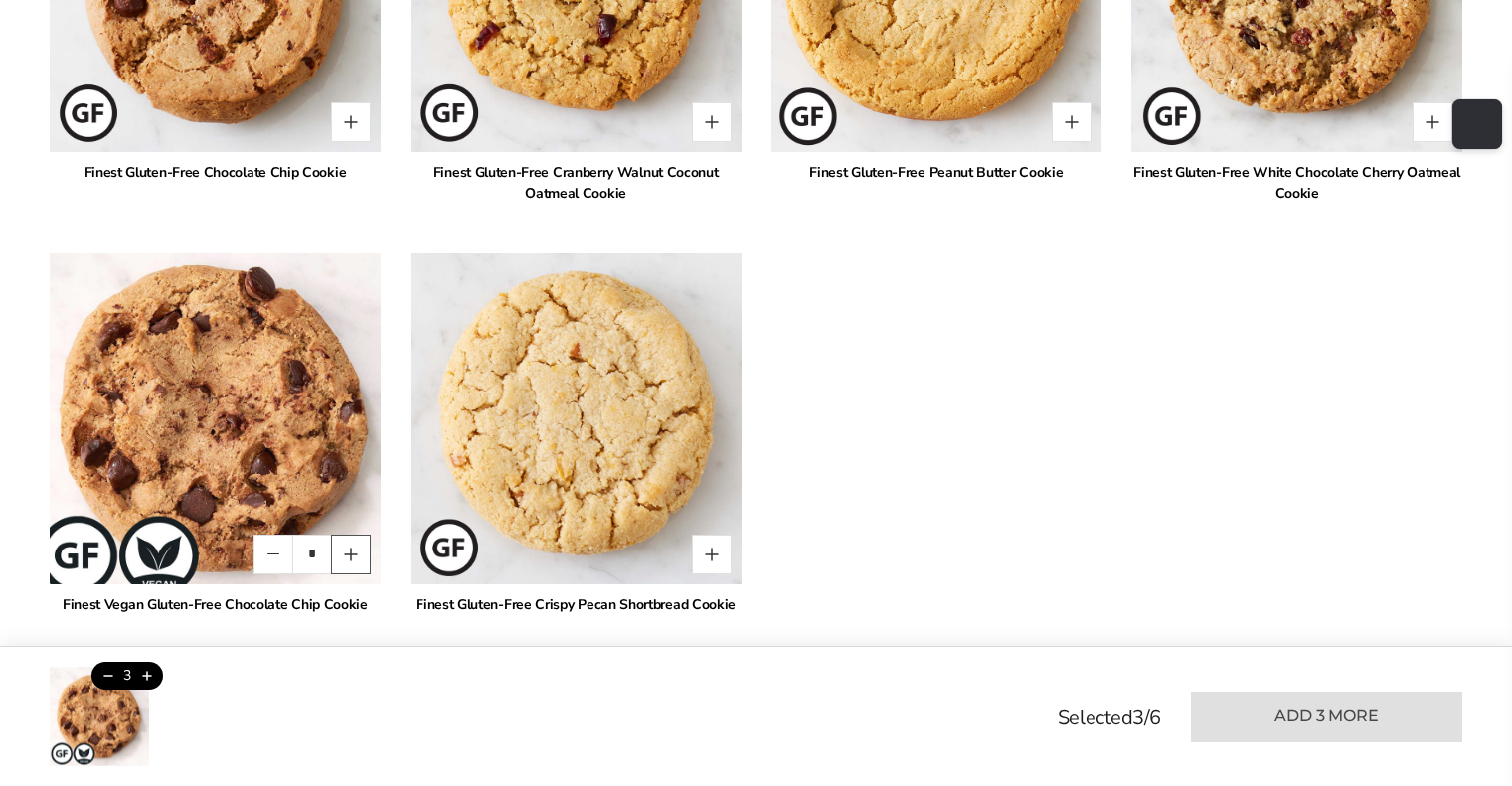 click at bounding box center [351, 554] 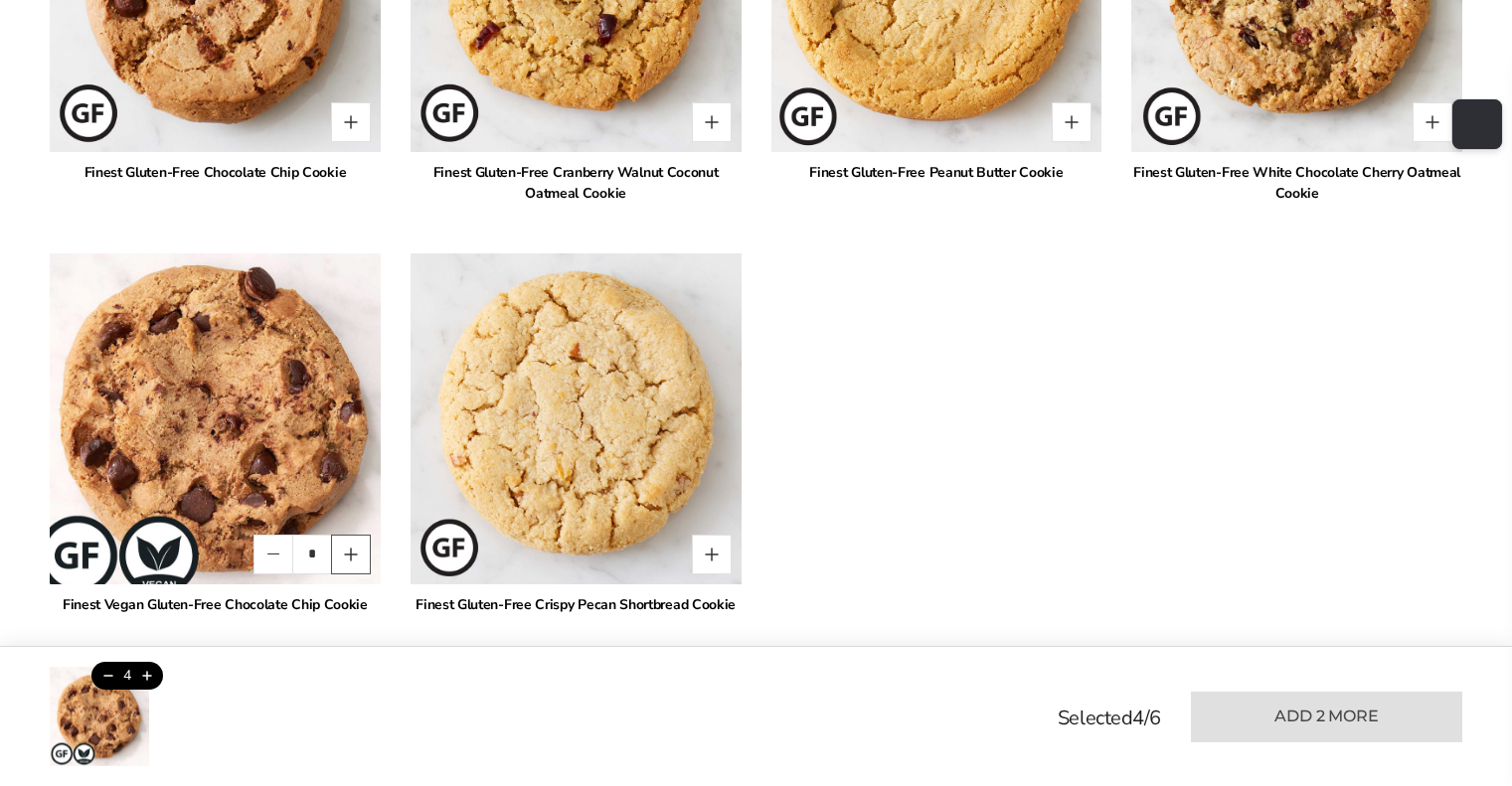 click at bounding box center (351, 554) 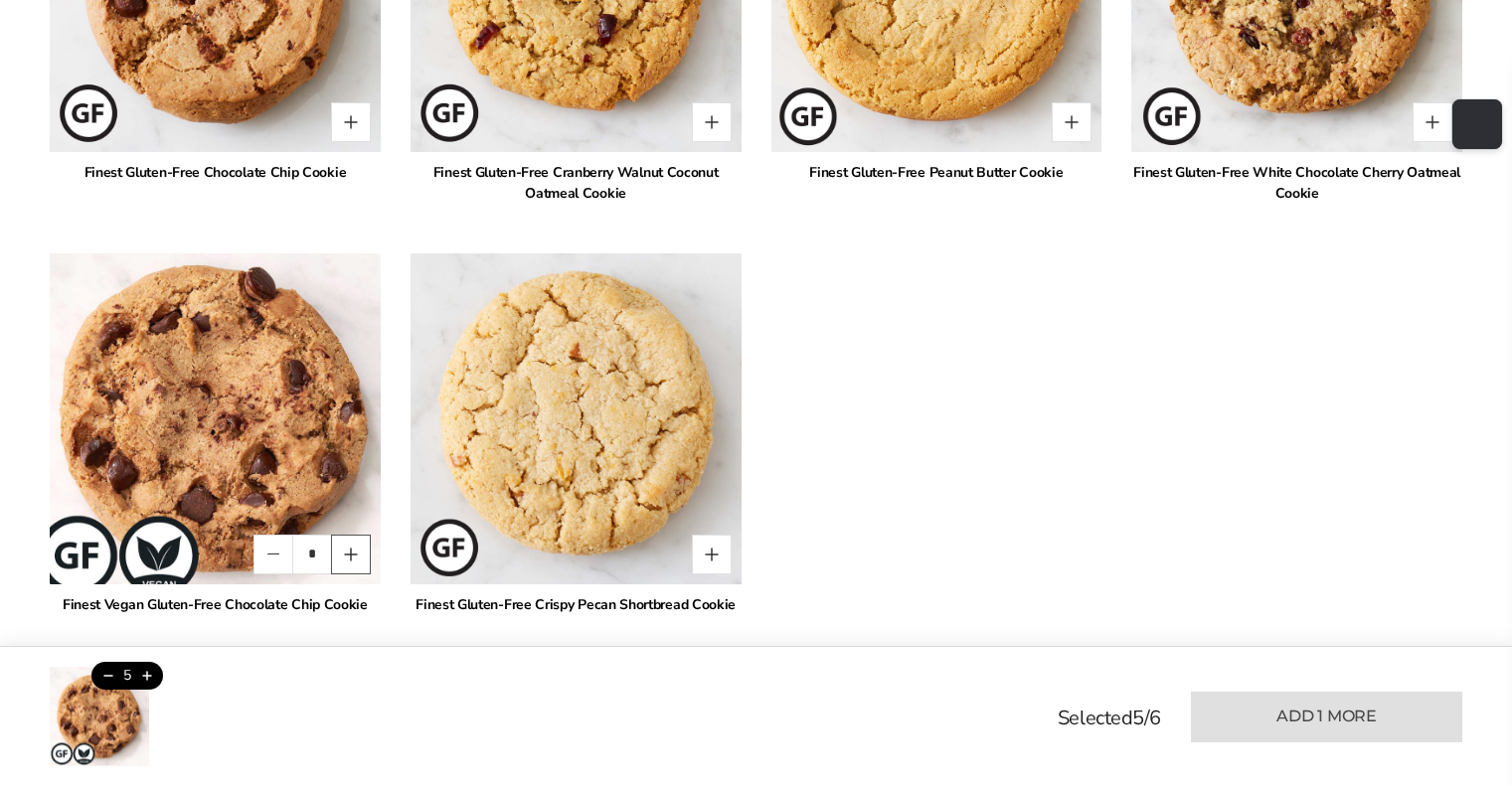 click at bounding box center (351, 554) 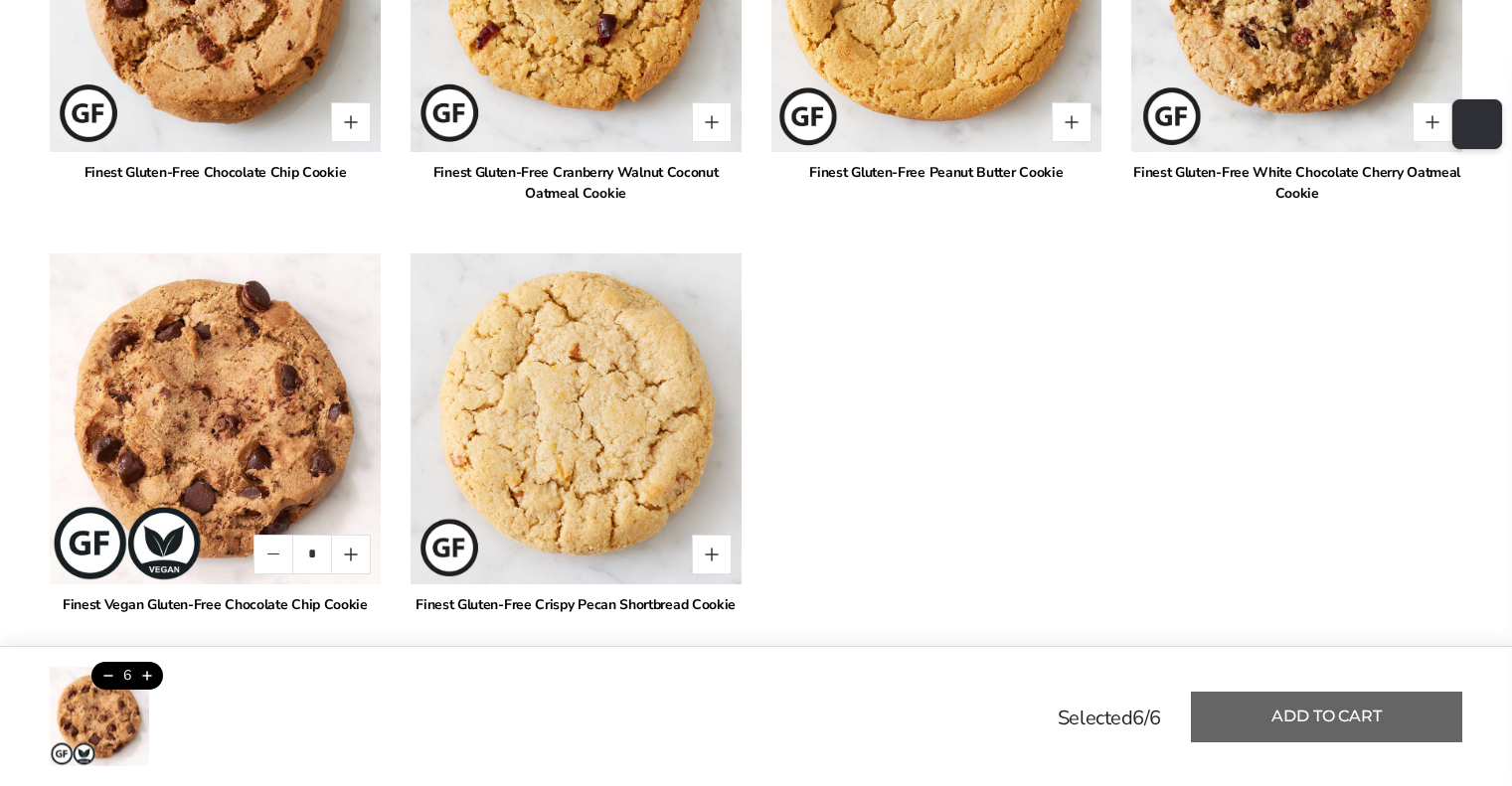 click on "Add to cart" at bounding box center [1326, 716] 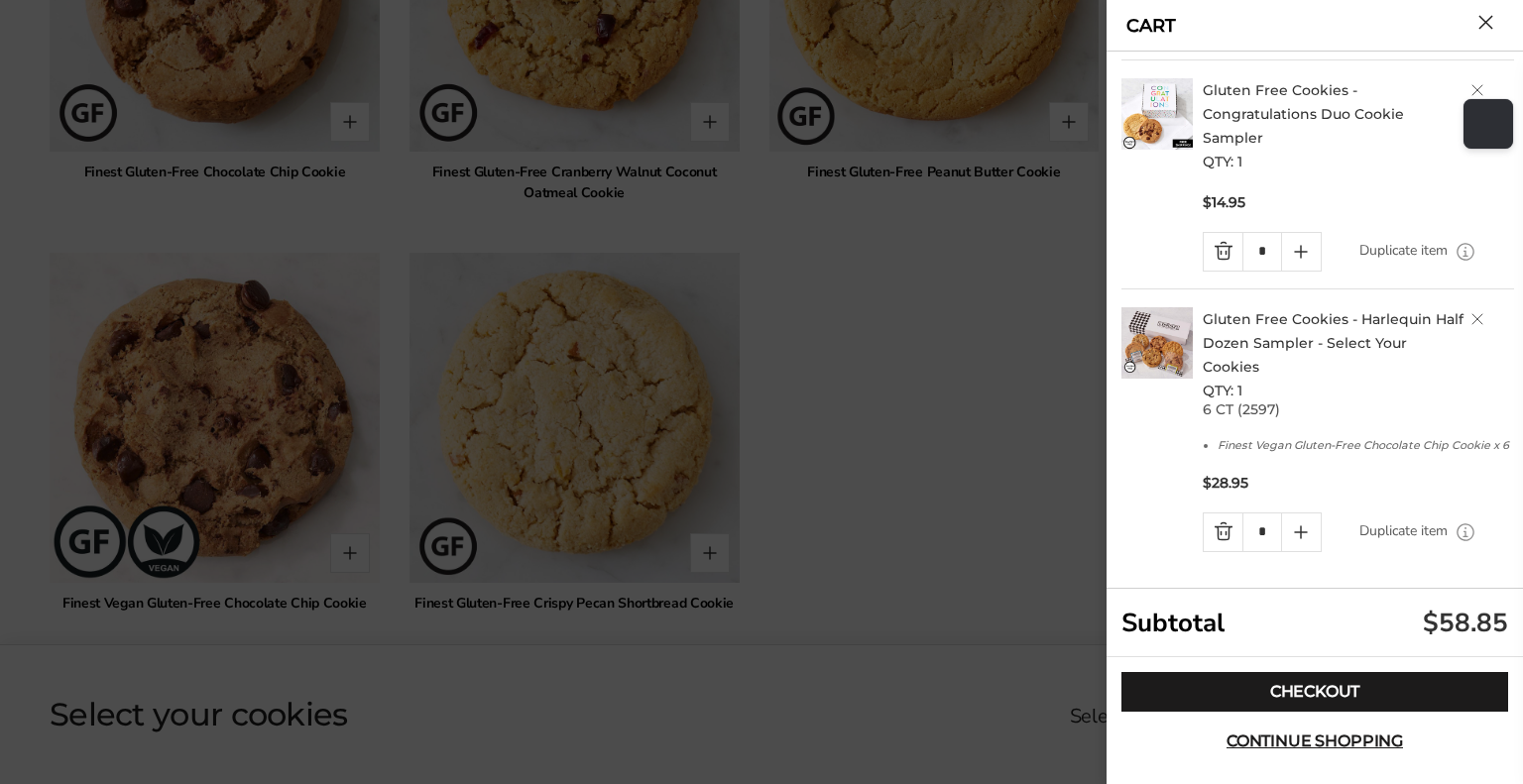 scroll, scrollTop: 159, scrollLeft: 0, axis: vertical 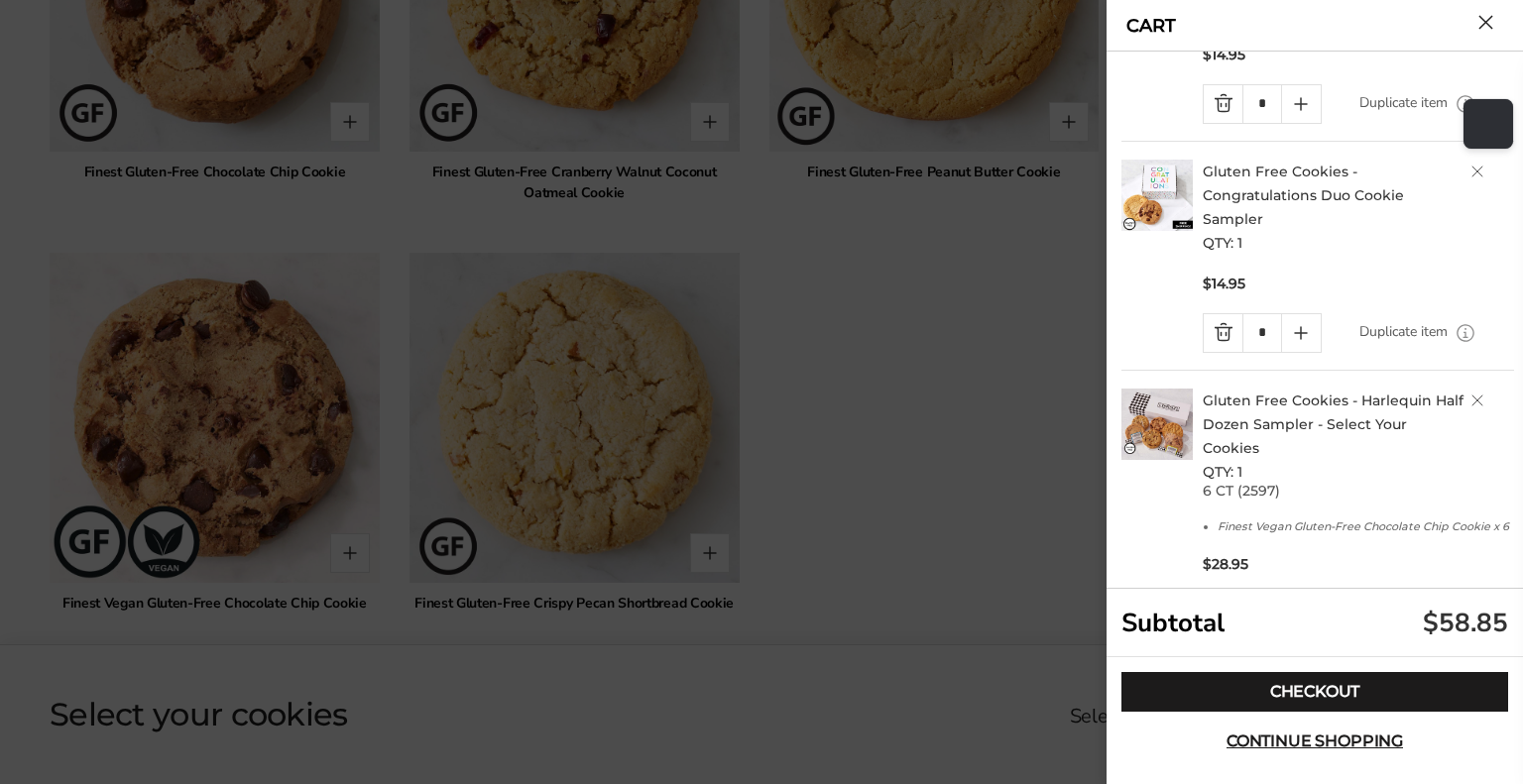 click at bounding box center (1223, 333) 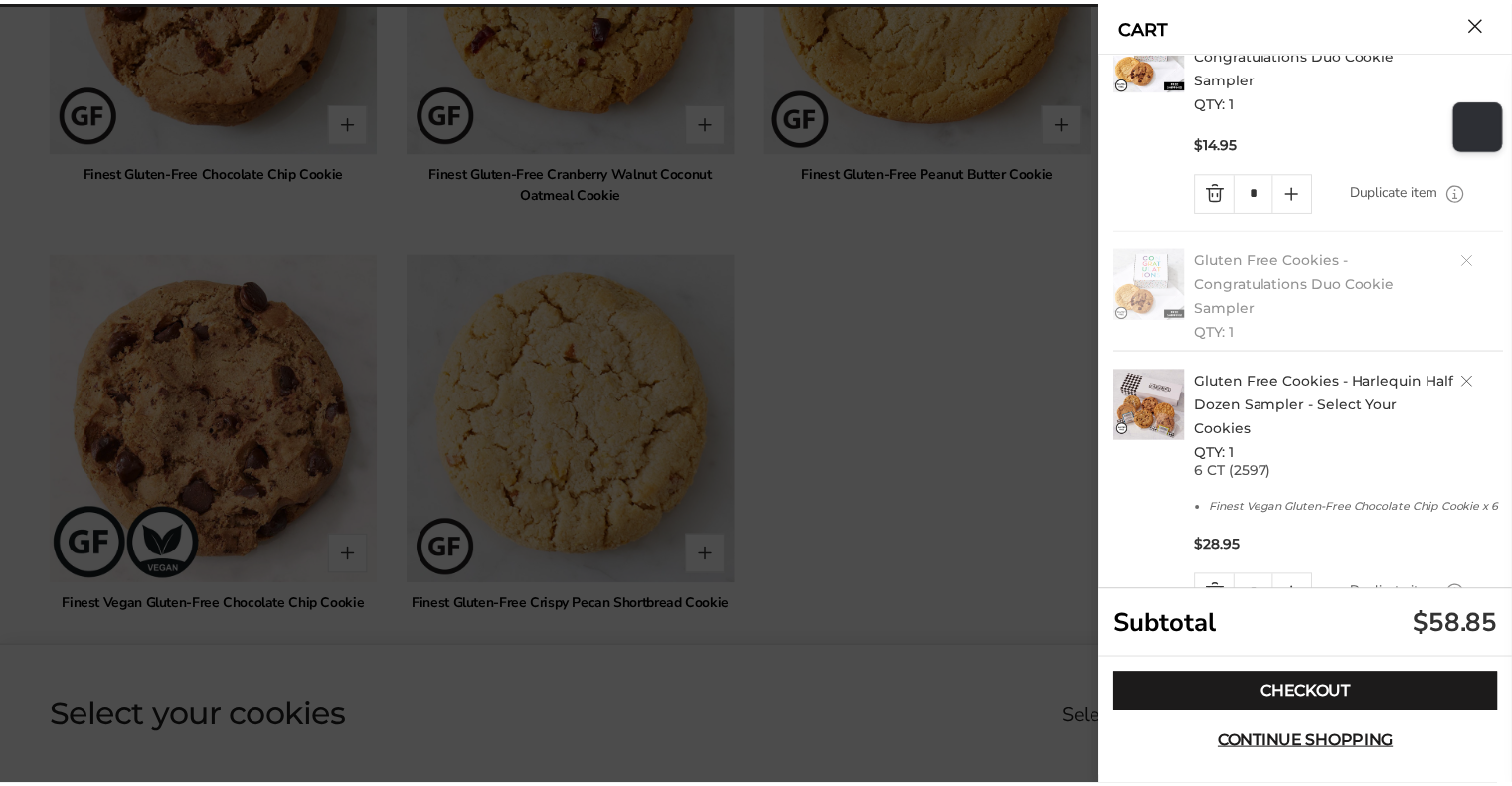 scroll, scrollTop: 65, scrollLeft: 0, axis: vertical 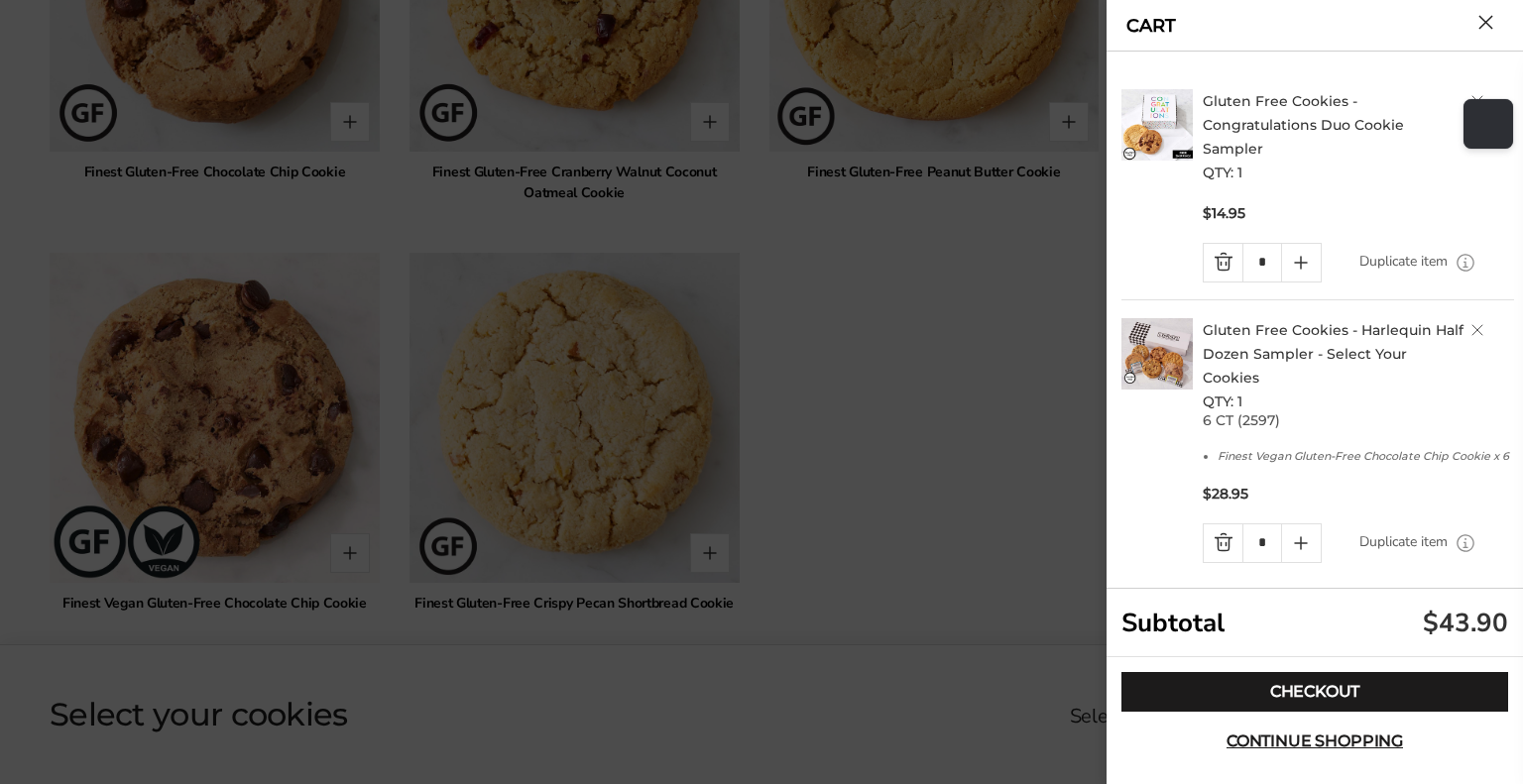 click at bounding box center [1223, 263] 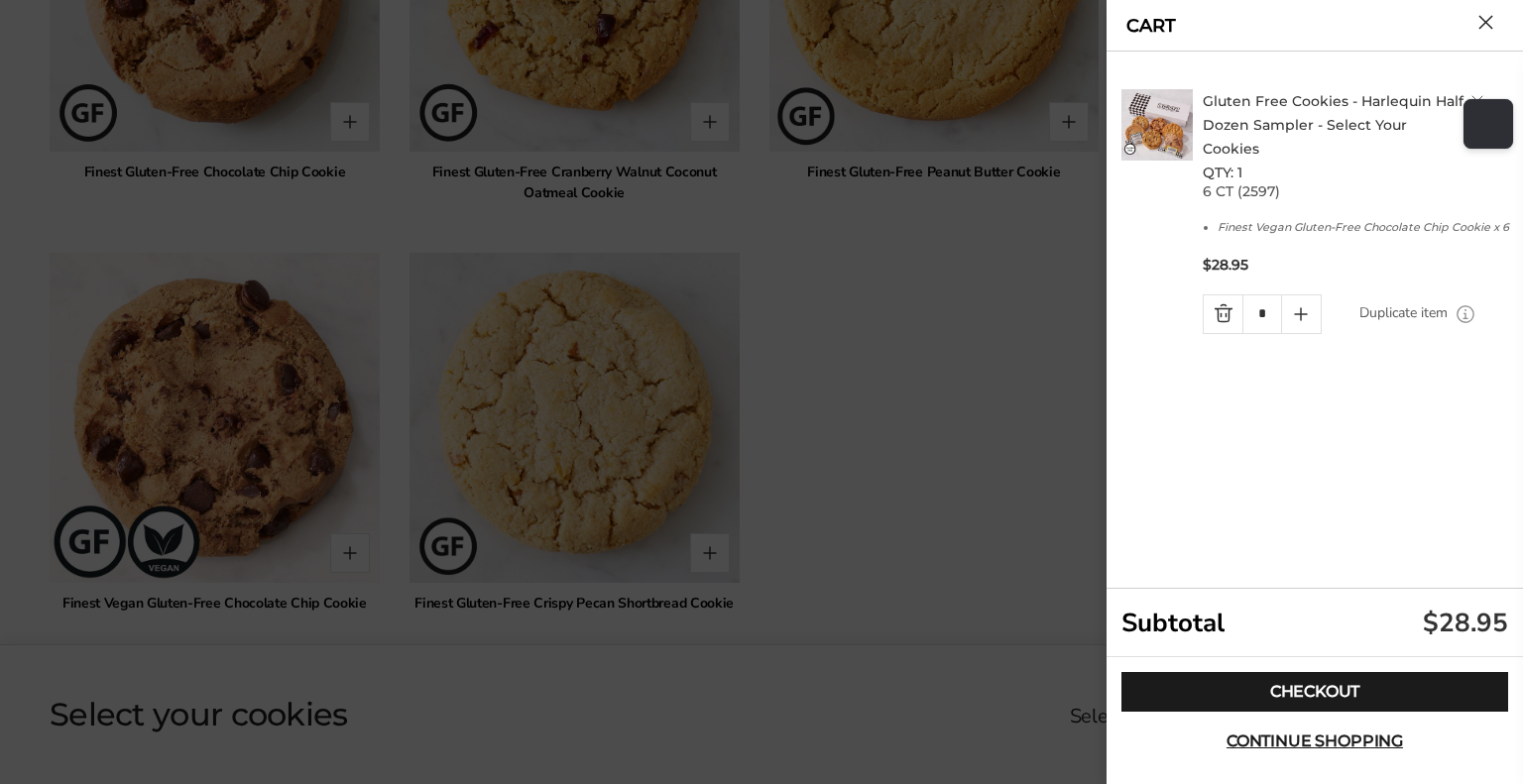 click at bounding box center [762, 392] 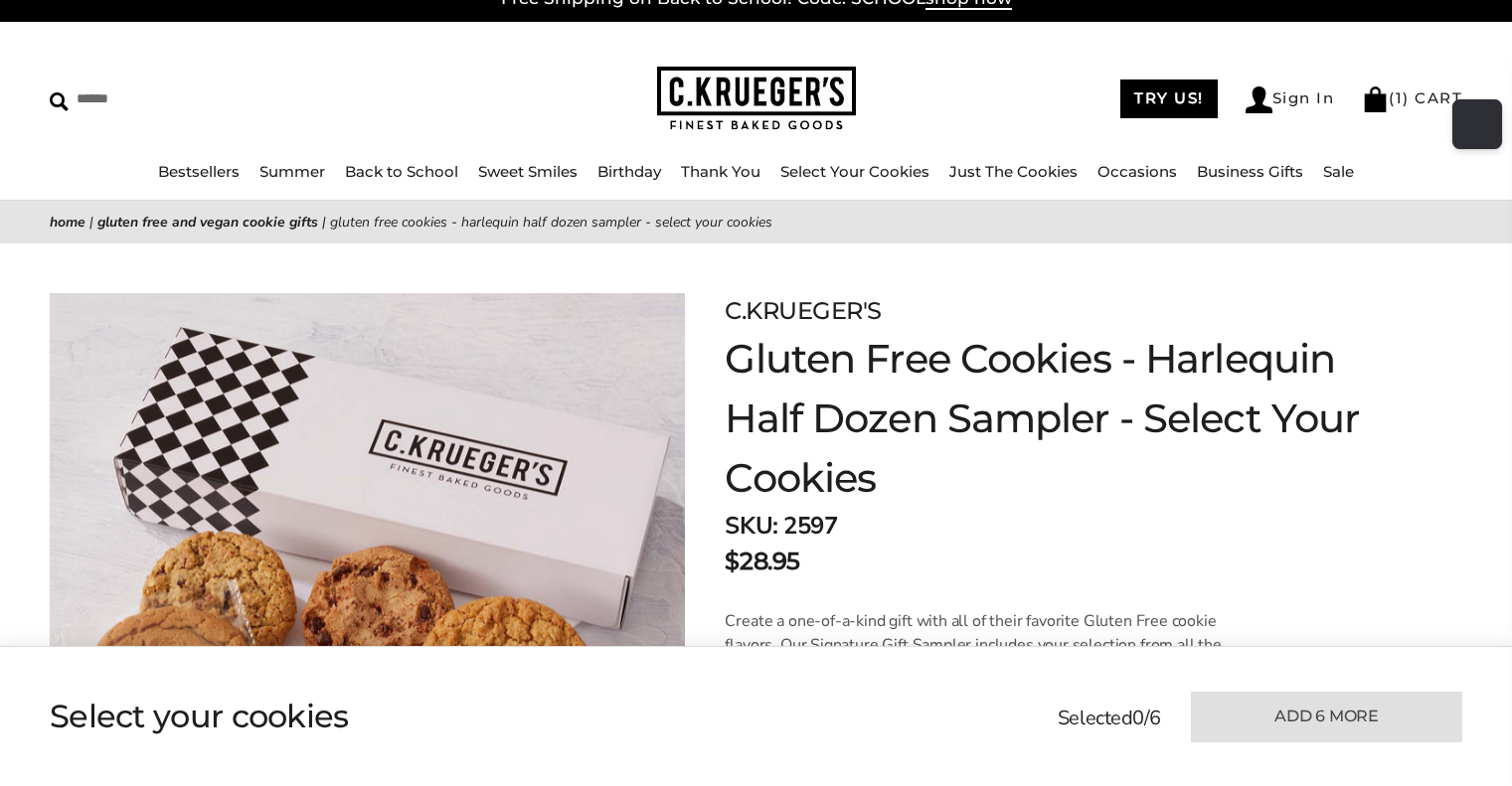 scroll, scrollTop: 0, scrollLeft: 0, axis: both 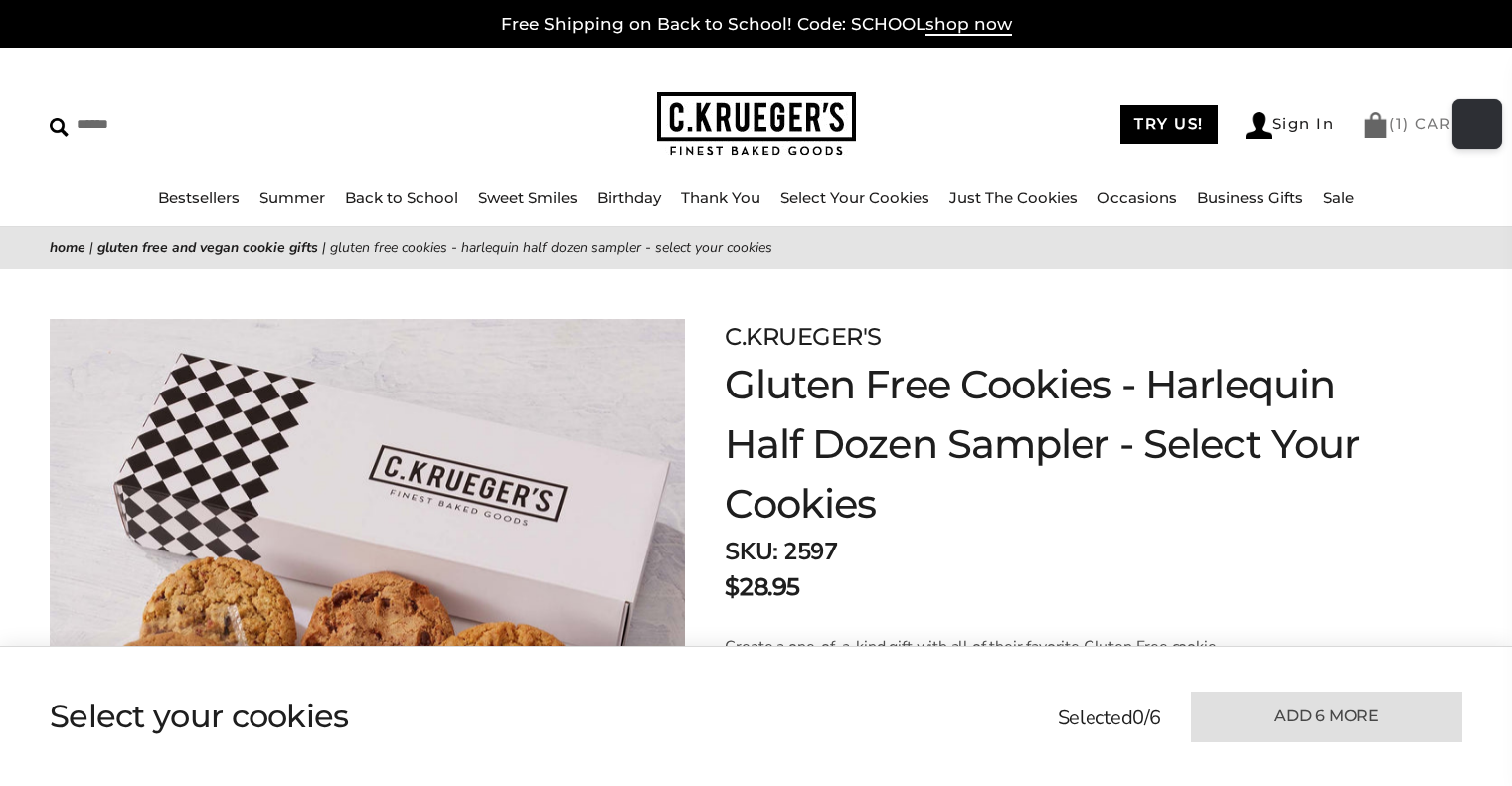 click on "( 1 )  CART" at bounding box center [1412, 123] 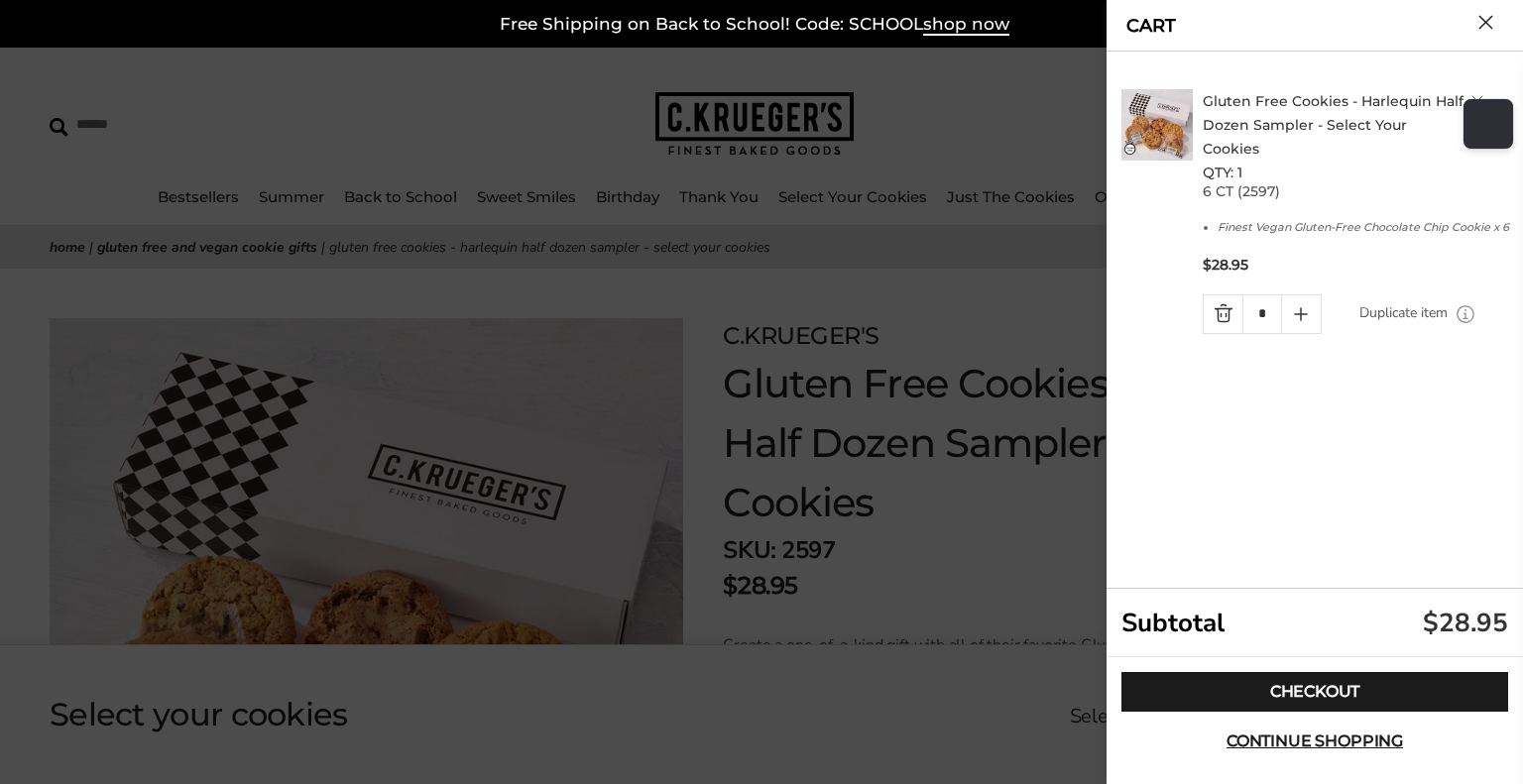 click at bounding box center [1485, 22] 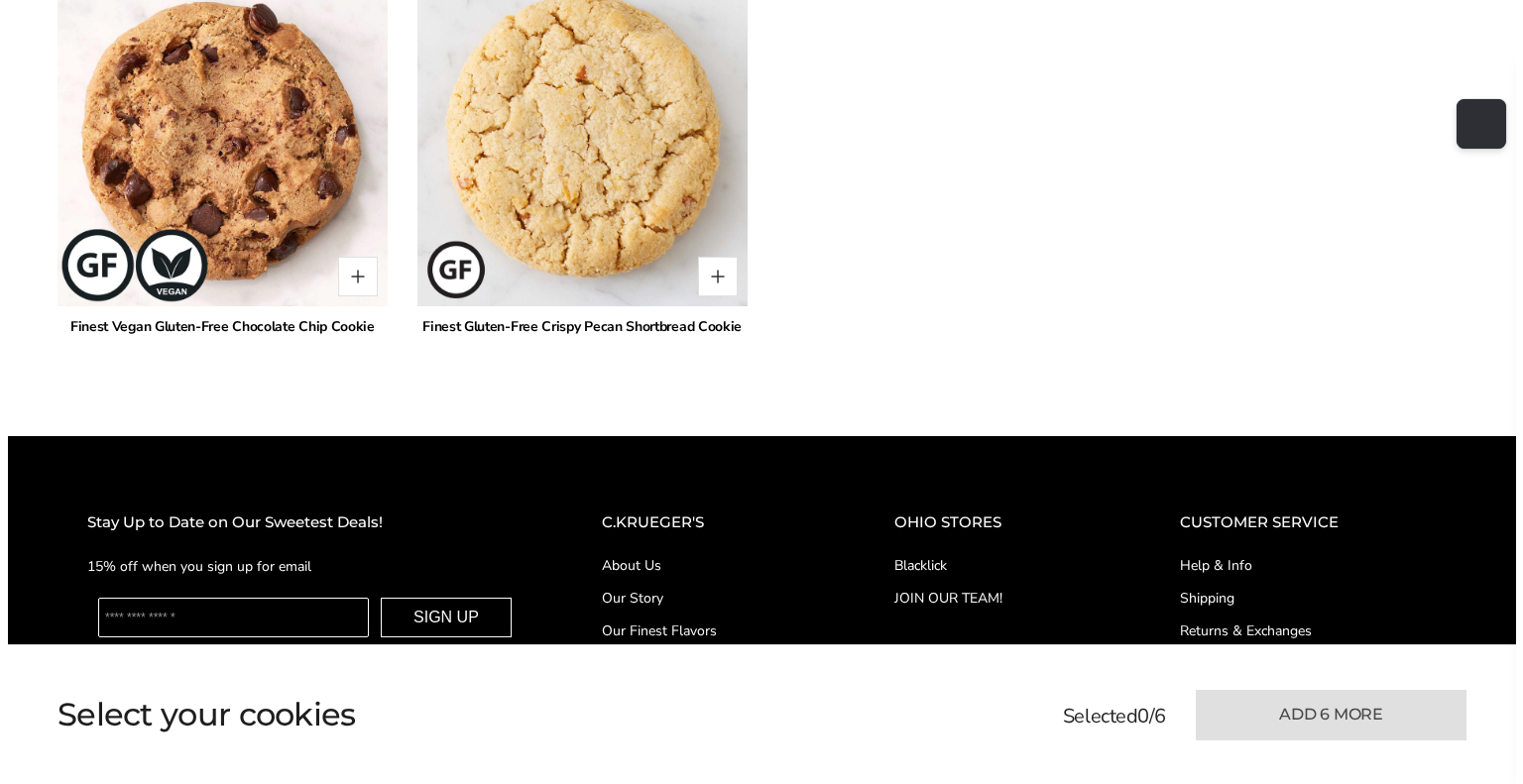 scroll, scrollTop: 1883, scrollLeft: 0, axis: vertical 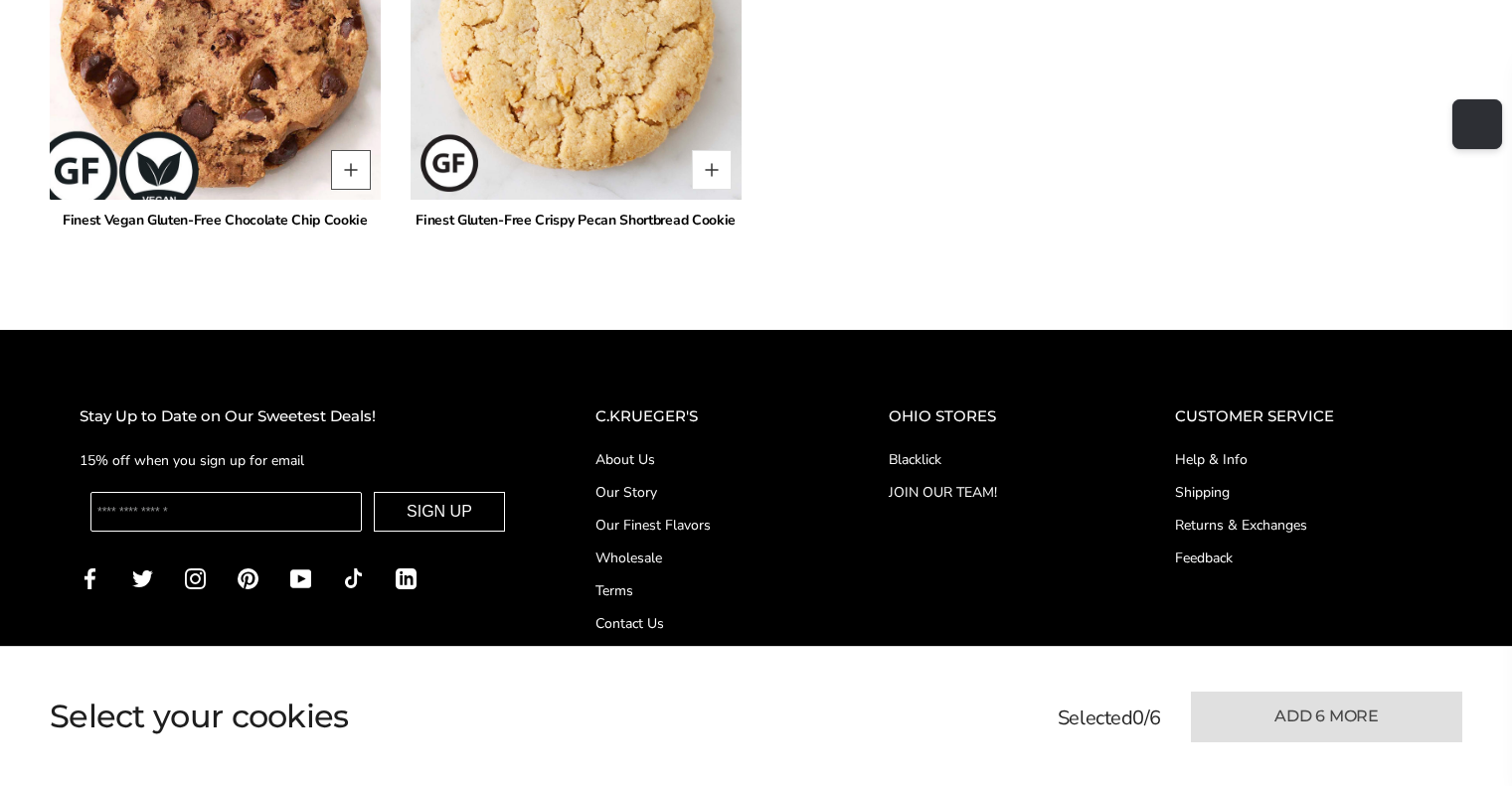 click at bounding box center [351, 170] 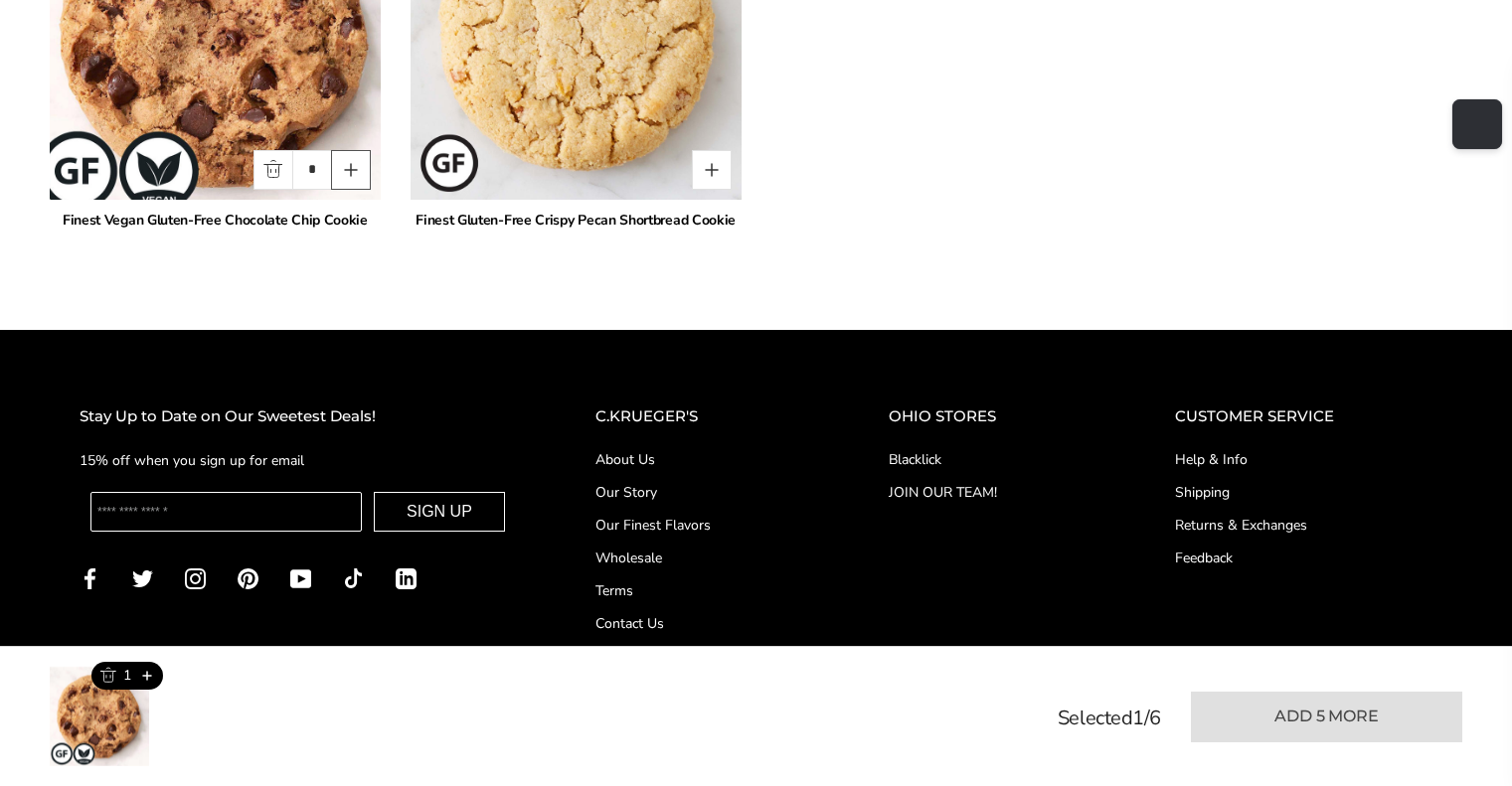 click at bounding box center [351, 170] 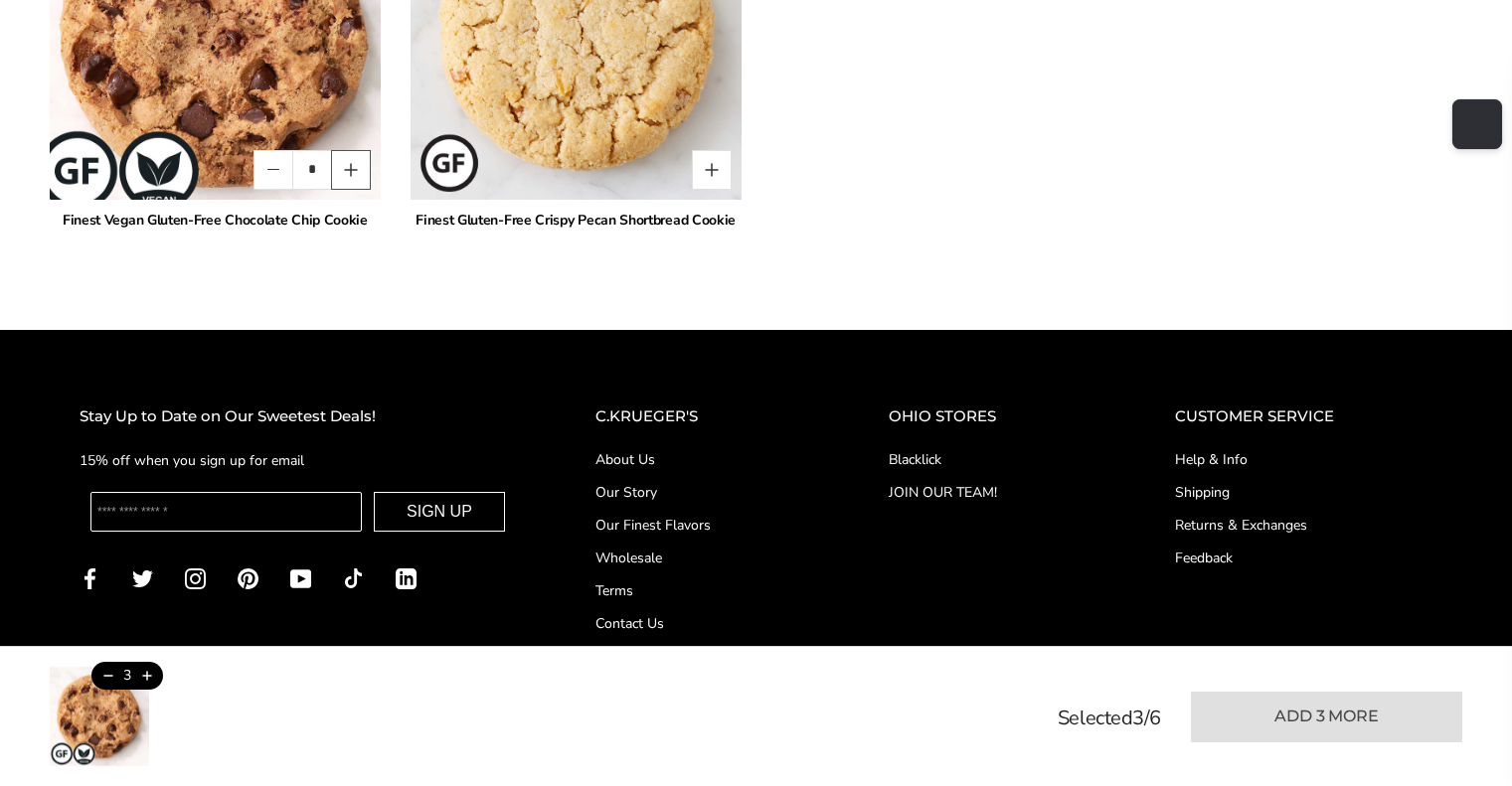 click at bounding box center (351, 170) 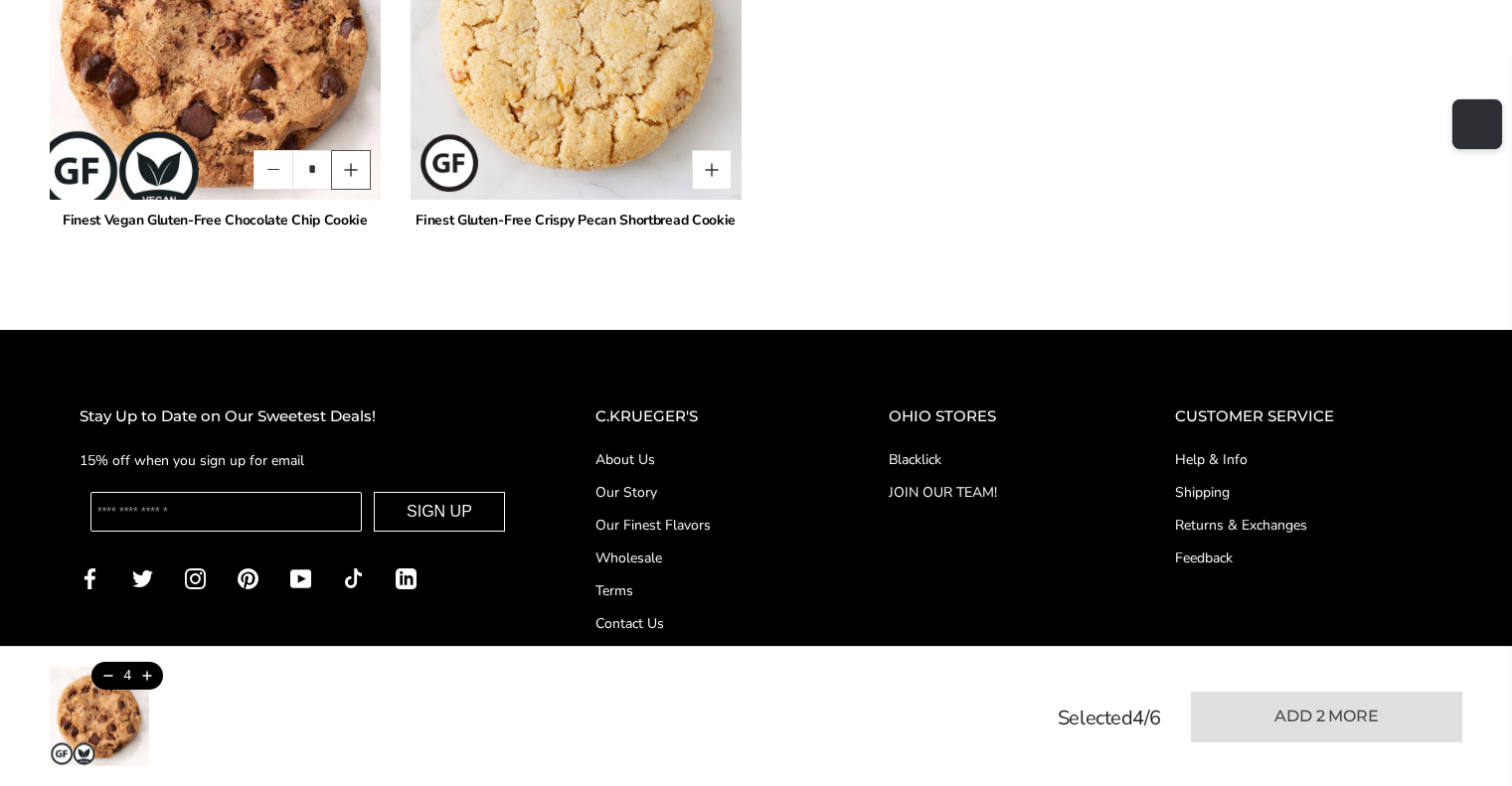 click at bounding box center [351, 170] 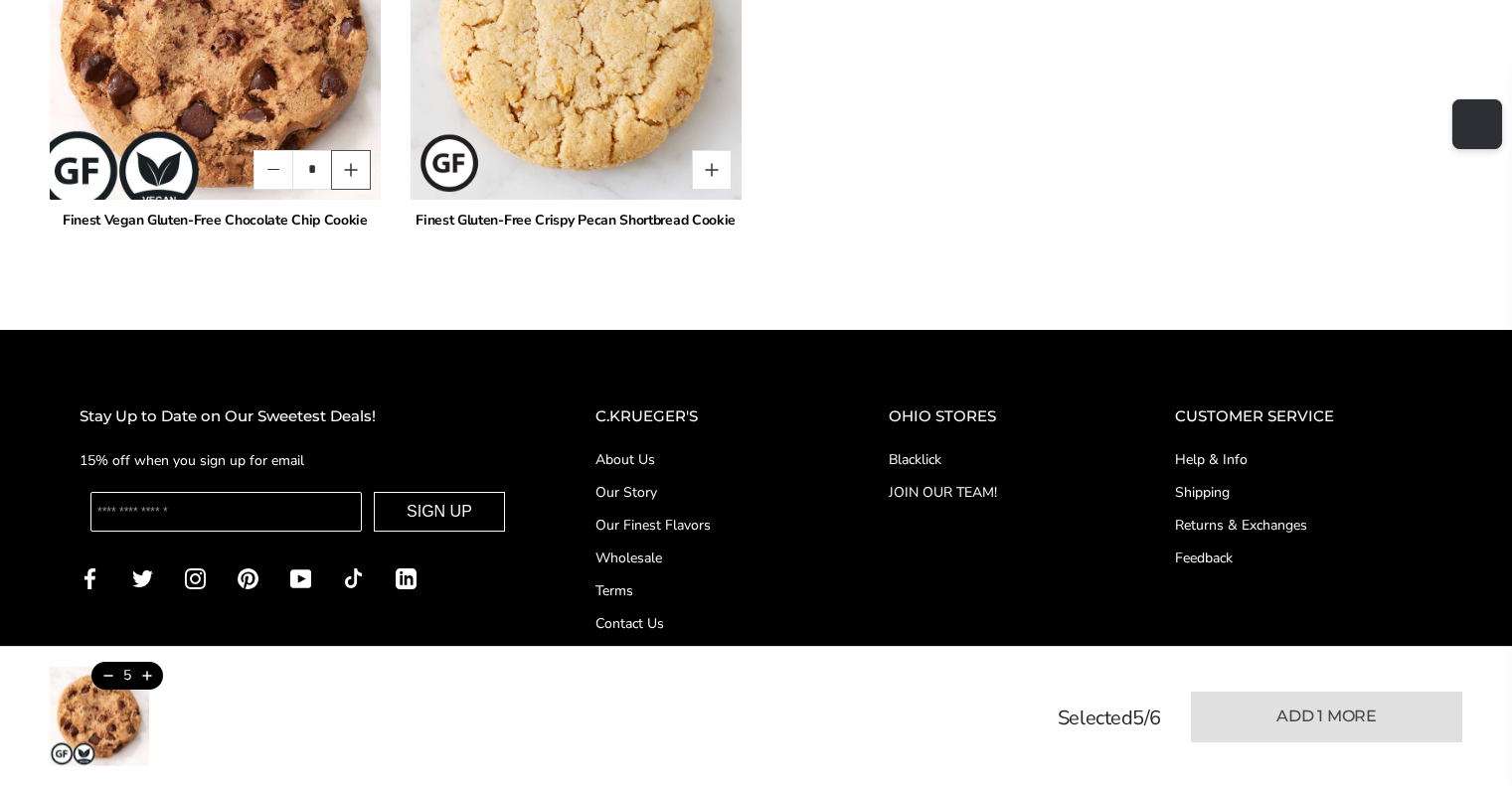 click at bounding box center (351, 170) 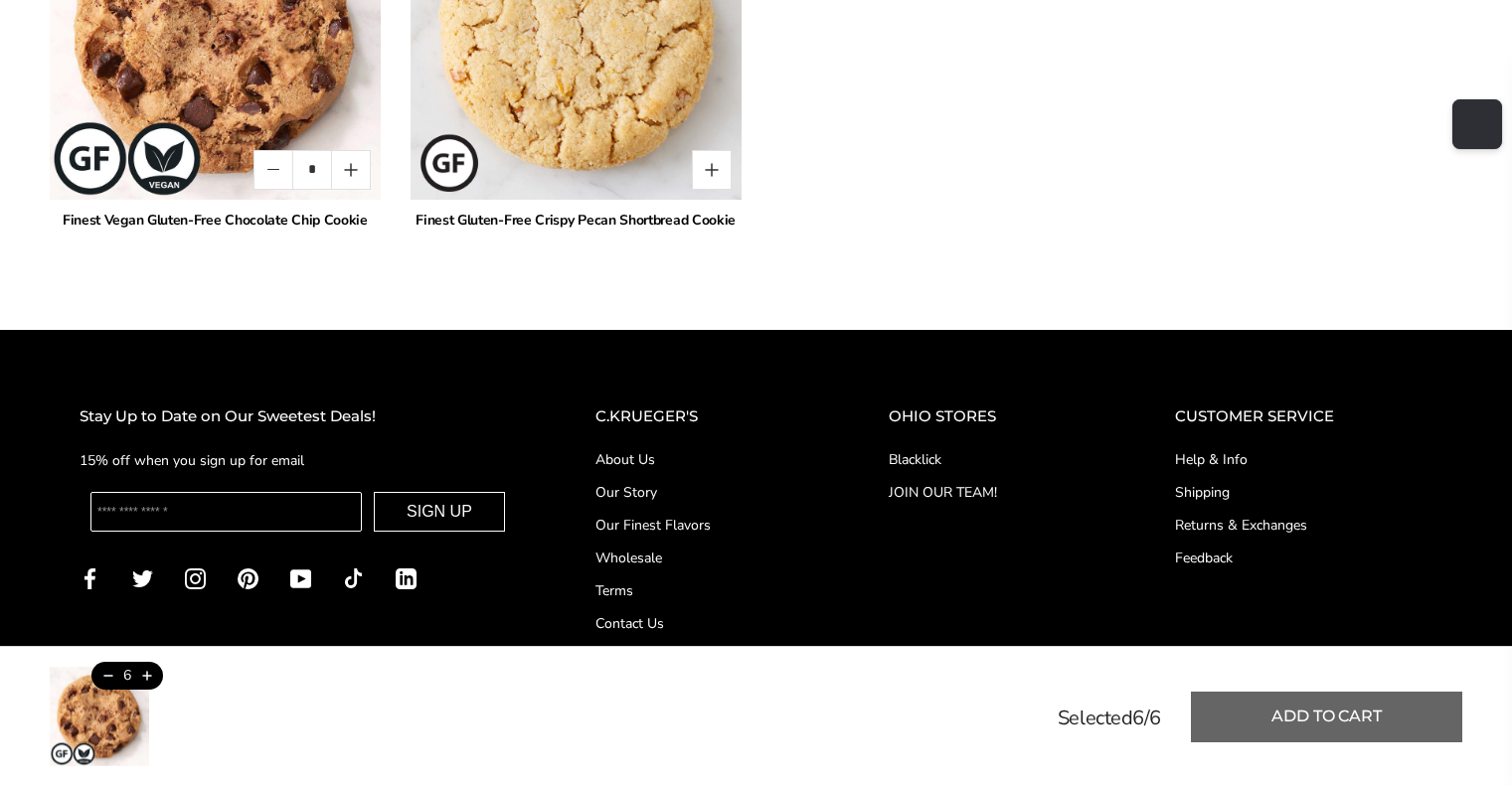 click on "Add to cart" at bounding box center [1326, 716] 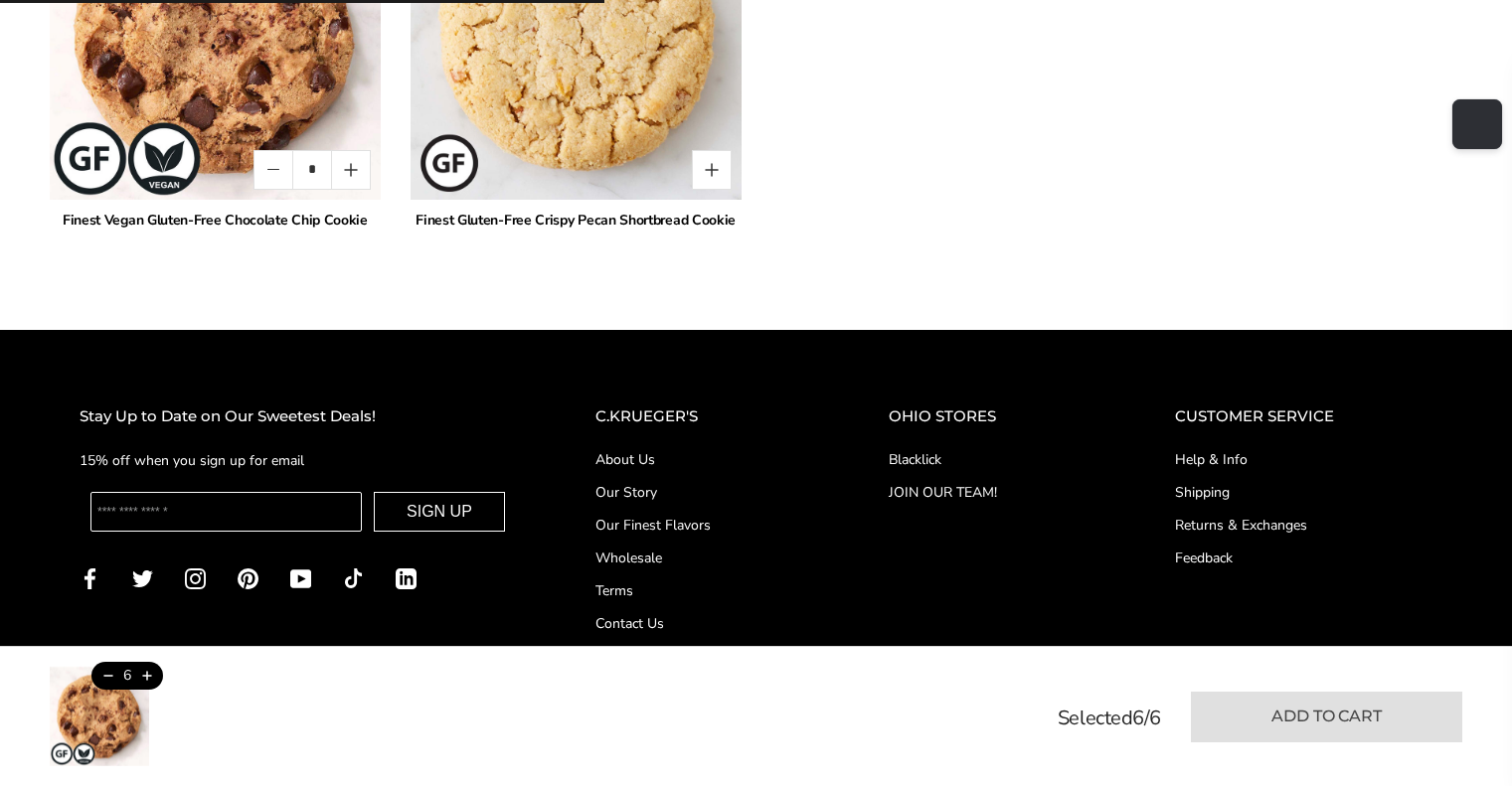type on "*" 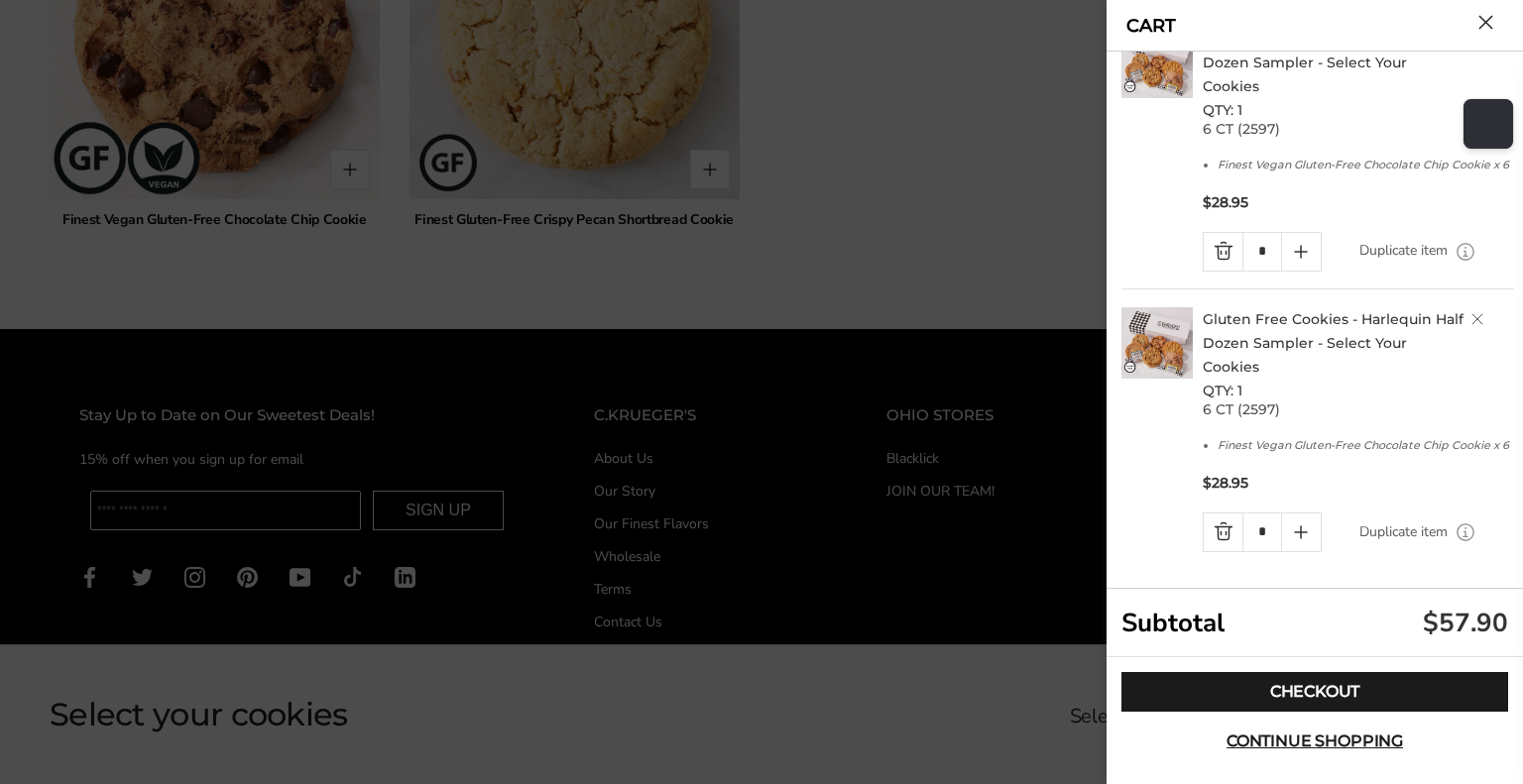 scroll, scrollTop: 98, scrollLeft: 0, axis: vertical 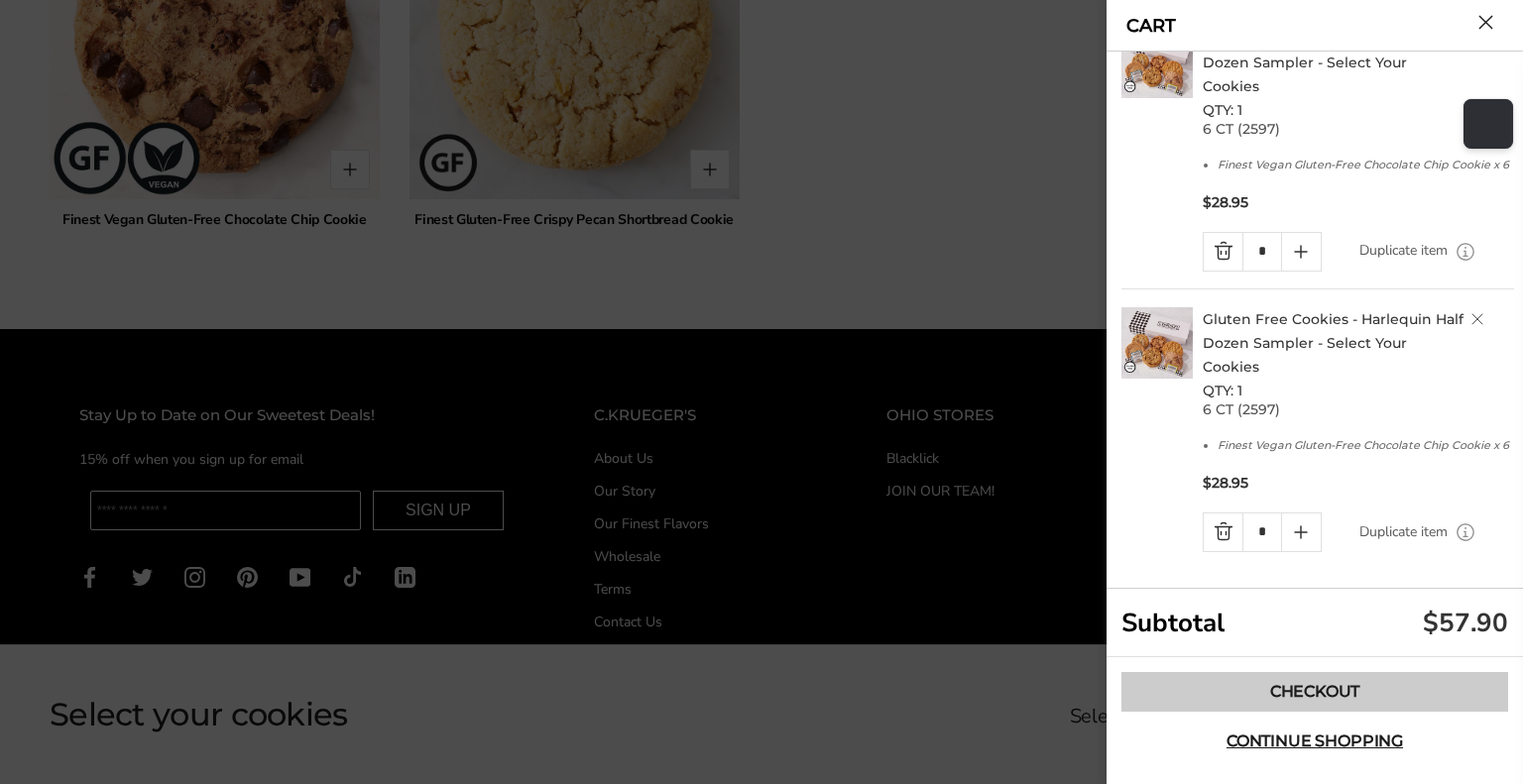click on "Checkout" at bounding box center [1315, 692] 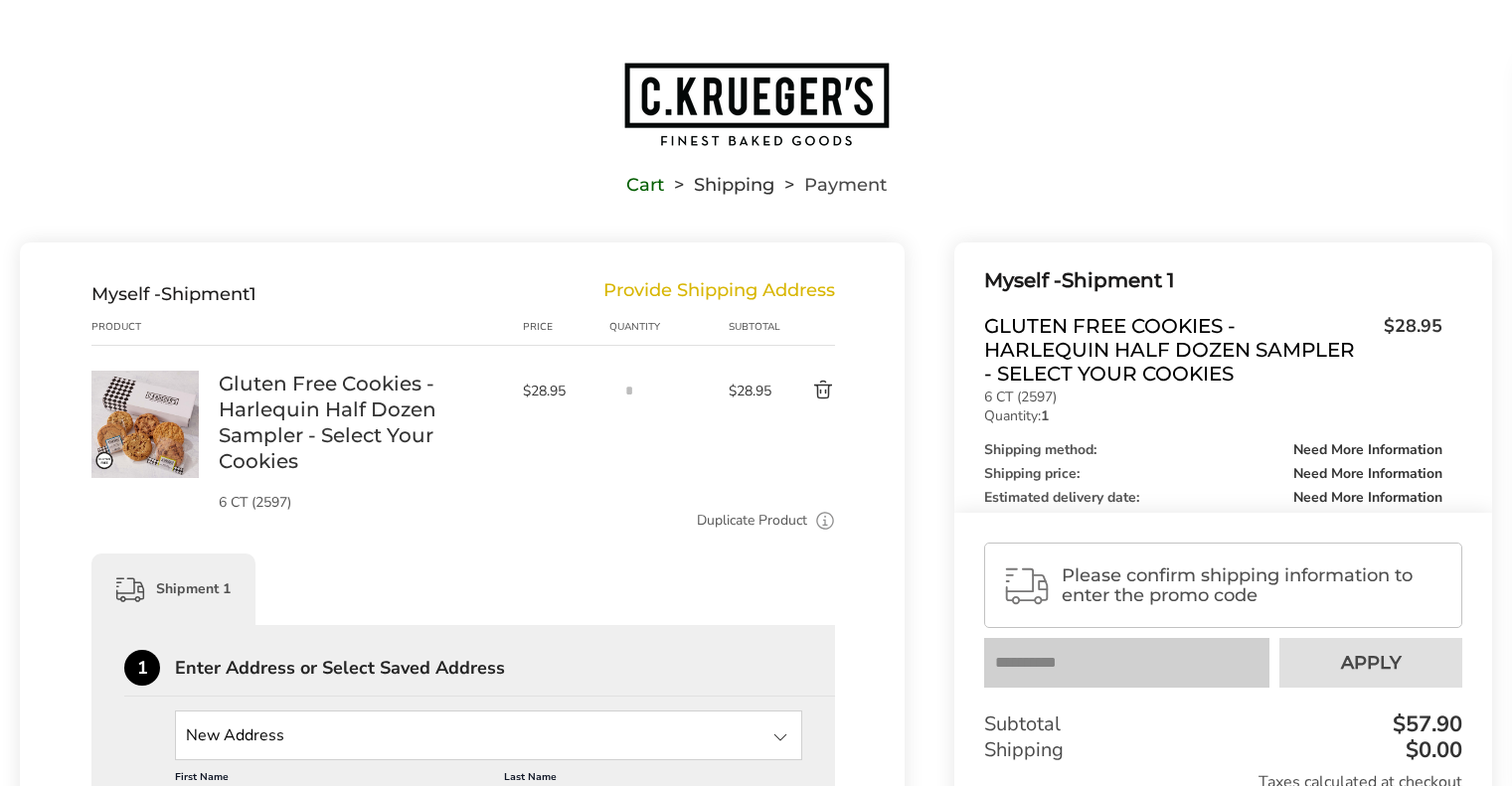 scroll, scrollTop: 0, scrollLeft: 0, axis: both 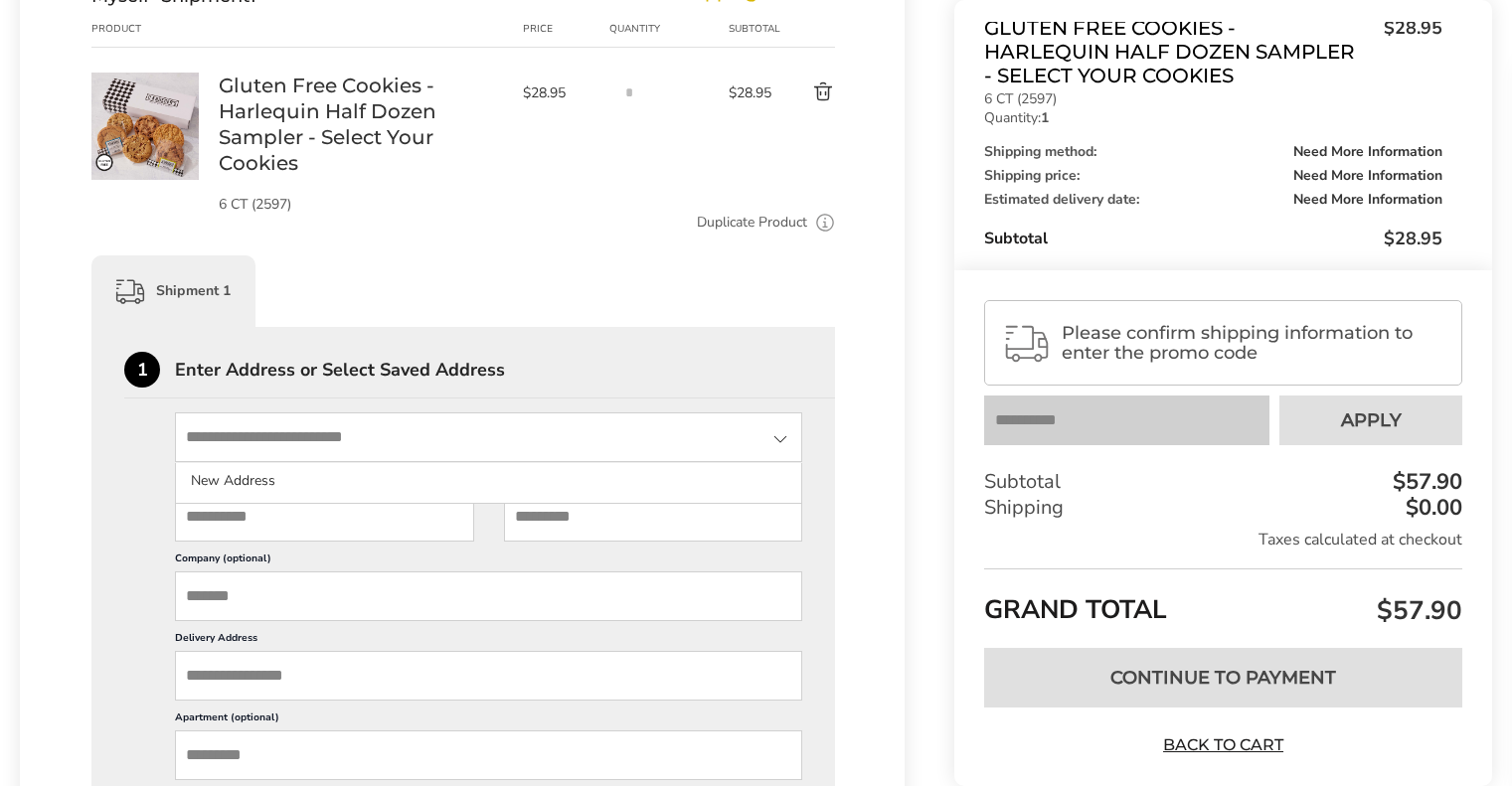 click at bounding box center (488, 437) 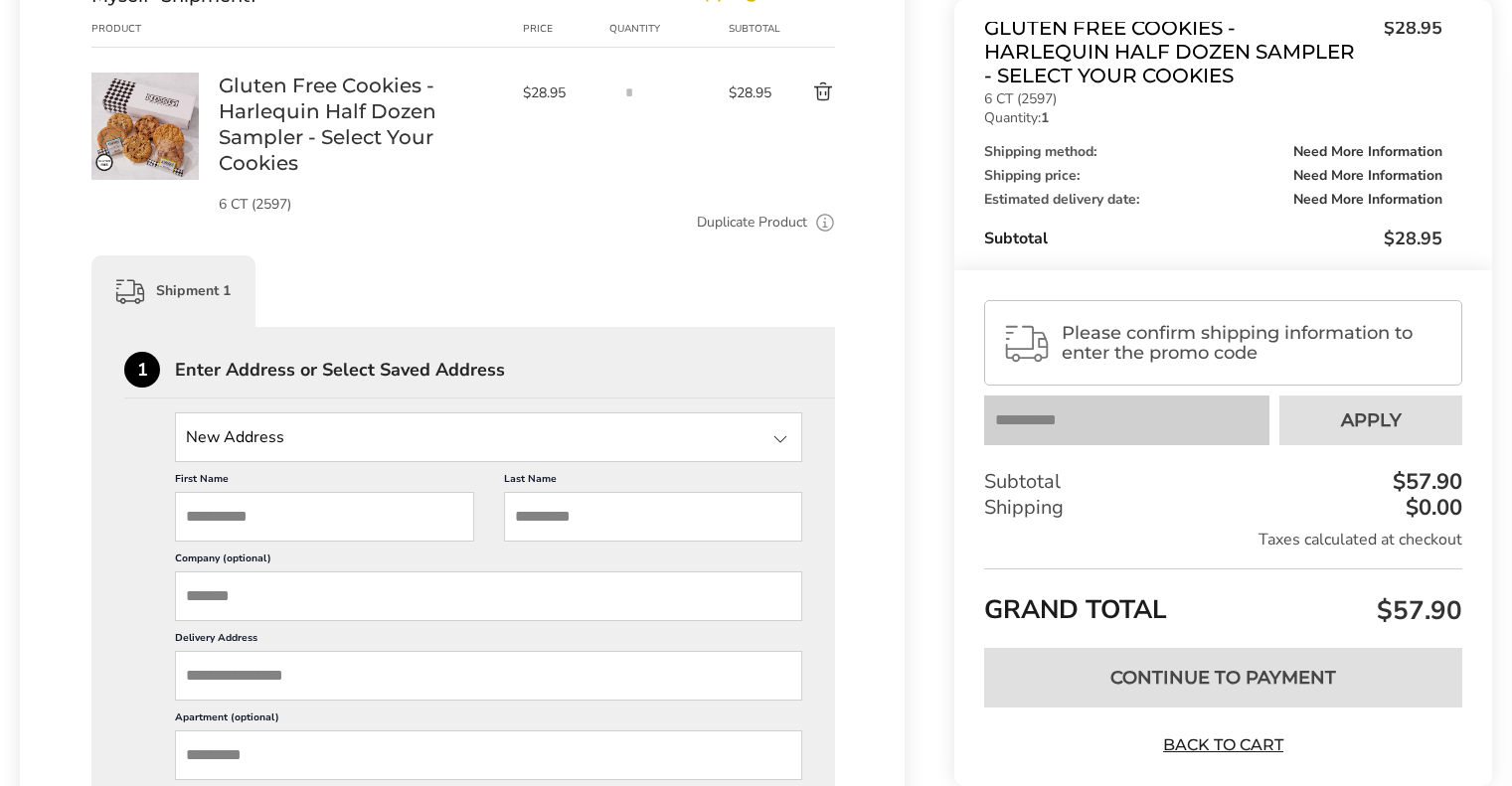 click on "First Name" at bounding box center (324, 517) 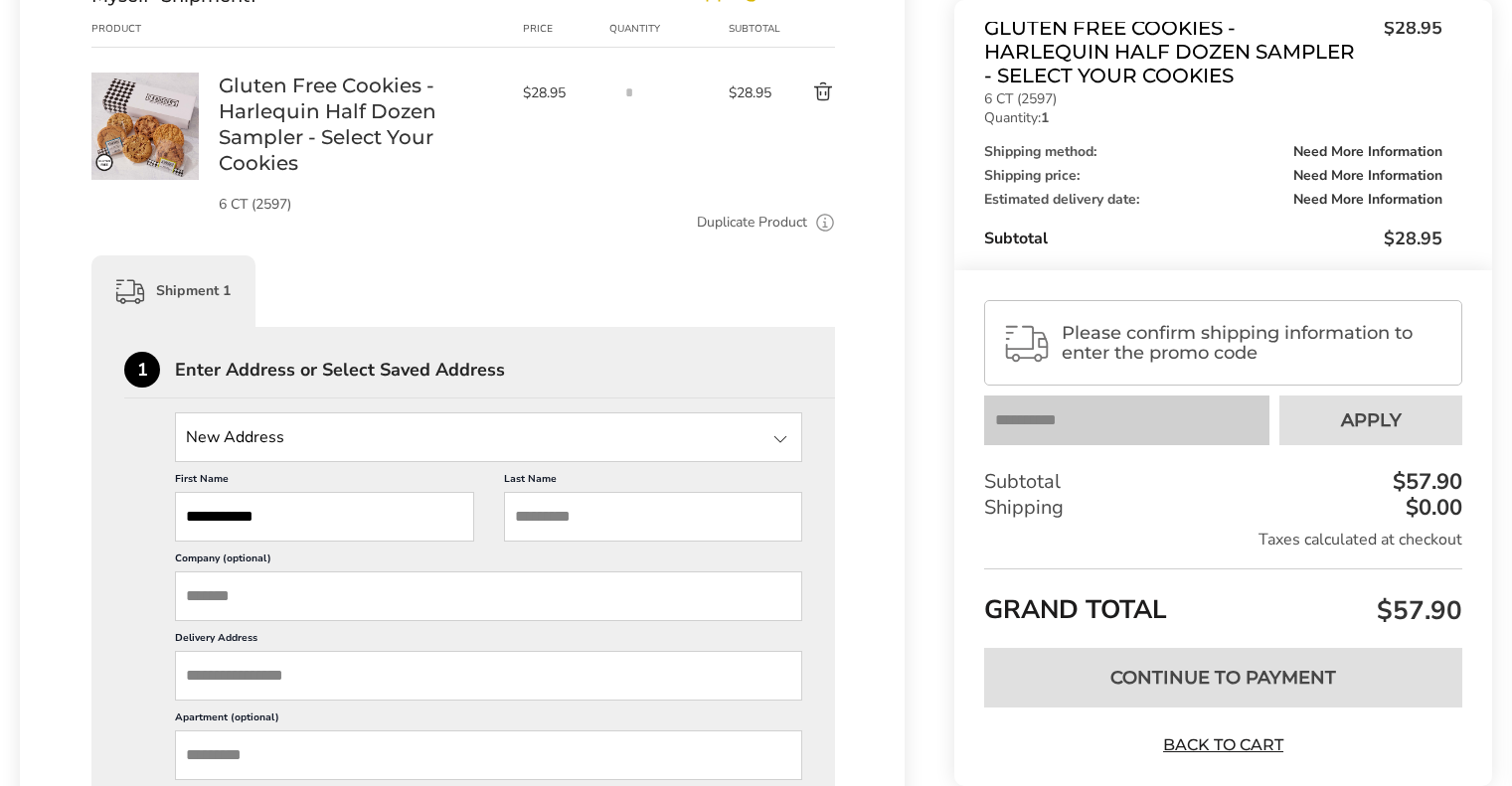 type on "**********" 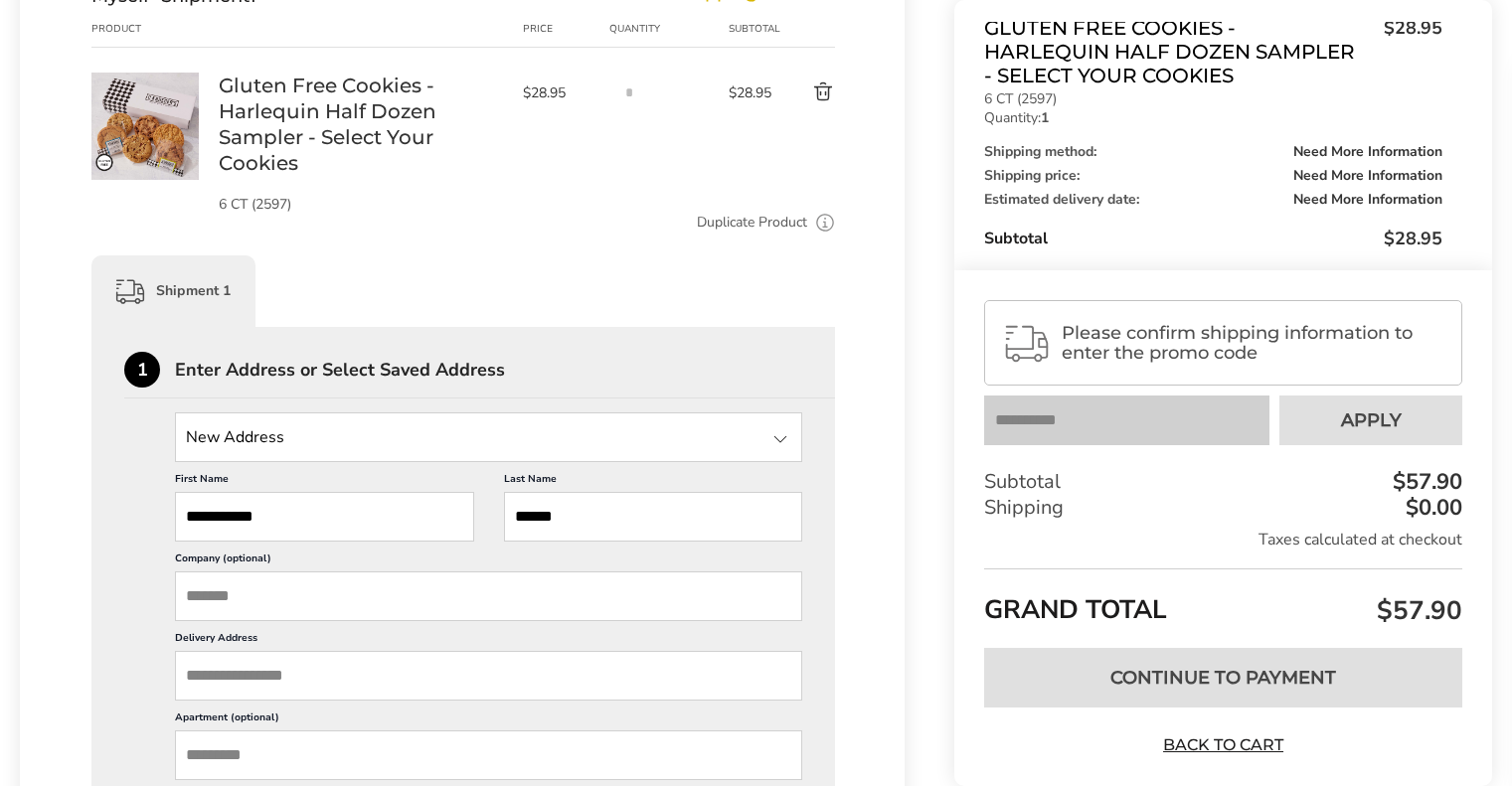 type on "******" 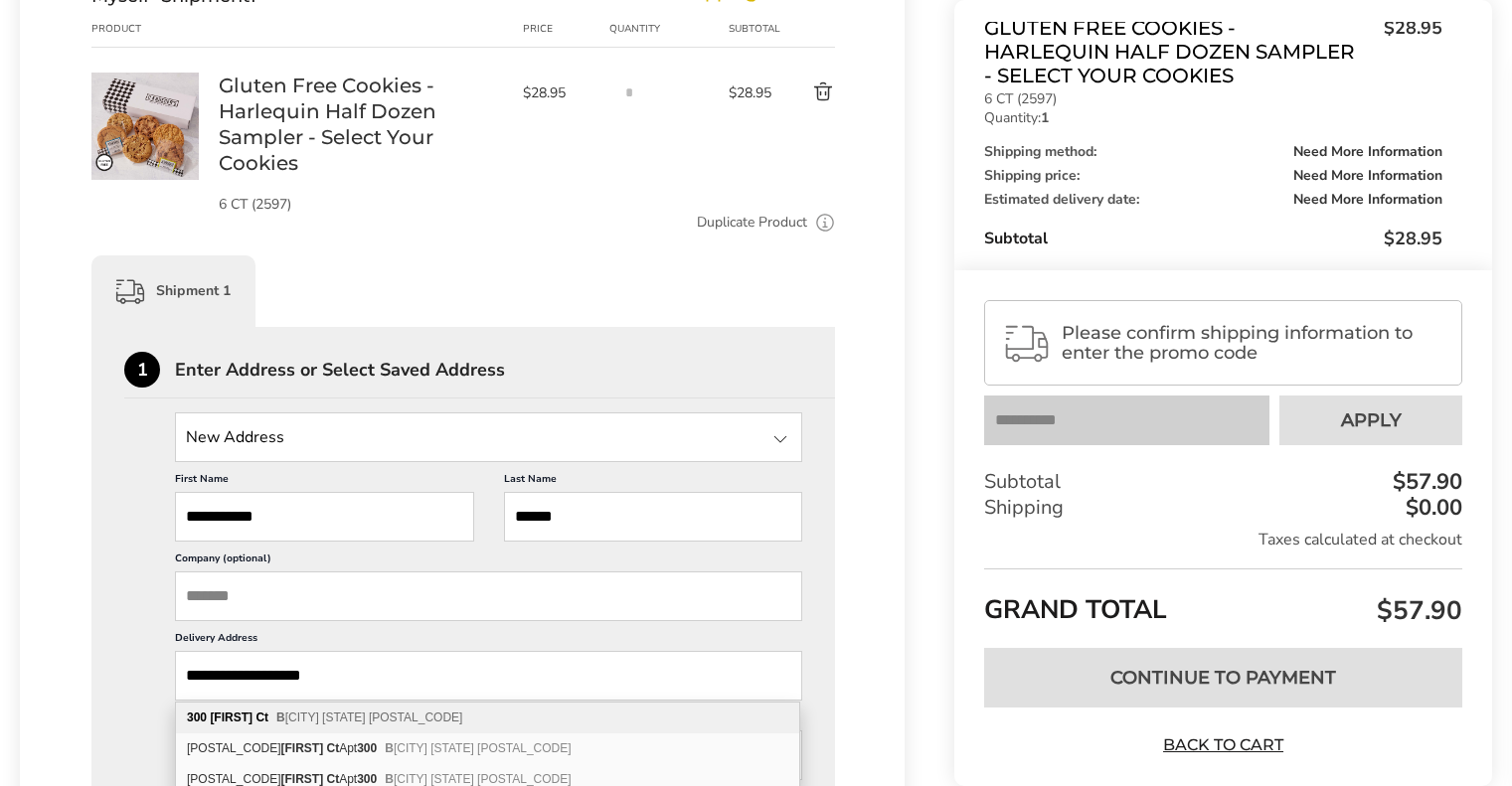 click on "B ristol TN 37620" at bounding box center [369, 717] 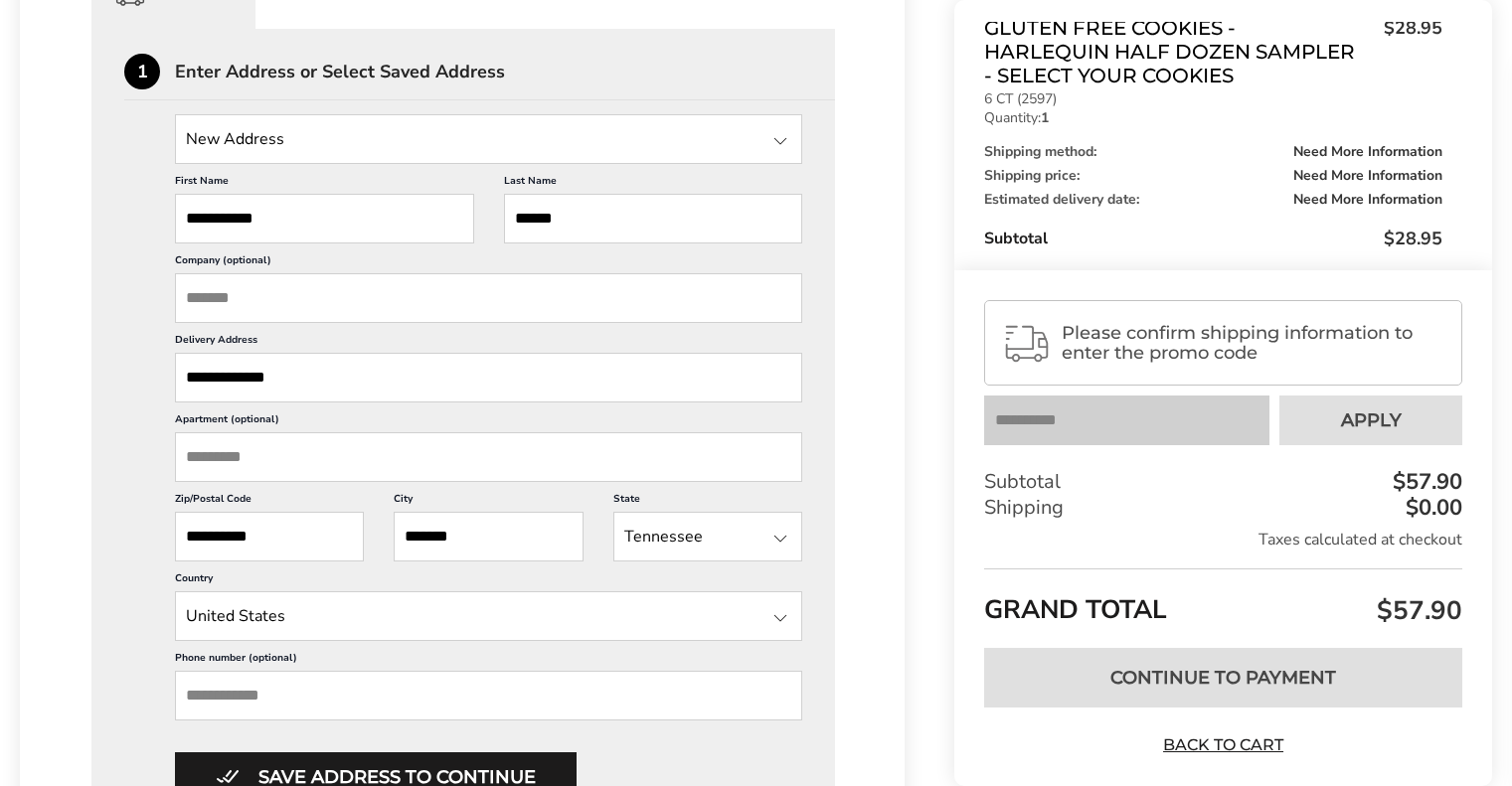 scroll, scrollTop: 696, scrollLeft: 0, axis: vertical 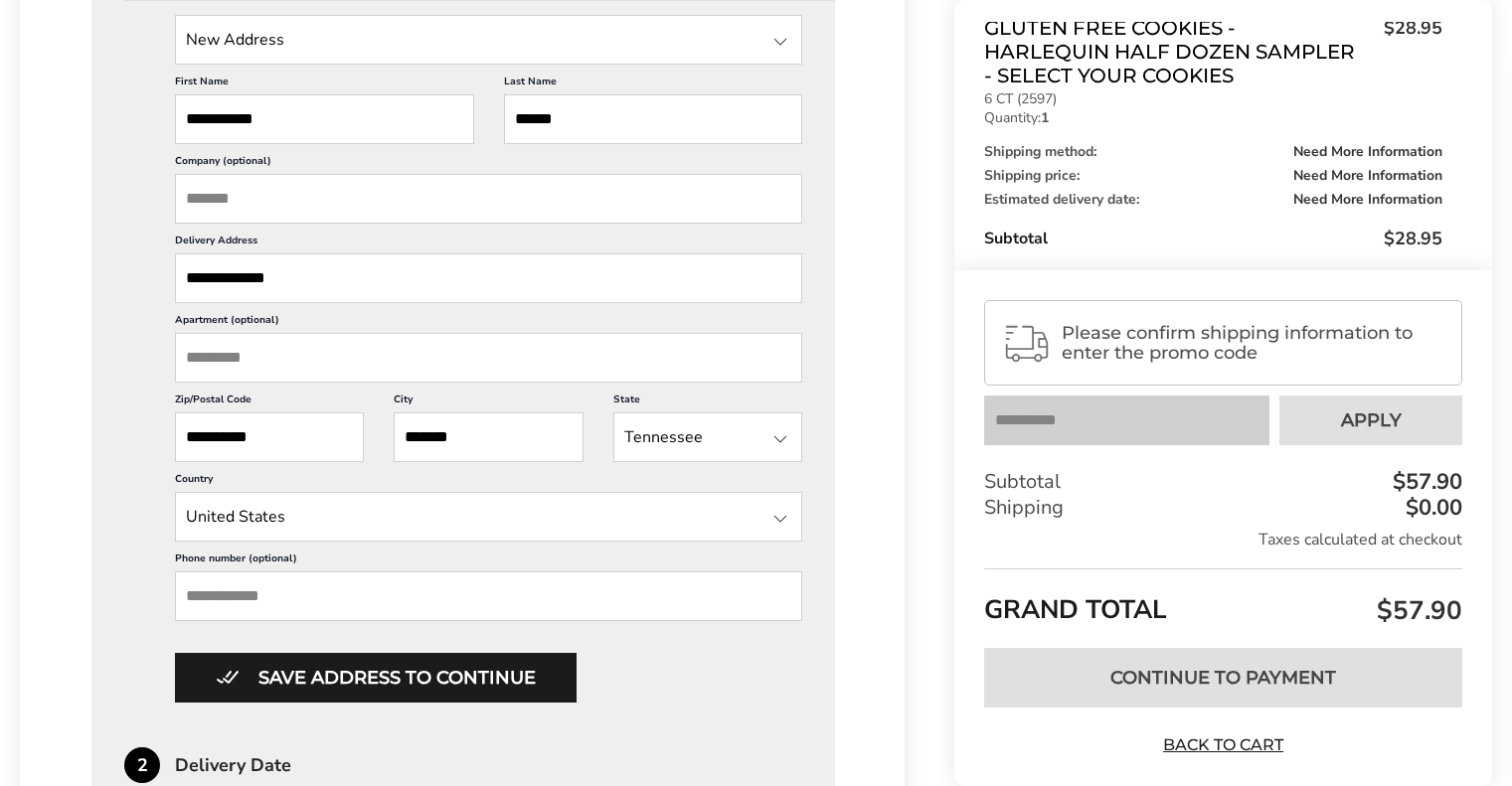 click on "Phone number (optional)" at bounding box center (488, 596) 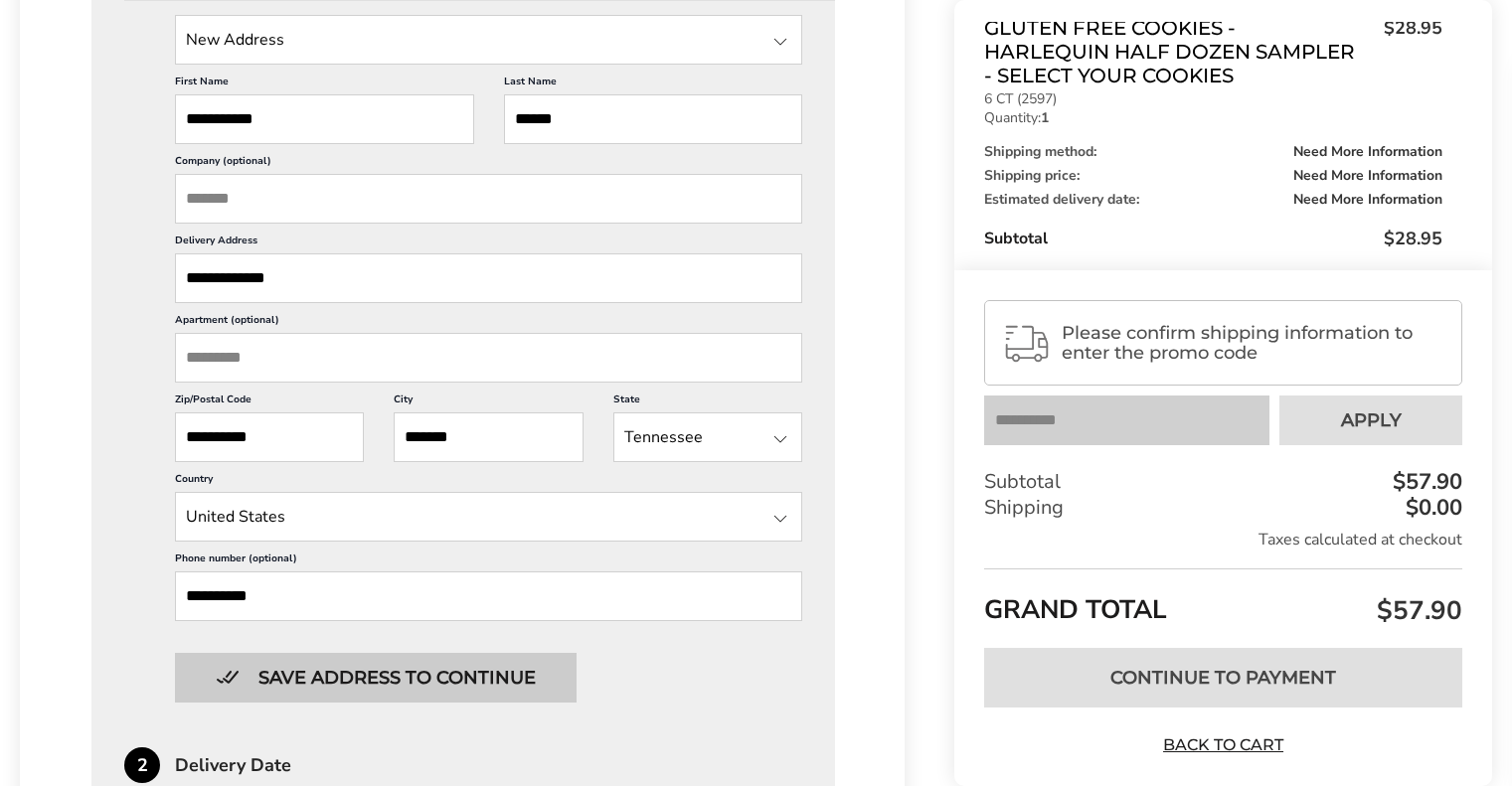 type on "**********" 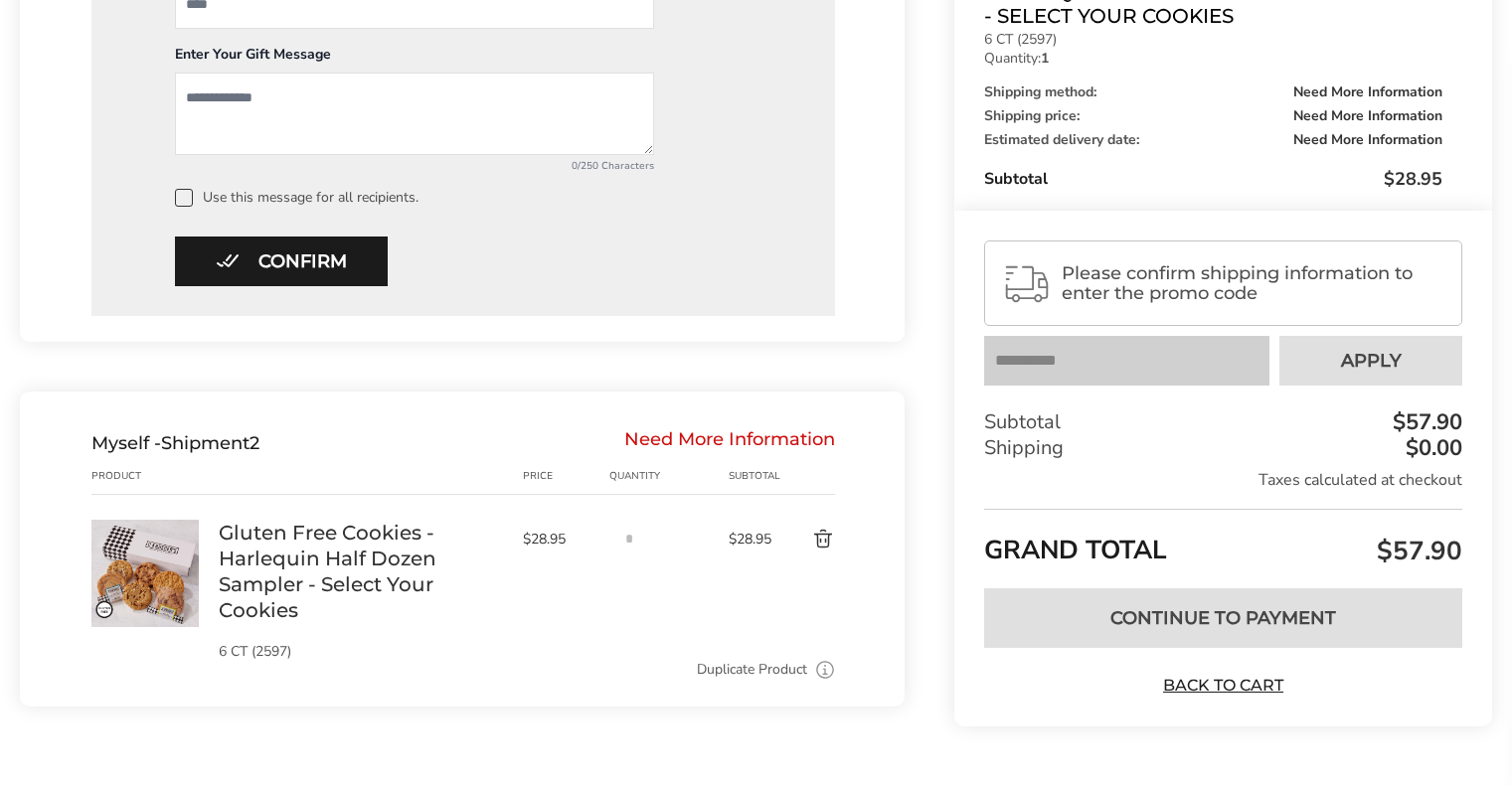 scroll, scrollTop: 1218, scrollLeft: 0, axis: vertical 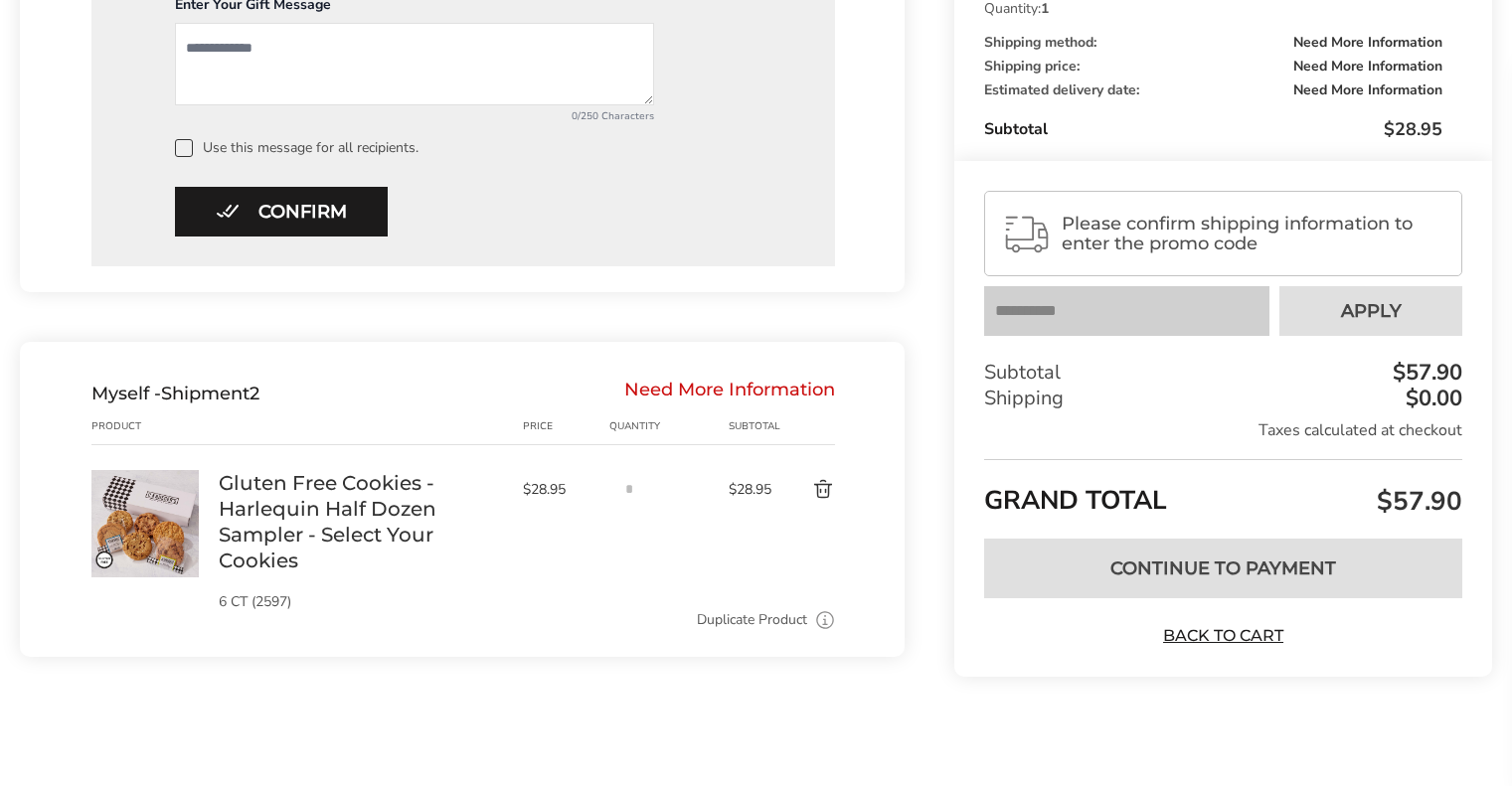 click at bounding box center [806, 490] 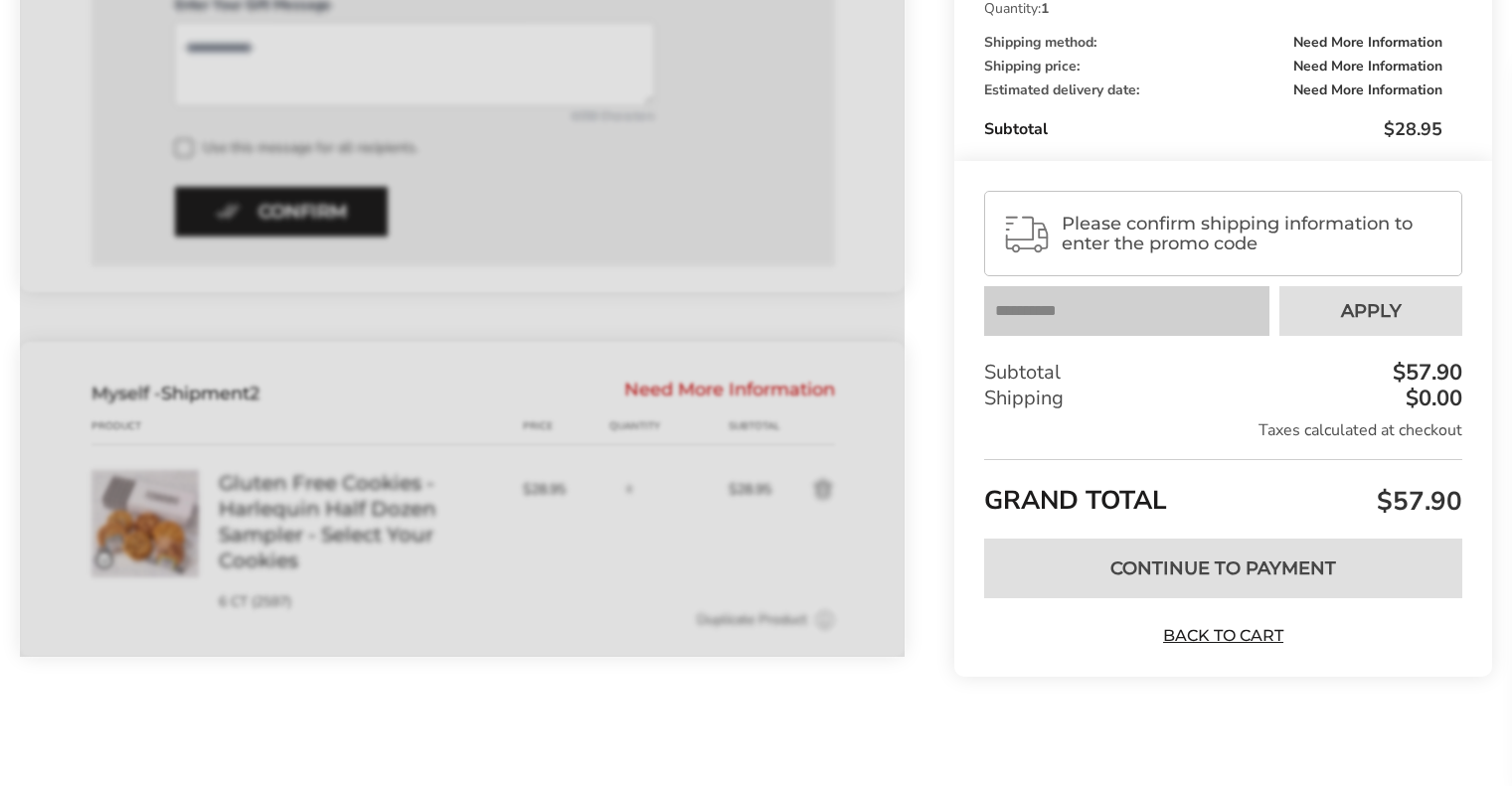 scroll, scrollTop: 56, scrollLeft: 0, axis: vertical 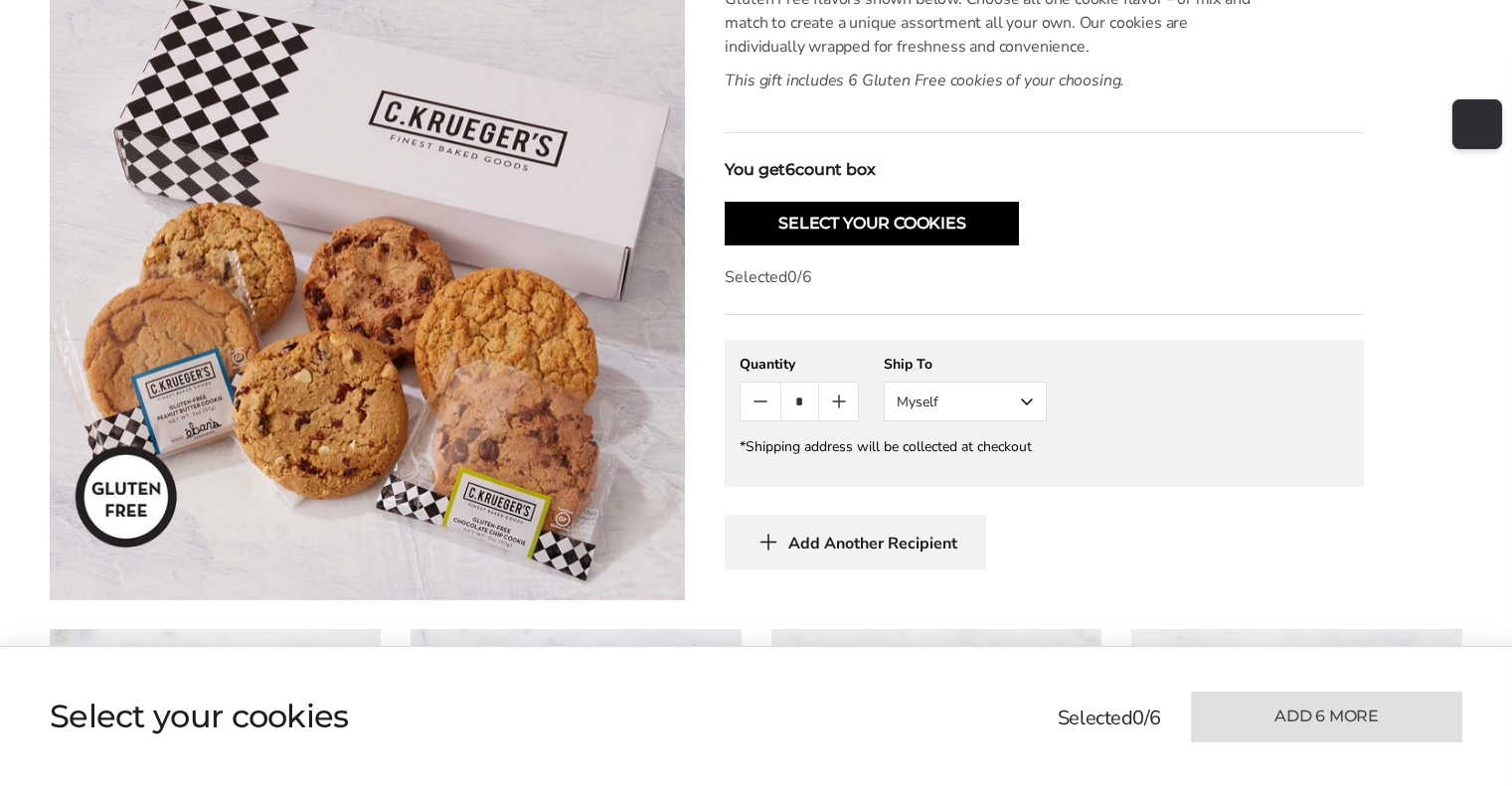 click on "Myself" at bounding box center (965, 401) 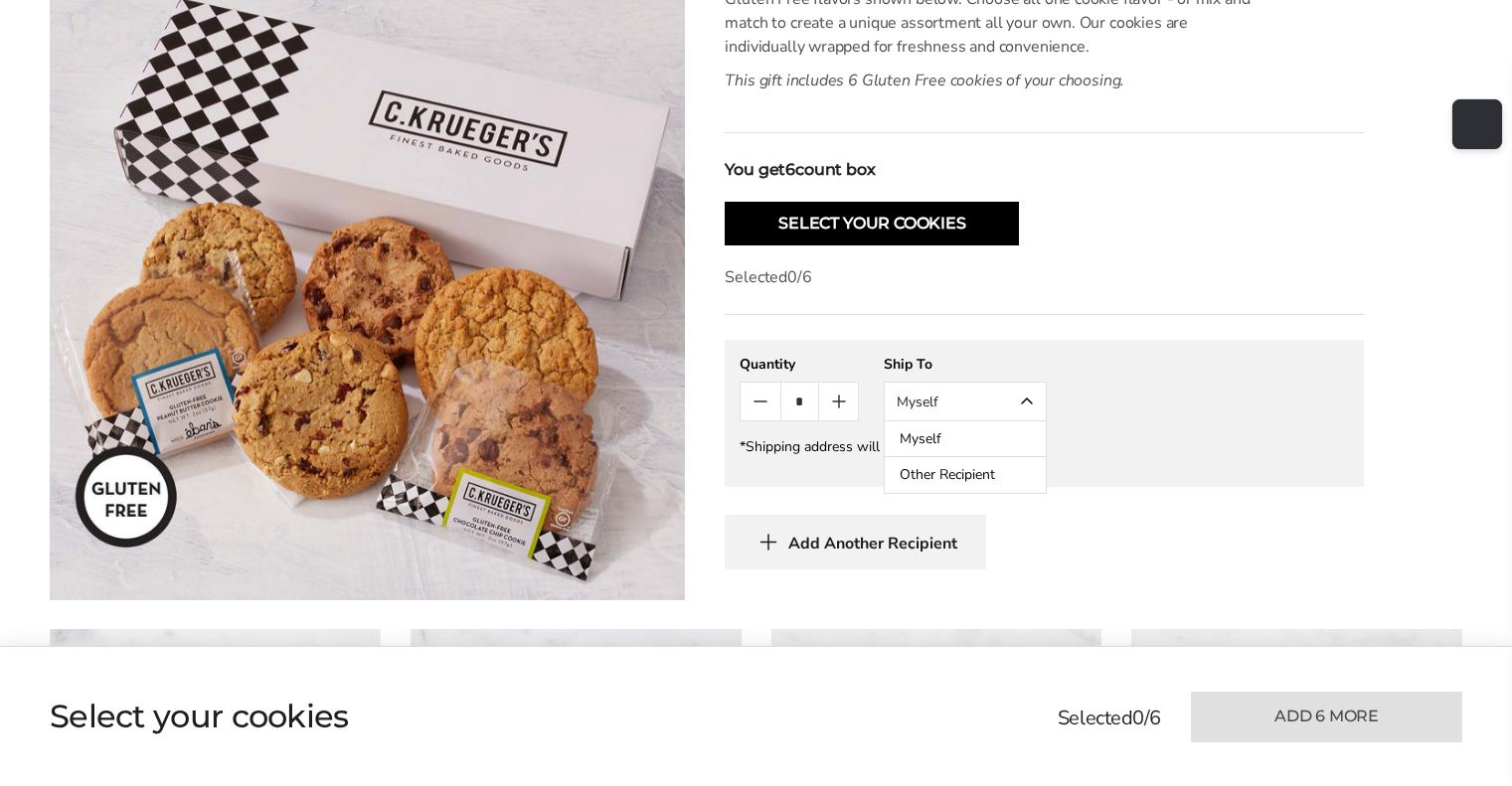 click on "Other Recipient" at bounding box center [965, 475] 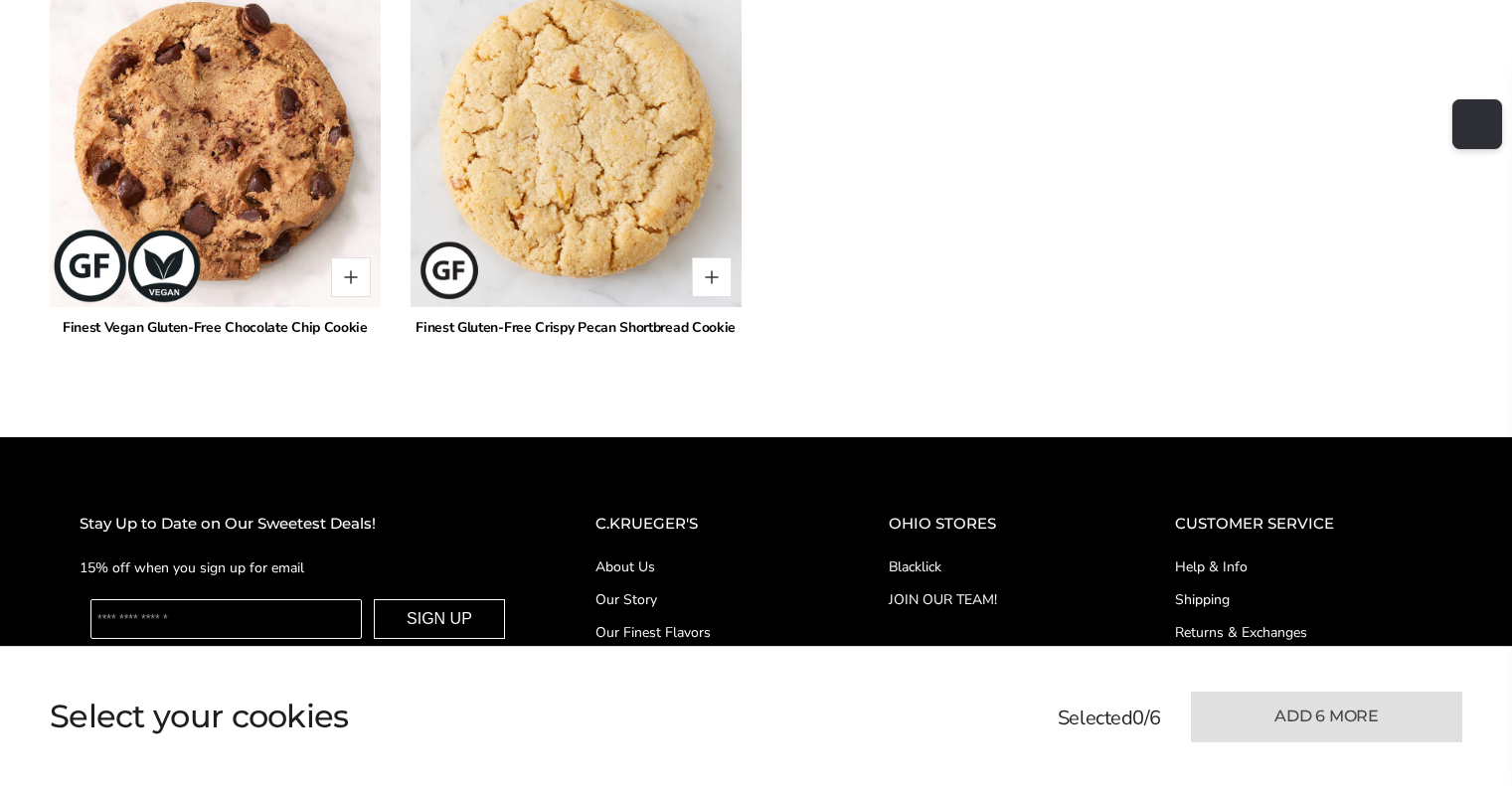 scroll, scrollTop: 2087, scrollLeft: 0, axis: vertical 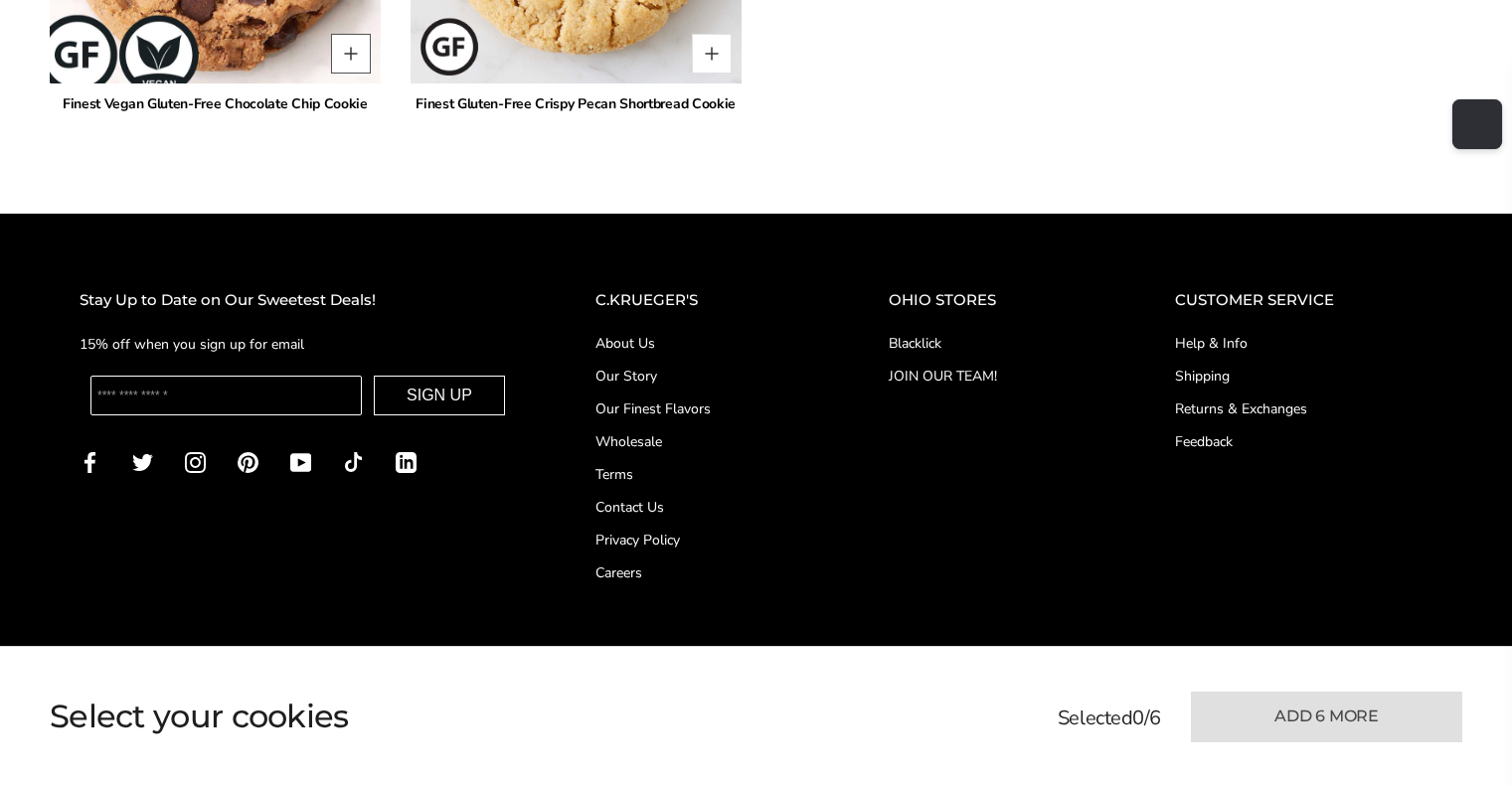 click at bounding box center [351, 54] 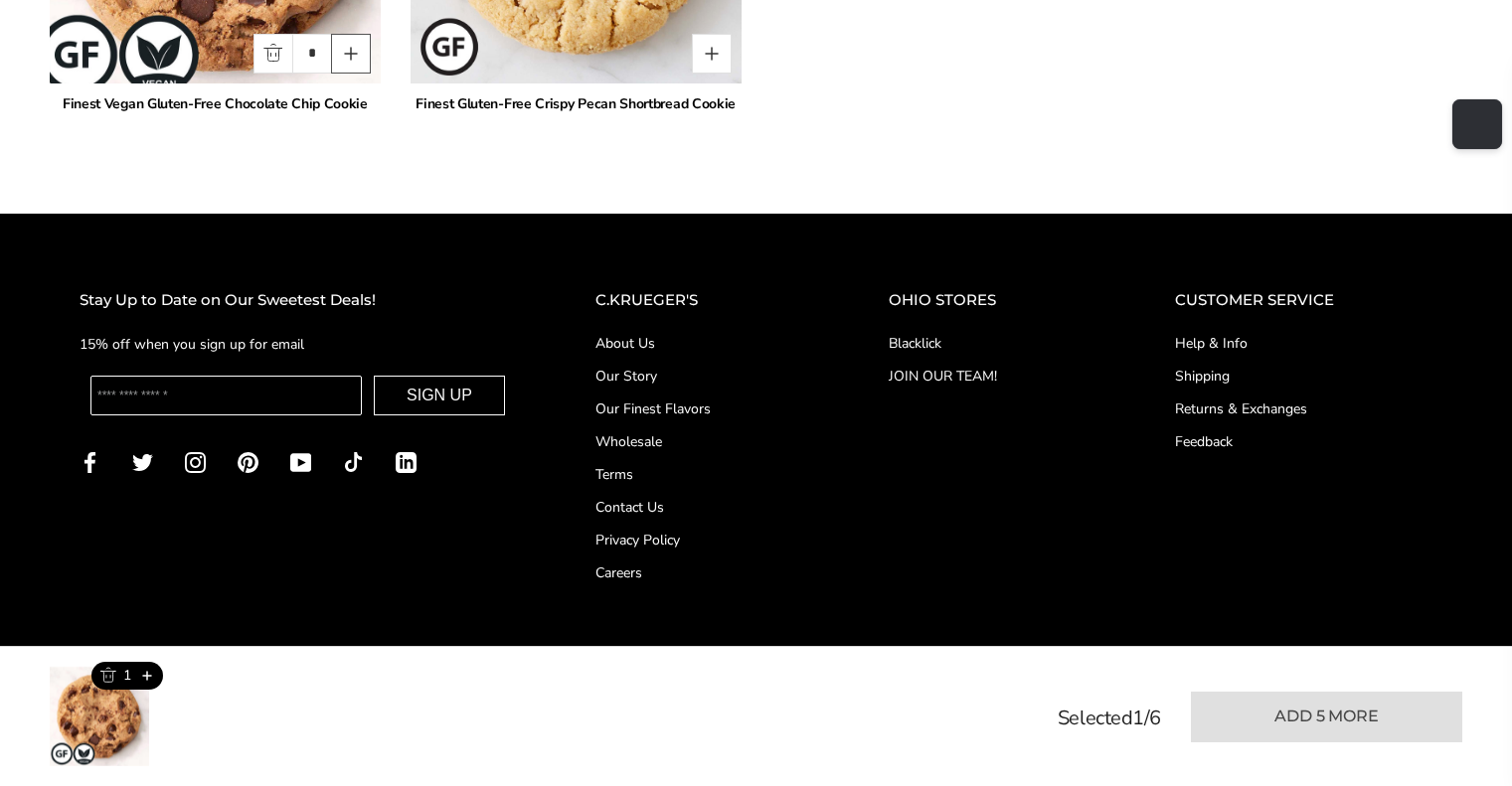 click at bounding box center [351, 54] 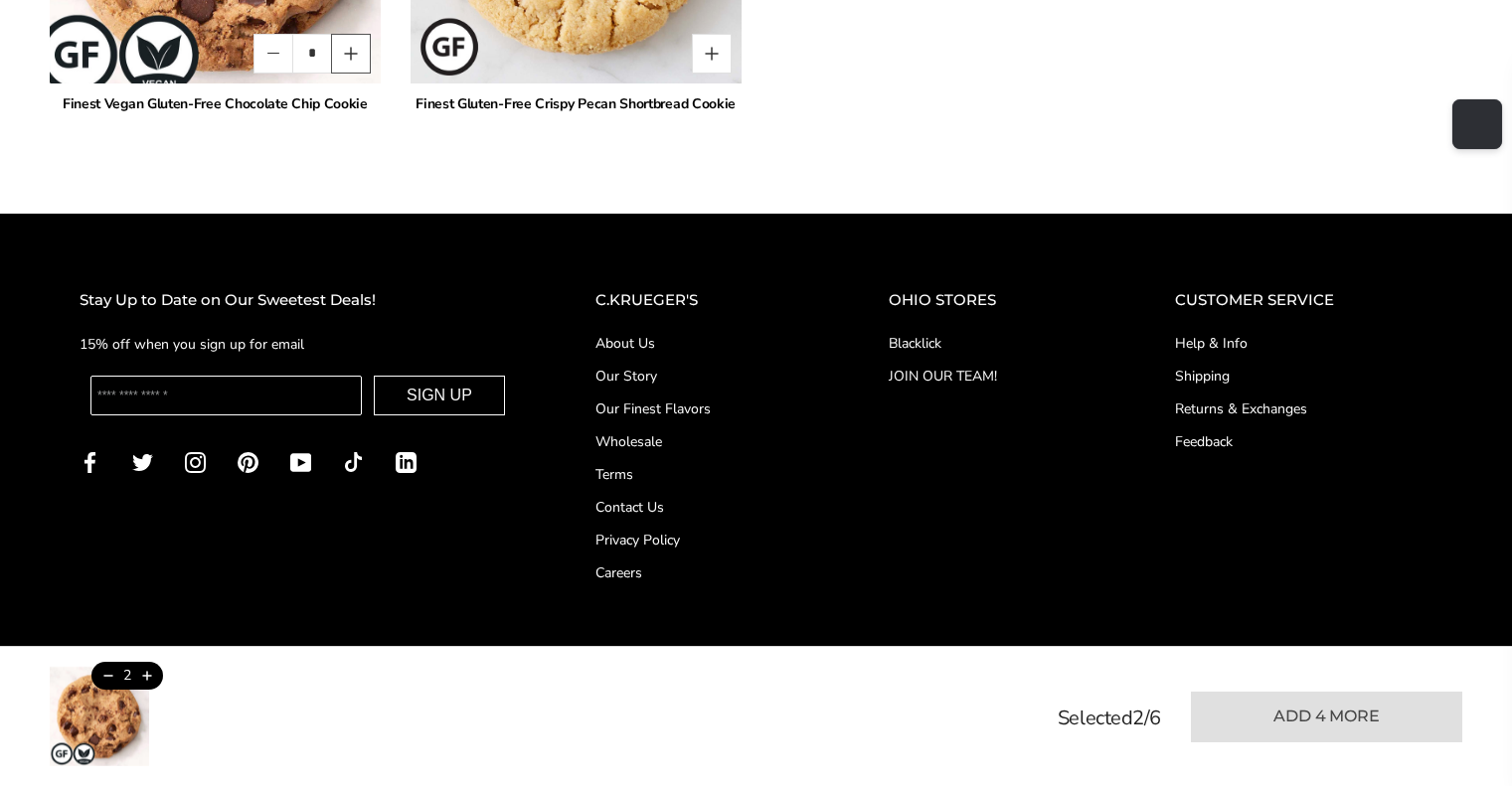 click at bounding box center [351, 54] 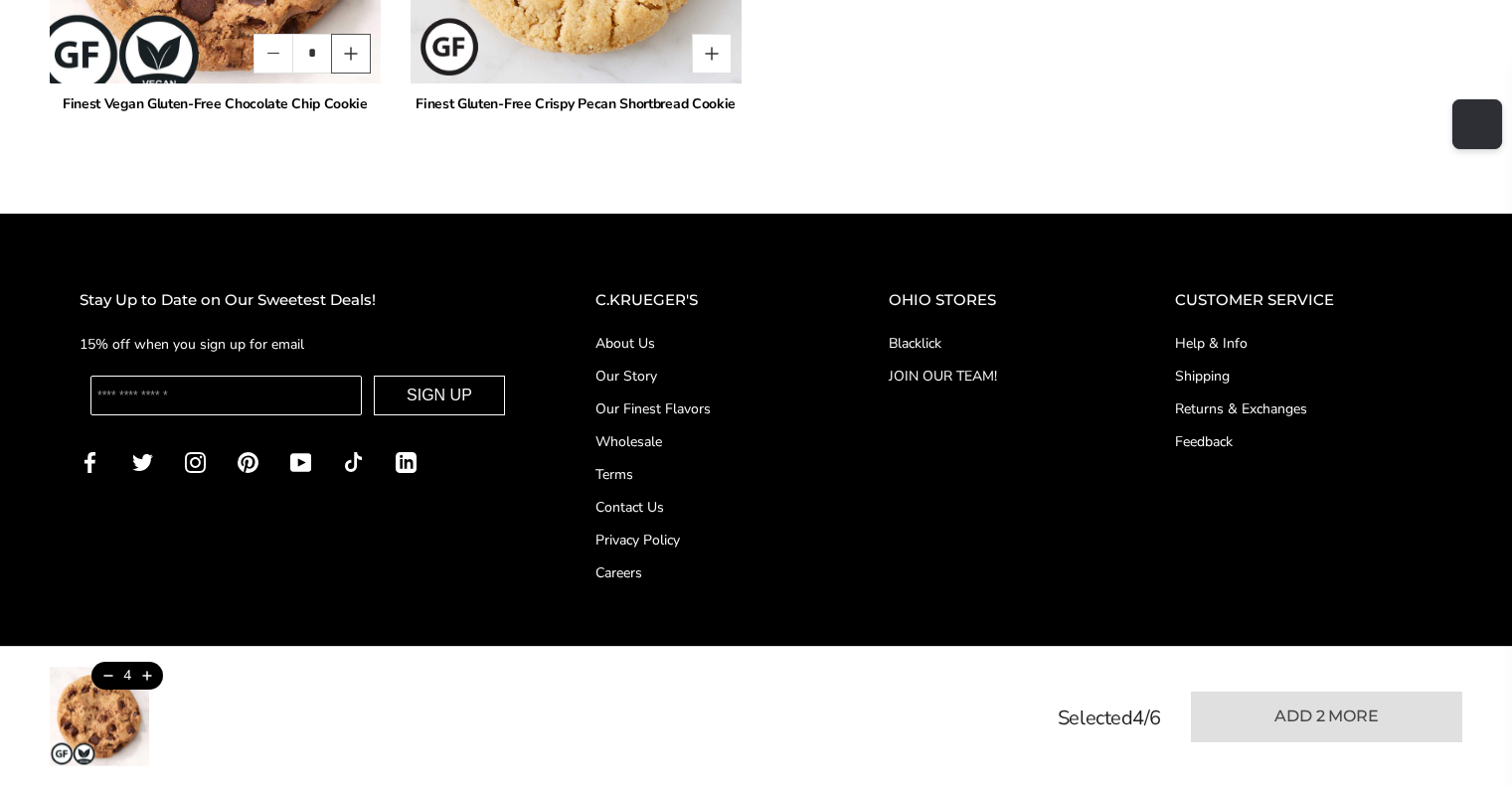click at bounding box center [351, 54] 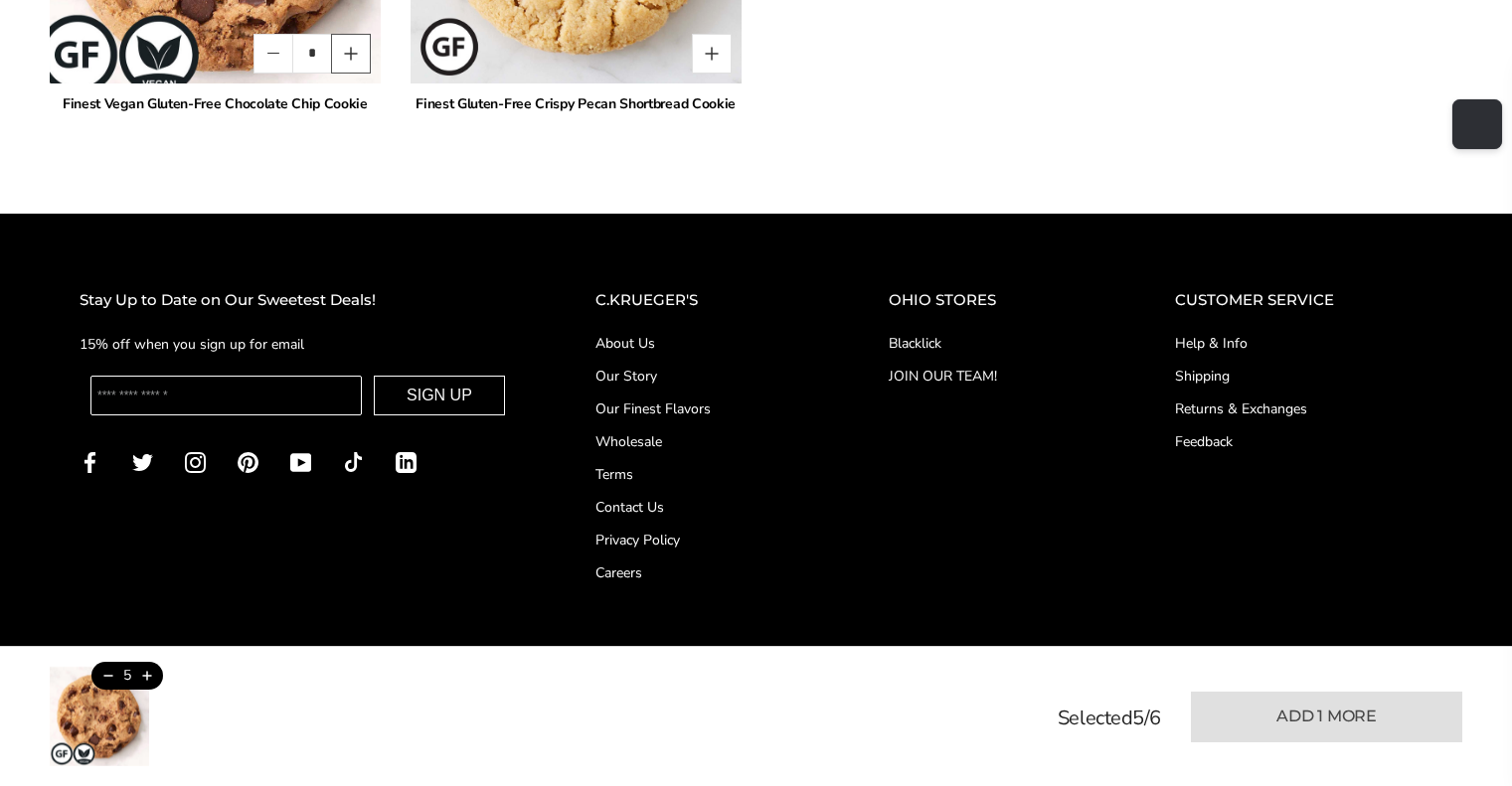 click at bounding box center (351, 54) 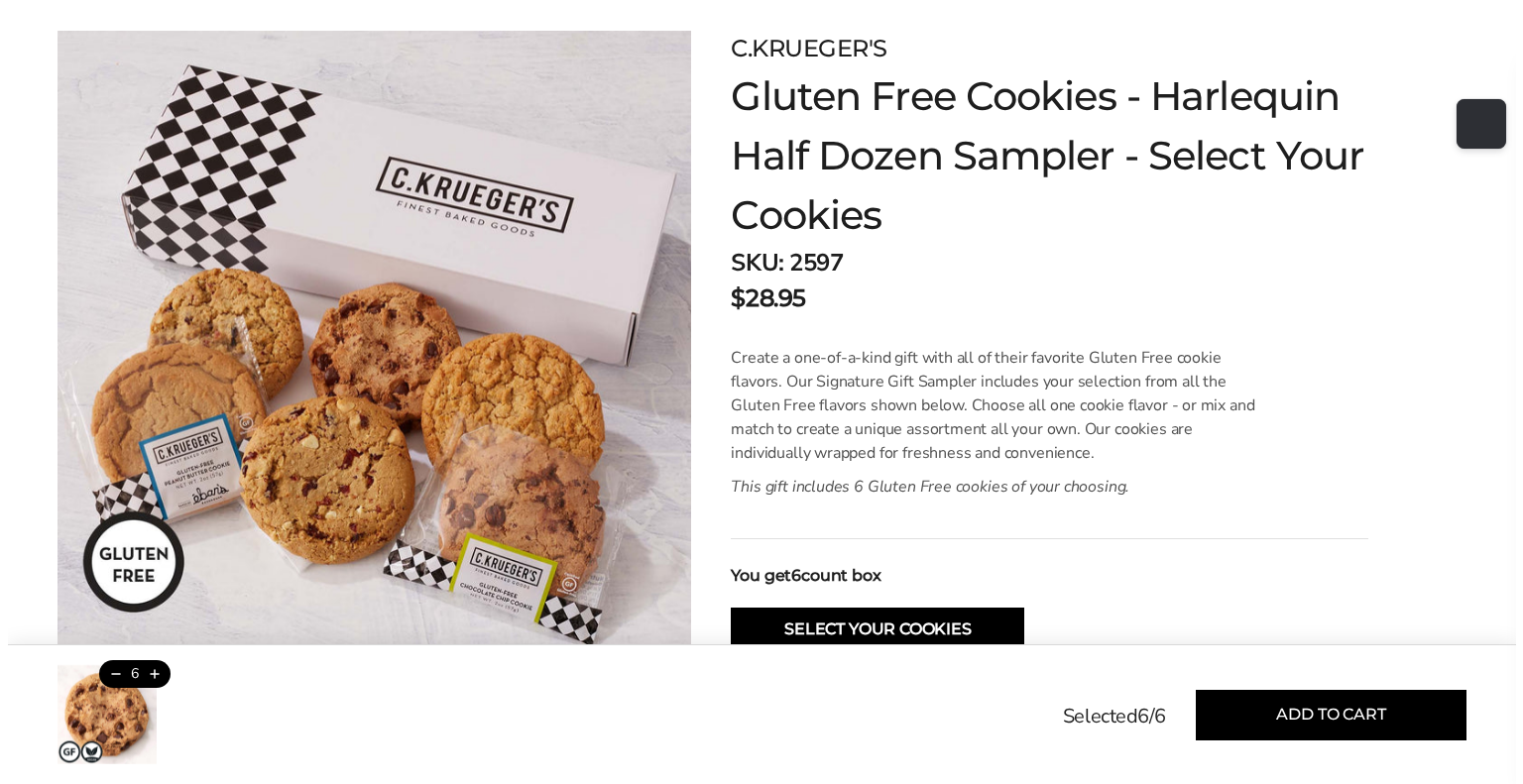 scroll, scrollTop: 496, scrollLeft: 0, axis: vertical 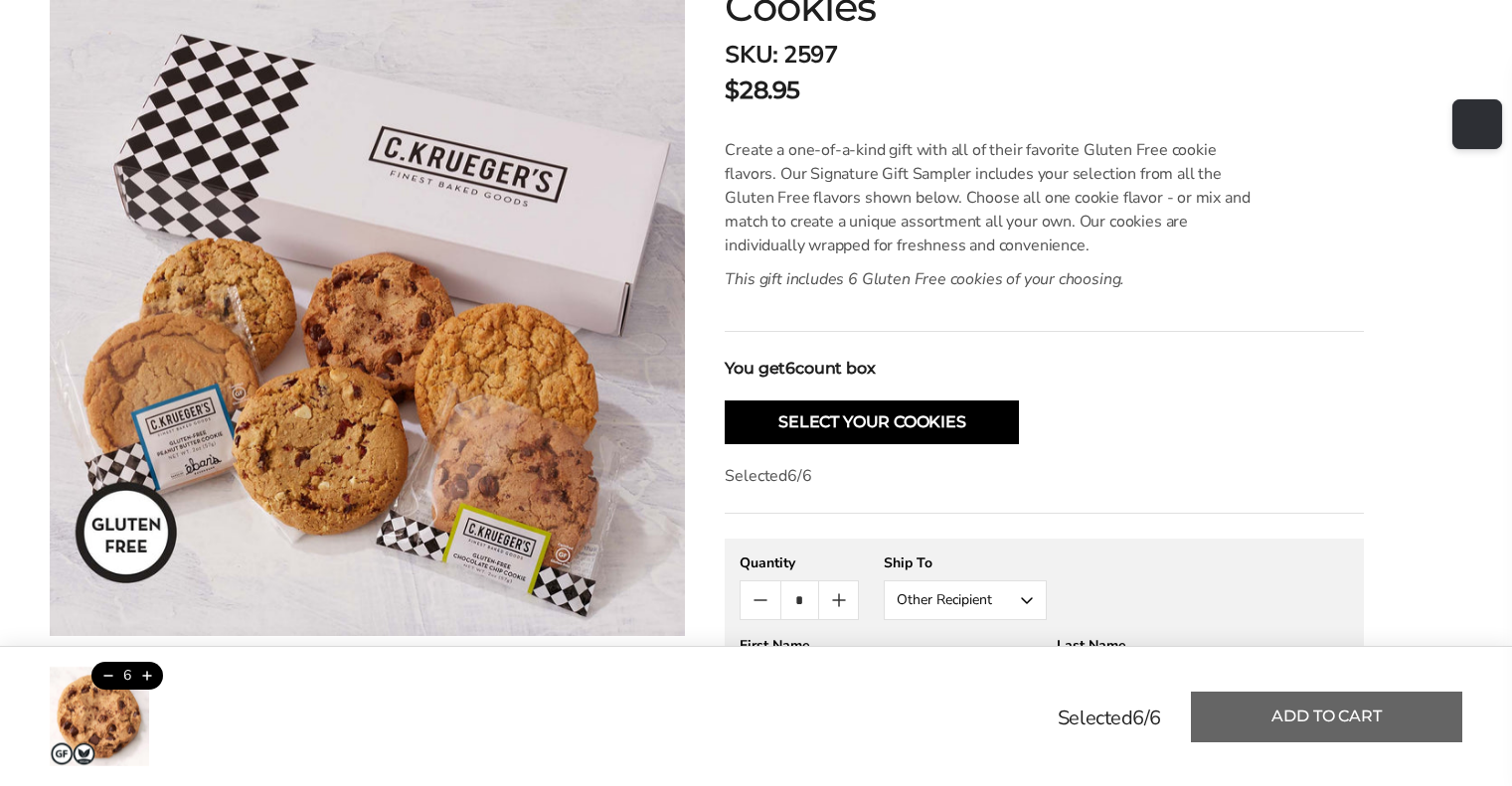 click on "Add to cart" at bounding box center [1326, 716] 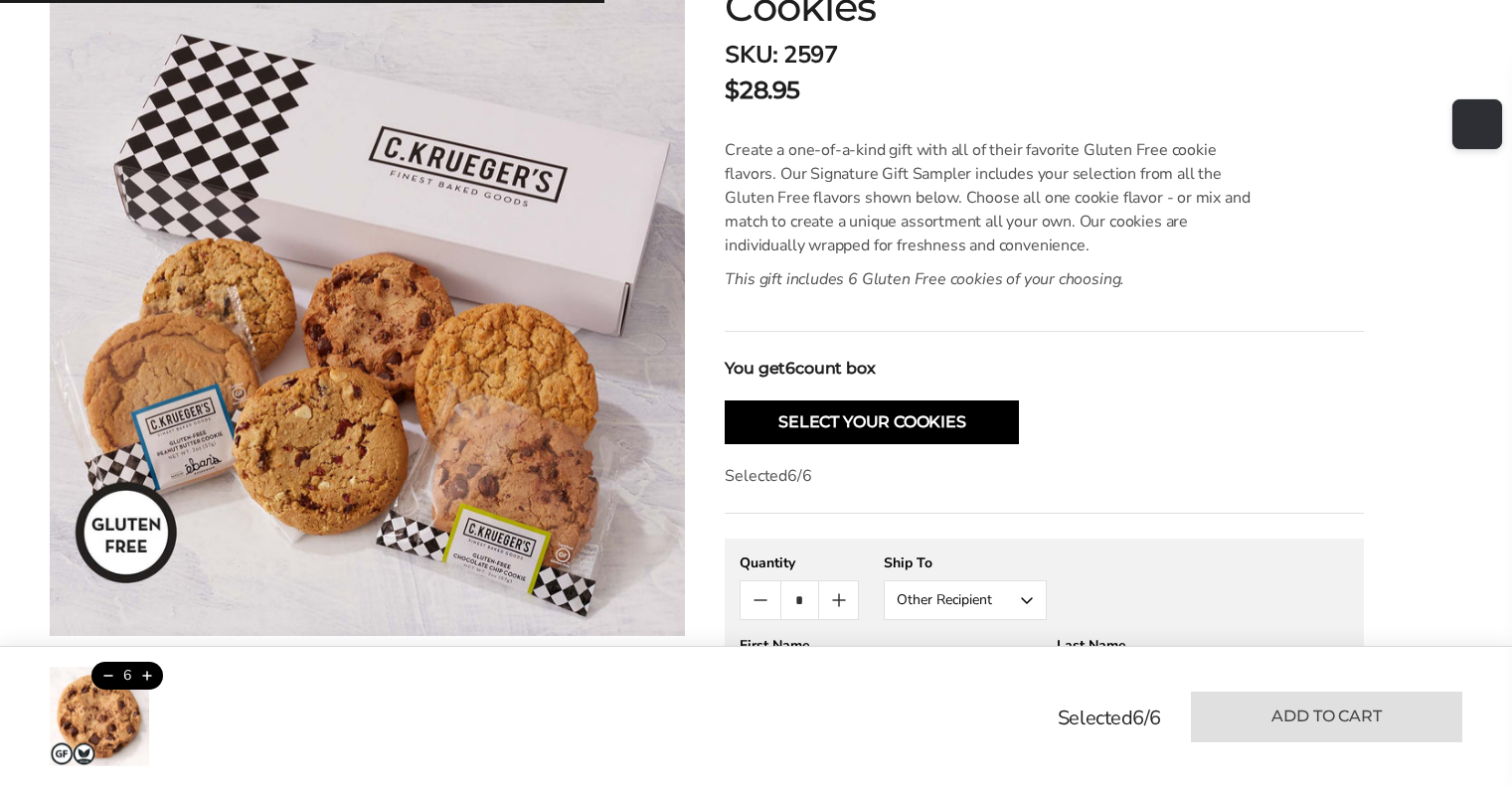 type on "*" 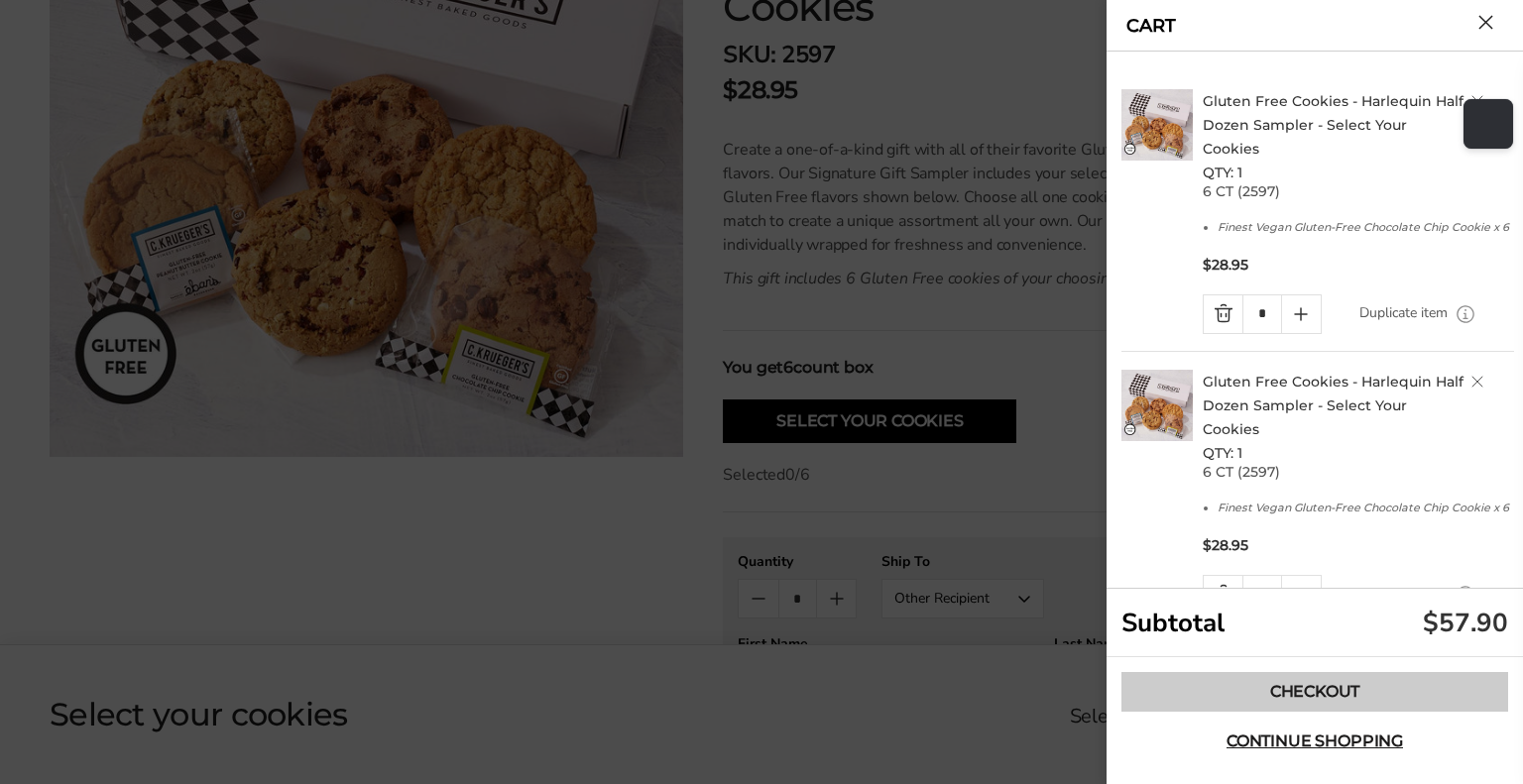 click on "Checkout" at bounding box center (1315, 692) 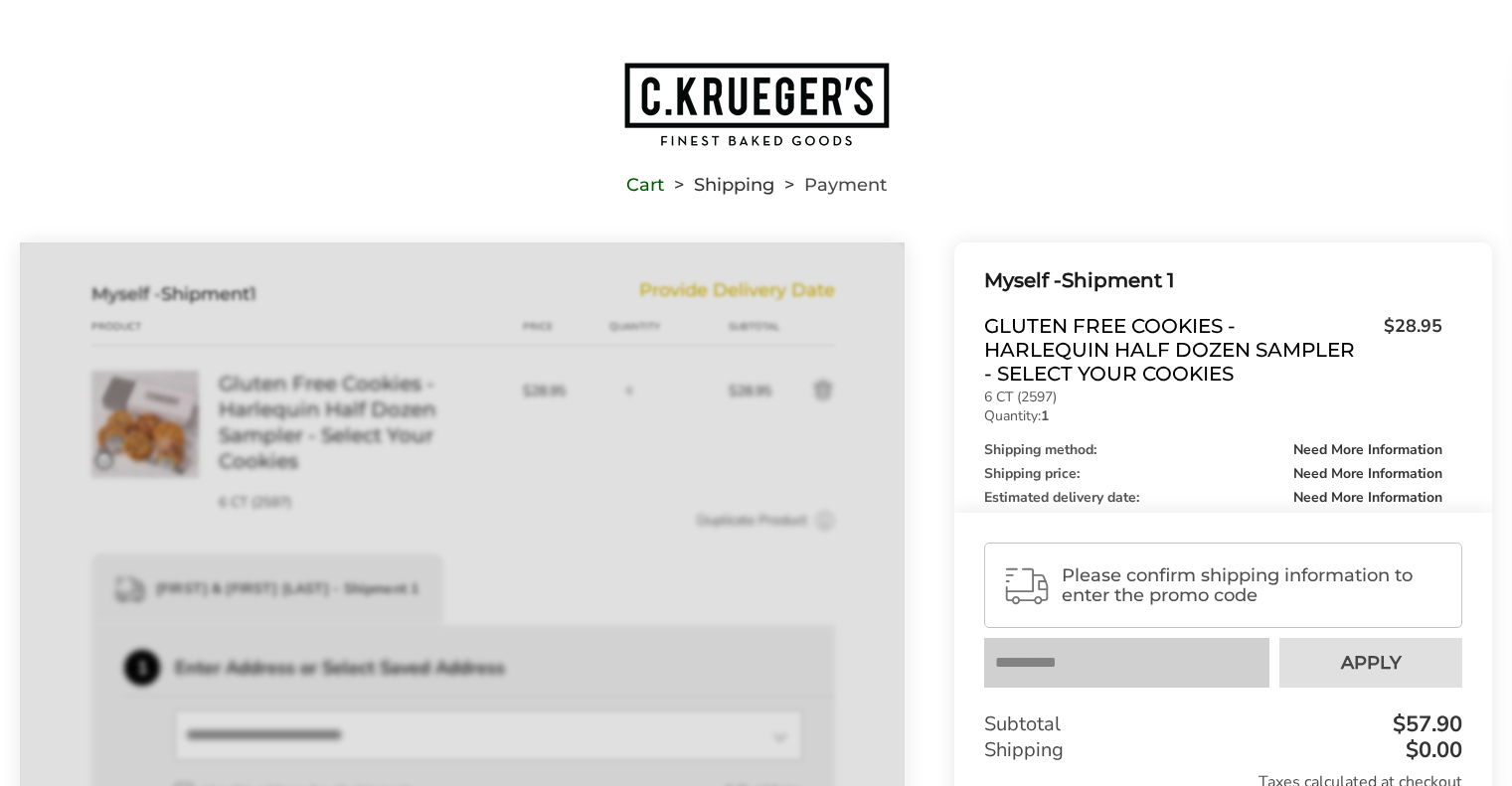 scroll, scrollTop: 0, scrollLeft: 0, axis: both 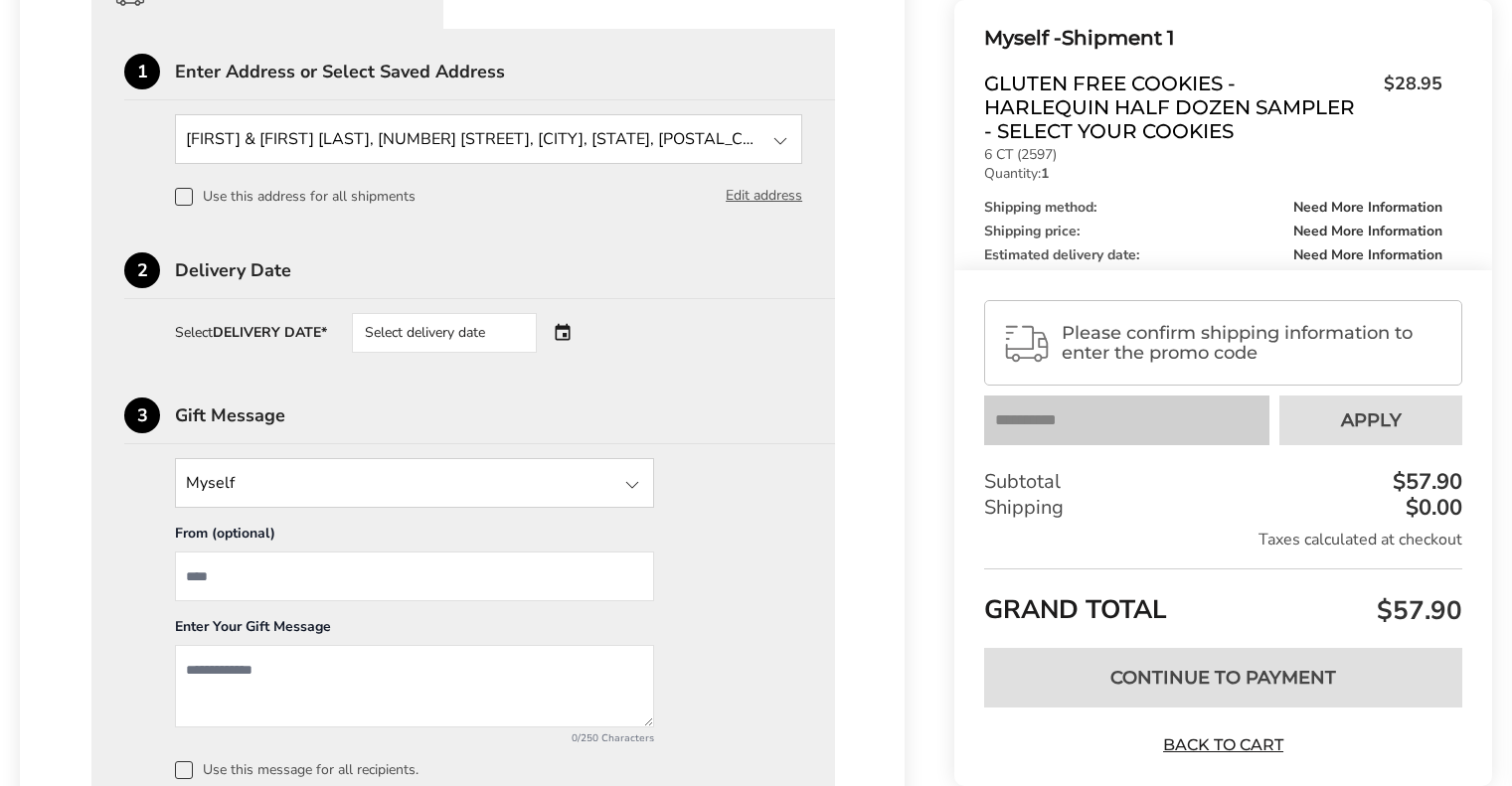 click at bounding box center [415, 483] 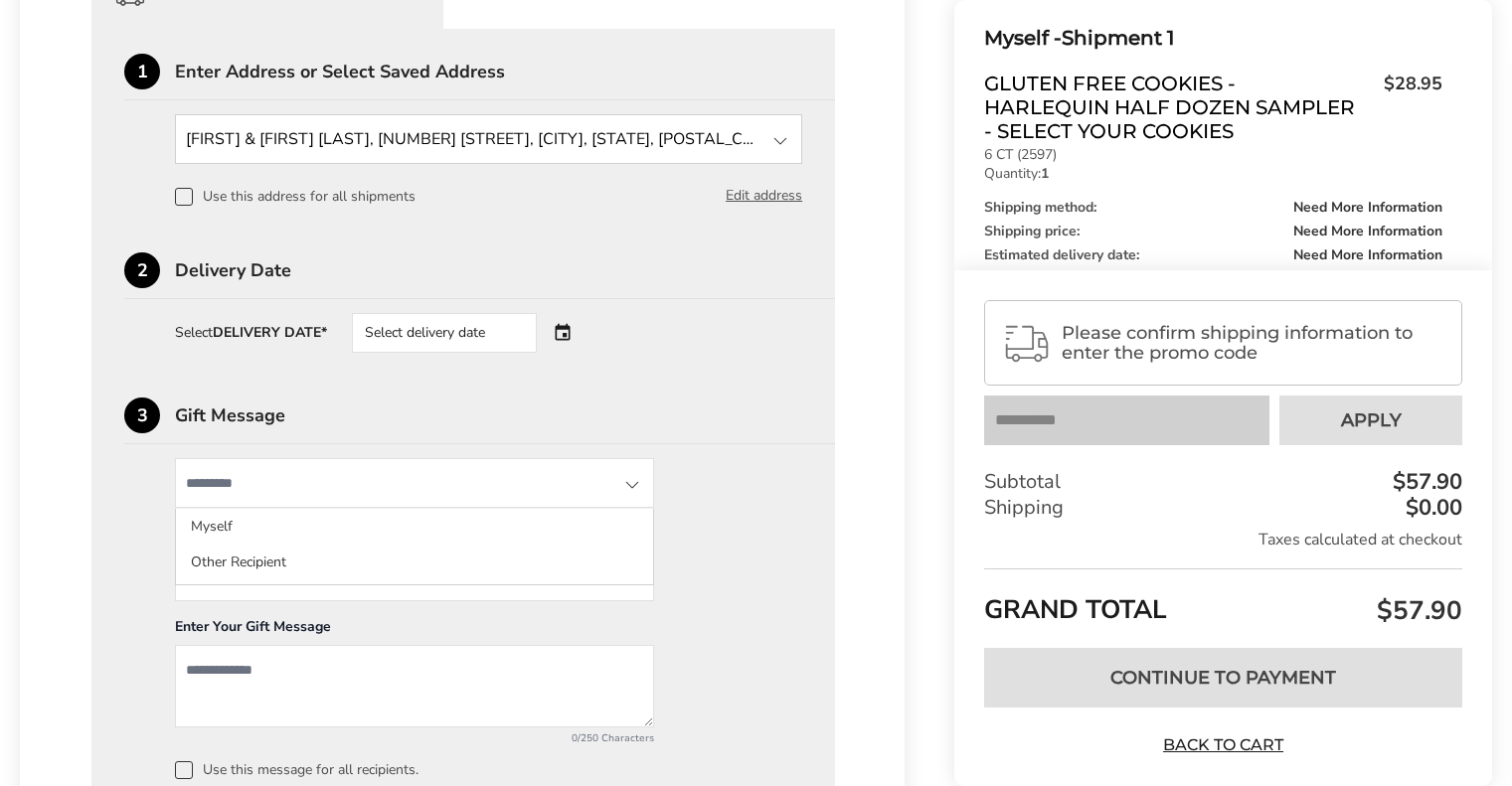 click on "1 Enter Address or Select Saved Address [FIRST] & [FIRST] [LAST], [NUMBER] [STREET], [CITY], [STATE], [POSTAL_CODE], [COUNTRY], [PHONE] New Address [FIRST] & [FIRST] [LAST], [NUMBER] [STREET], [CITY], [STATE], [POSTAL_CODE], [COUNTRY], [PHONE] Use this address for all shipments Edit address 2 Delivery Date Select DELIVERY DATE* Select delivery date 3 Gift Message Myself Myself Other Recipient From (optional) Enter Your Gift Message 0/250 Characters Use this message for all recipients." at bounding box center (463, 415) 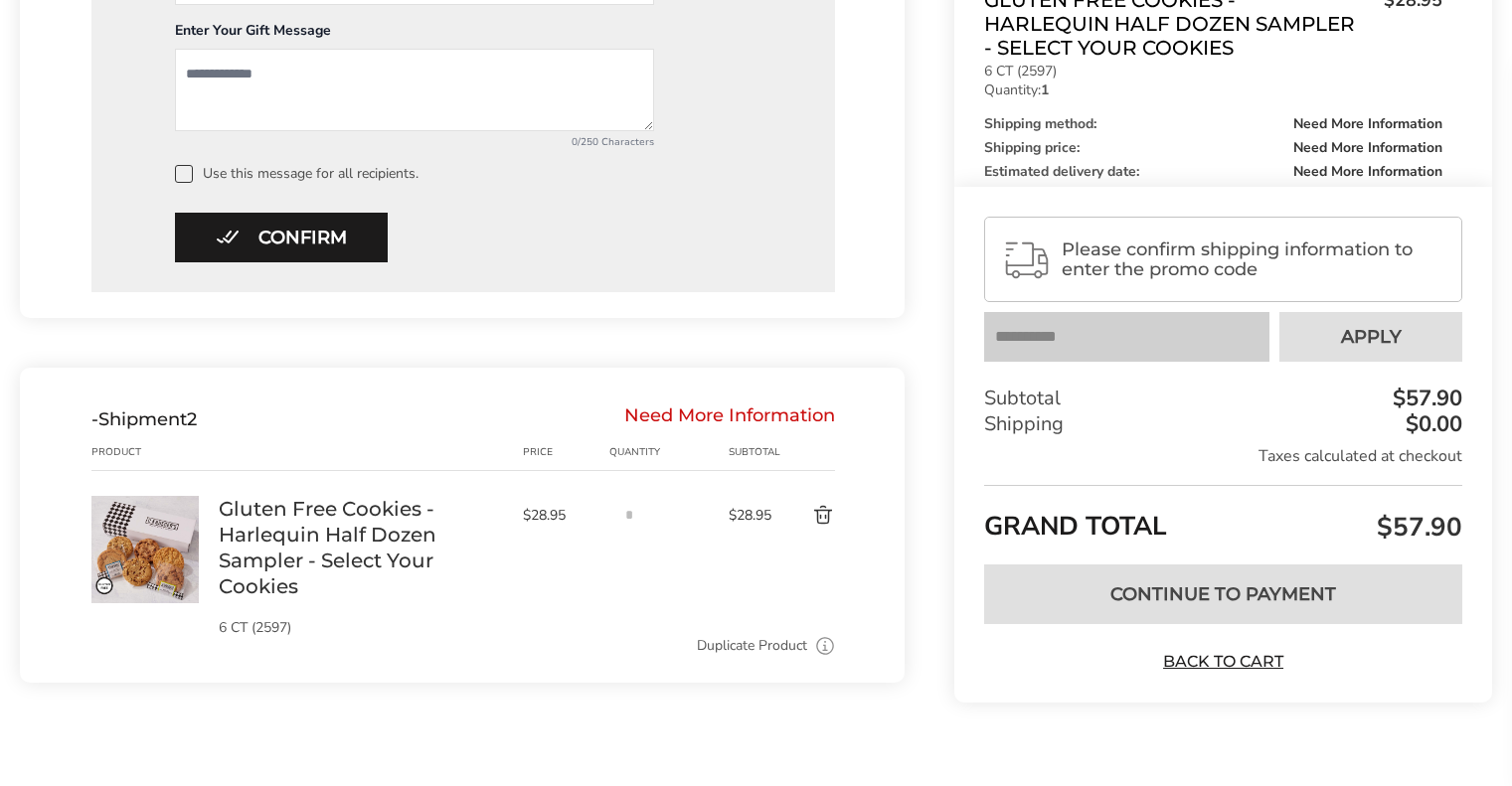 scroll, scrollTop: 795, scrollLeft: 0, axis: vertical 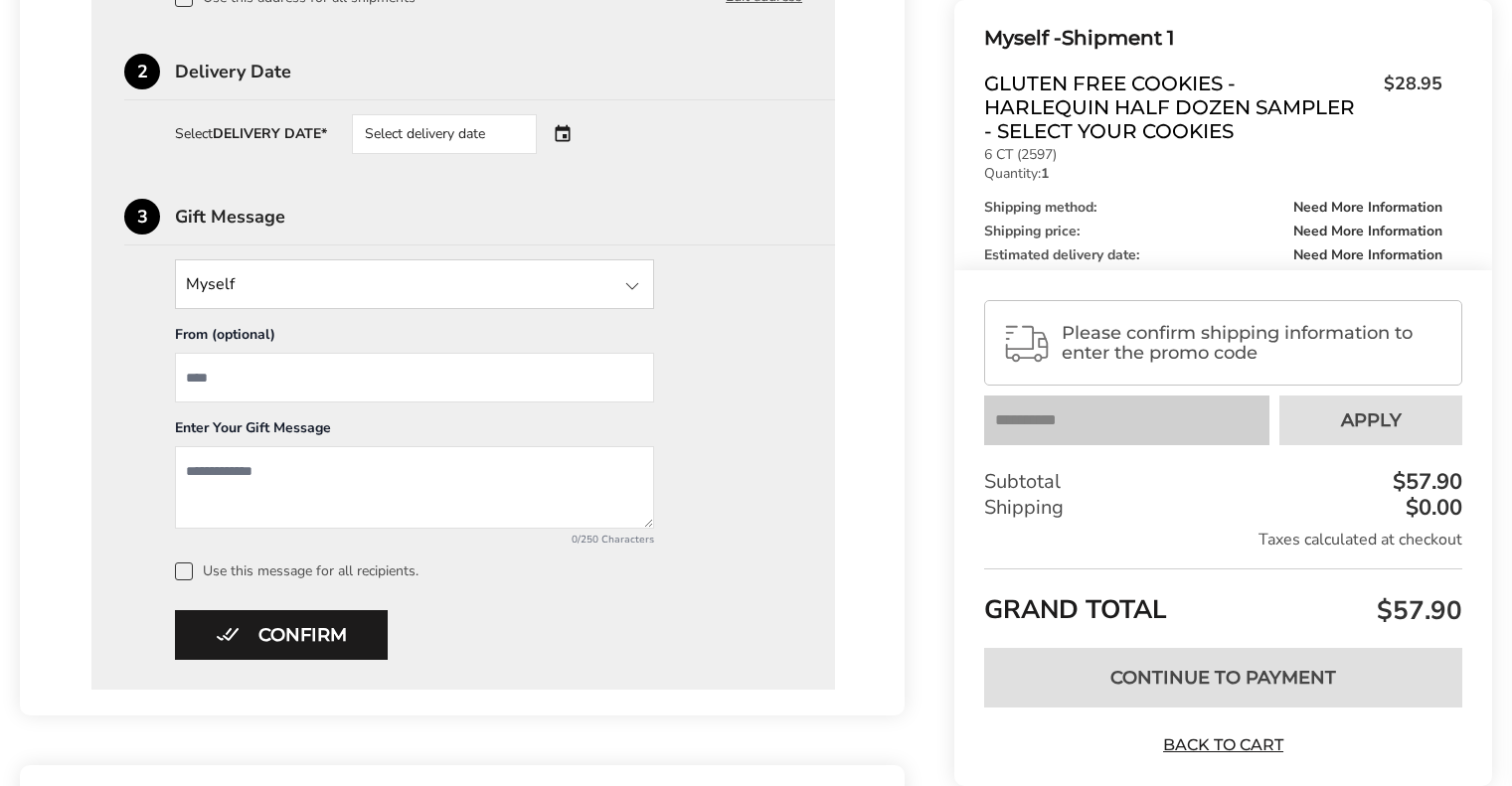 click at bounding box center (415, 378) 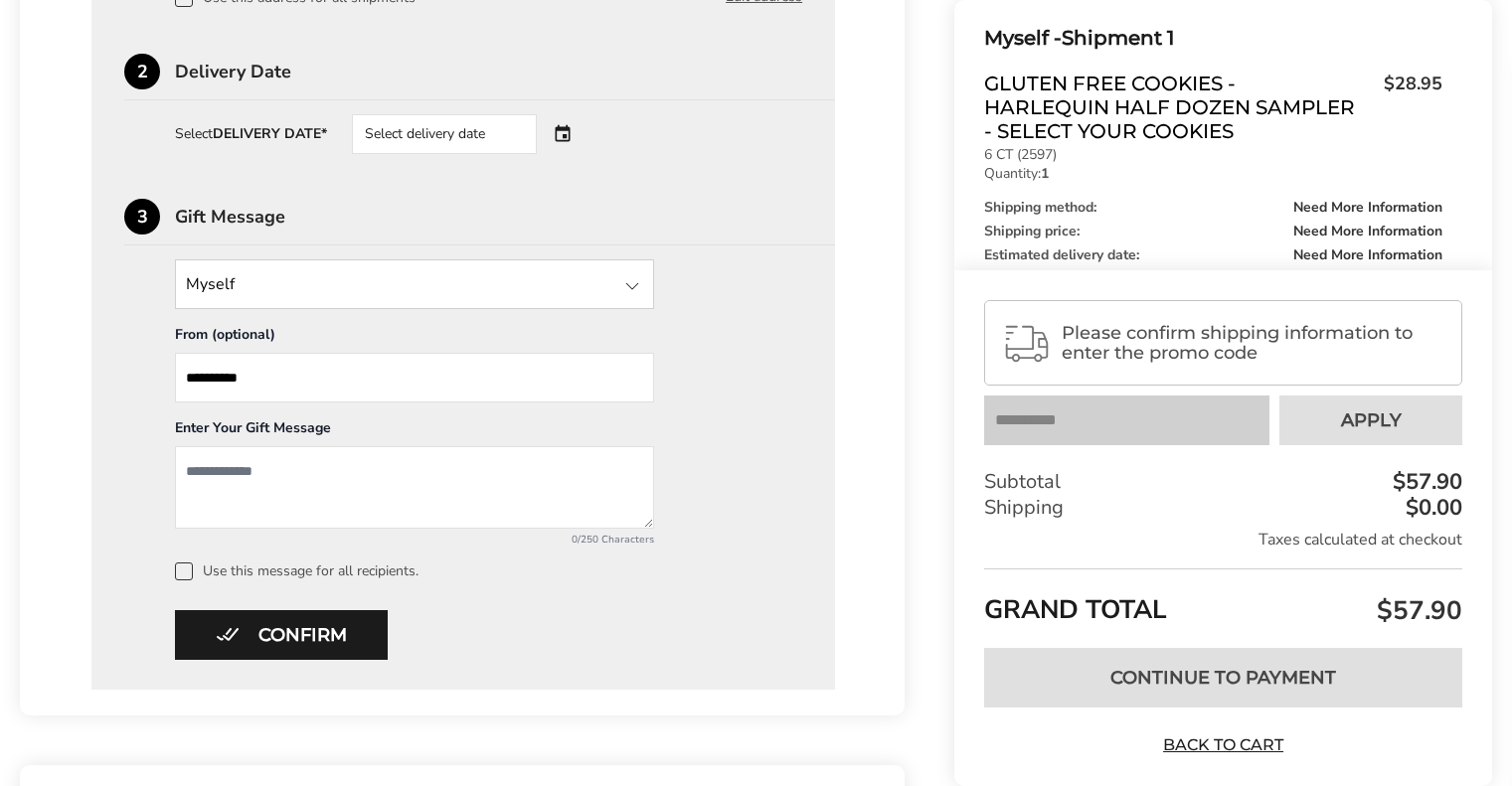 type on "**********" 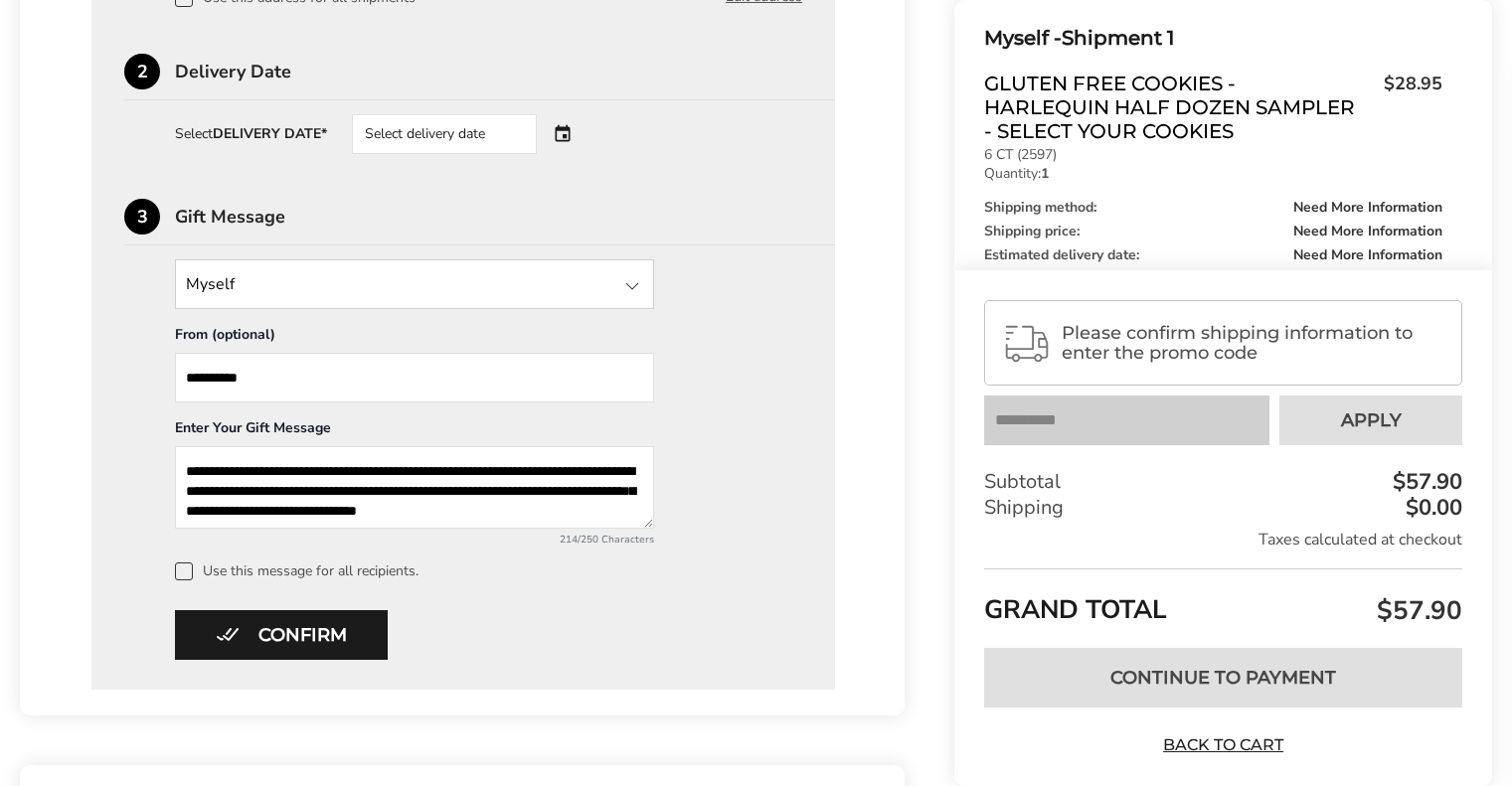 scroll, scrollTop: 12, scrollLeft: 0, axis: vertical 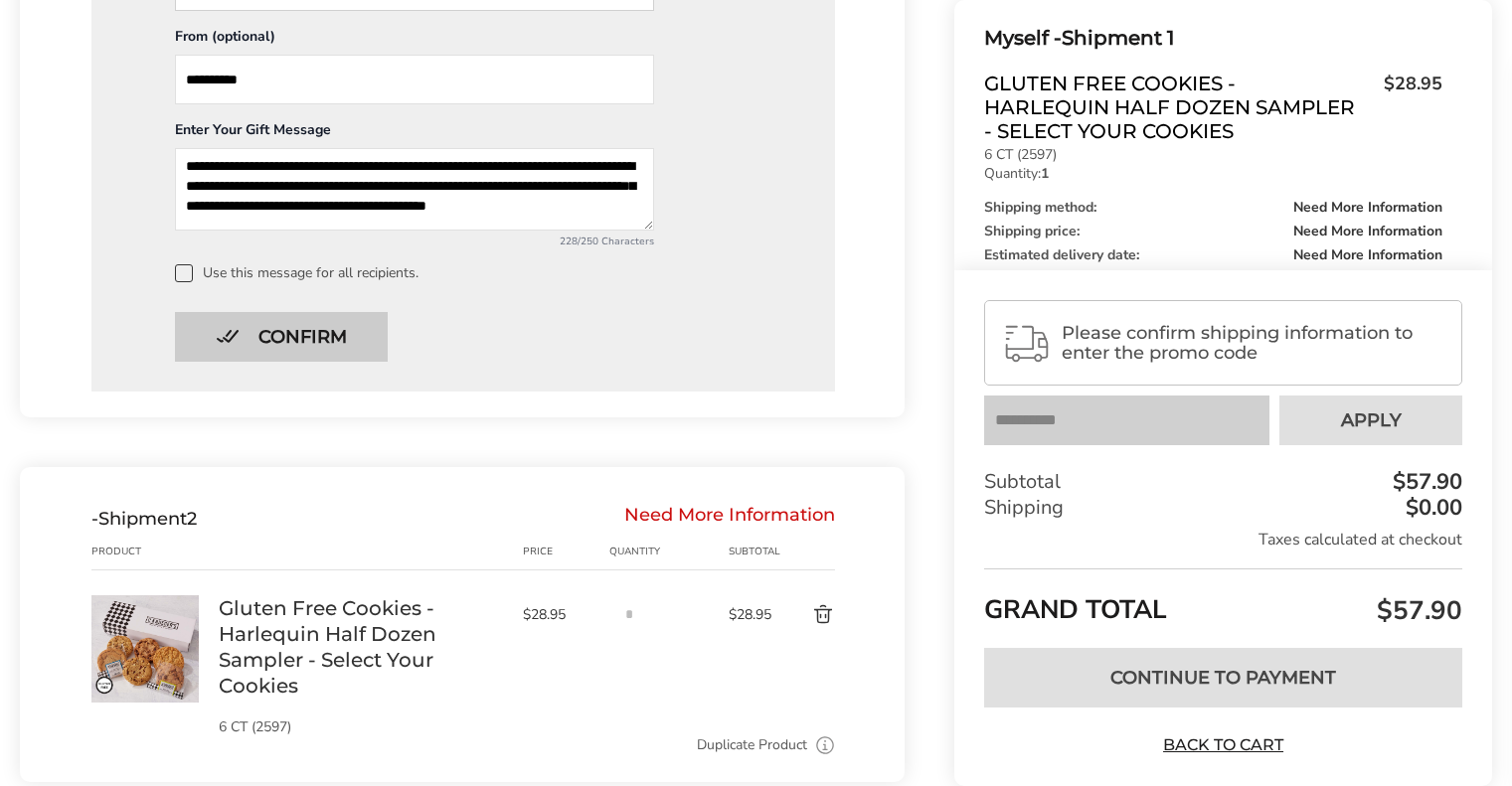 type on "**********" 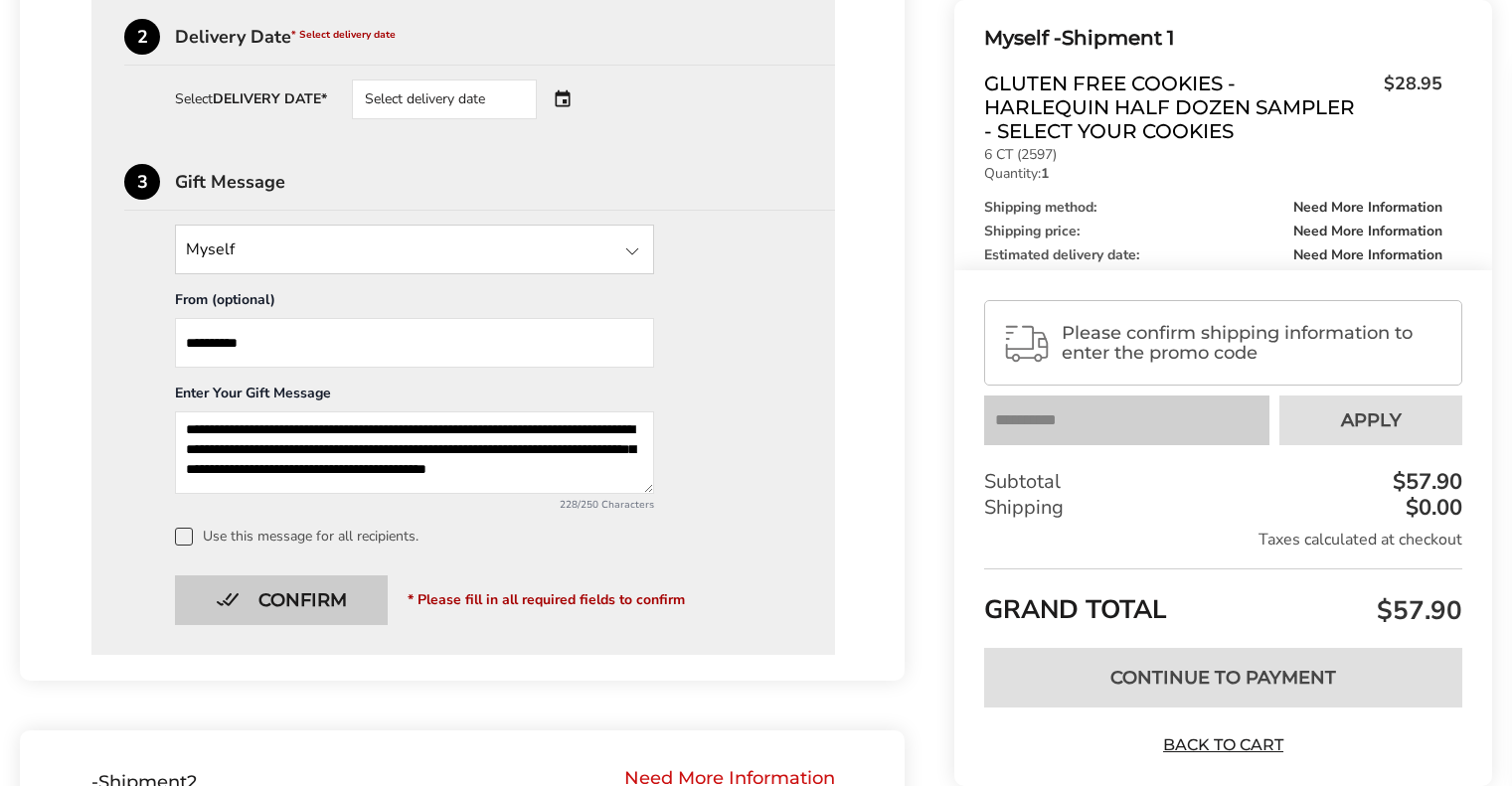 scroll, scrollTop: 795, scrollLeft: 0, axis: vertical 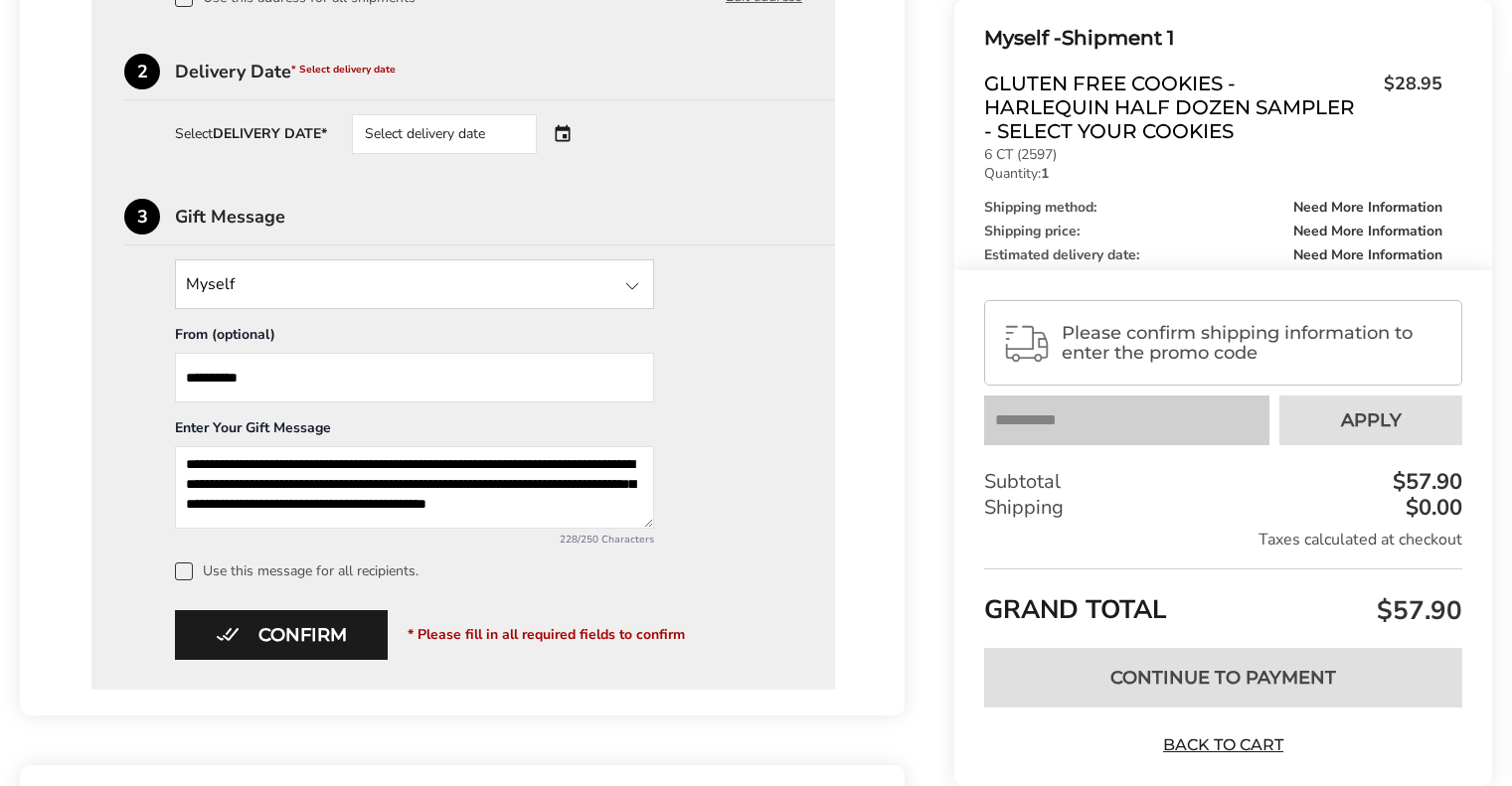 click at bounding box center (415, 284) 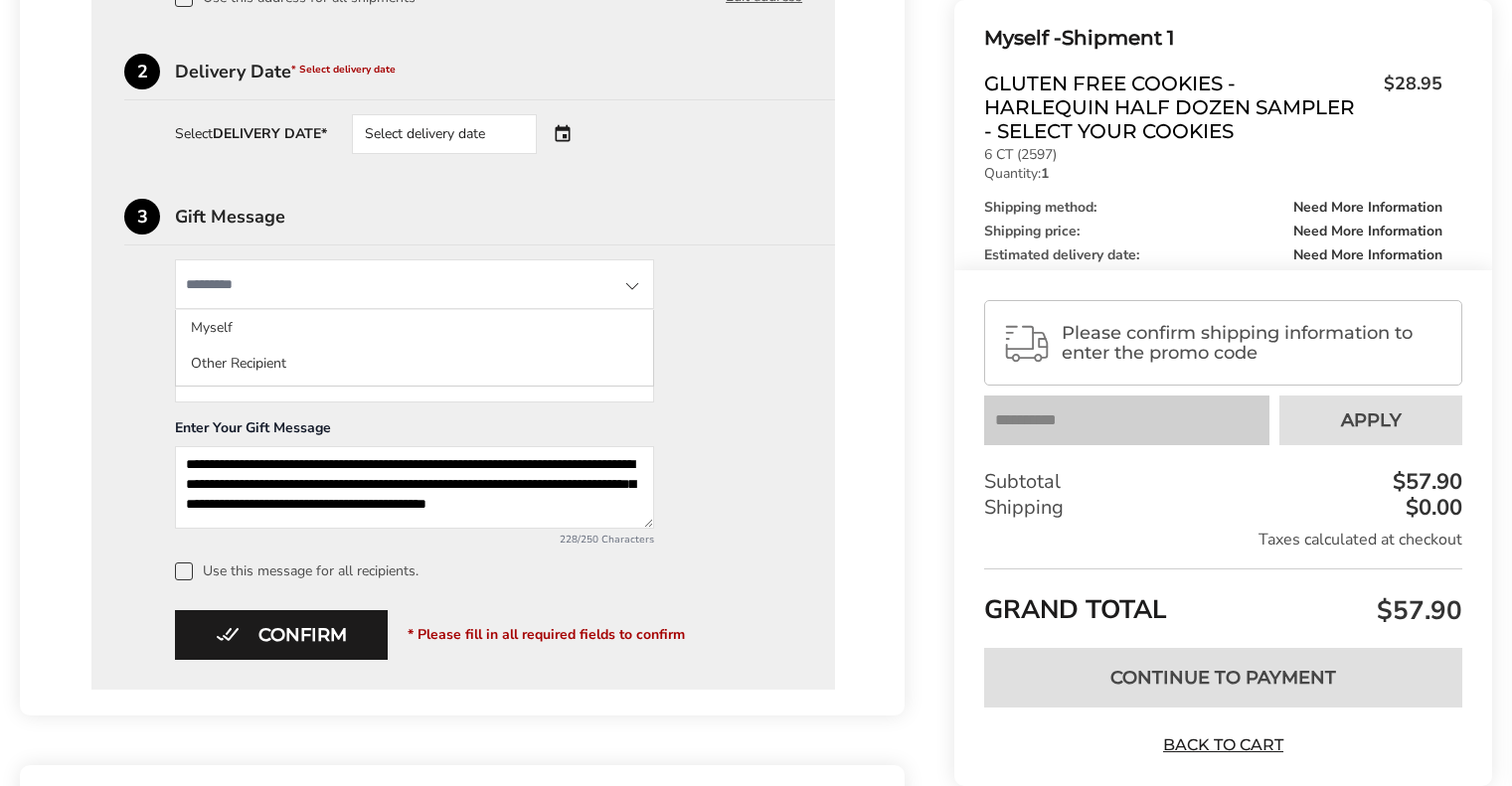 click on "**********" at bounding box center [463, 419] 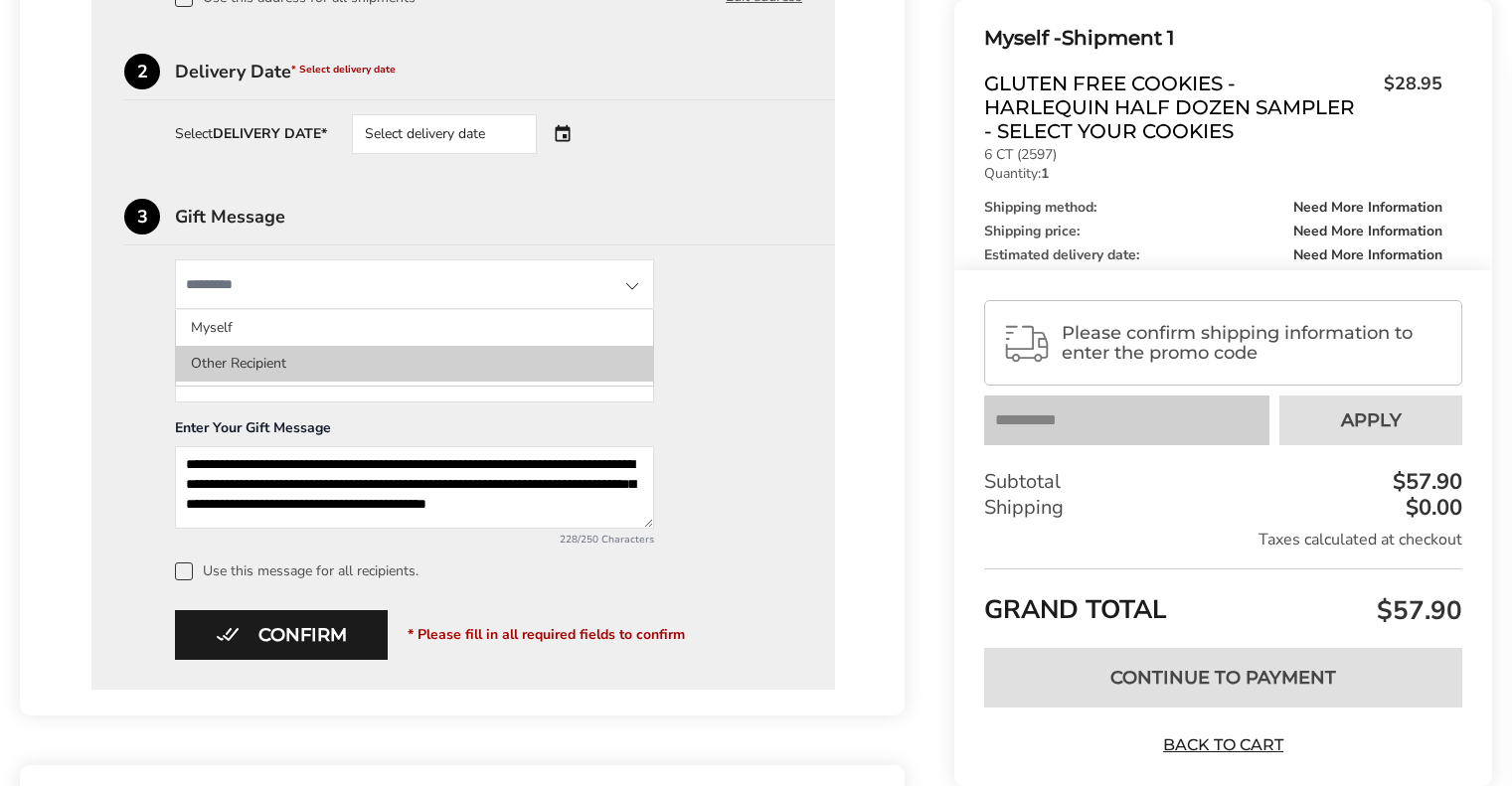 click on "Other Recipient" 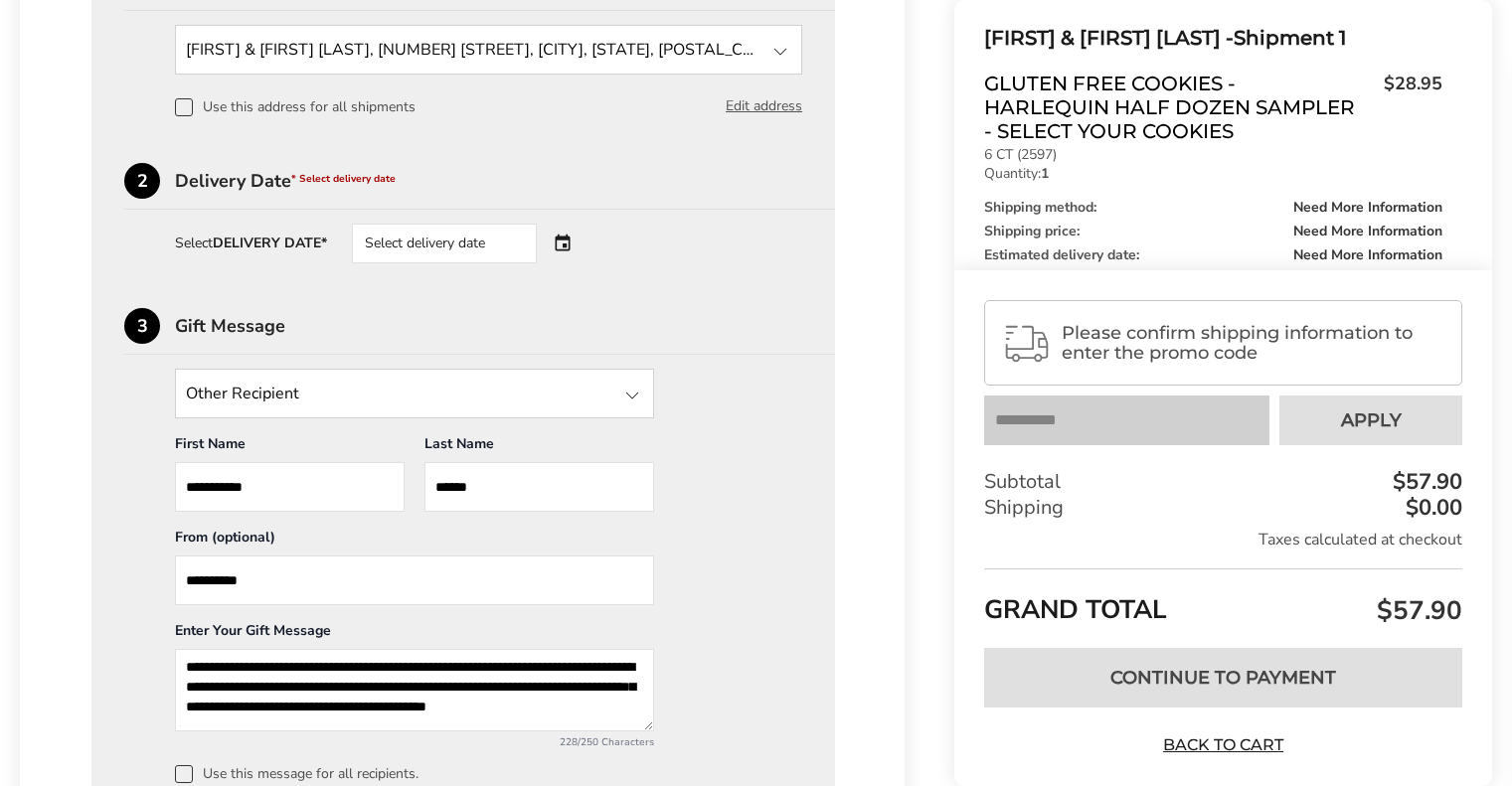 scroll, scrollTop: 596, scrollLeft: 0, axis: vertical 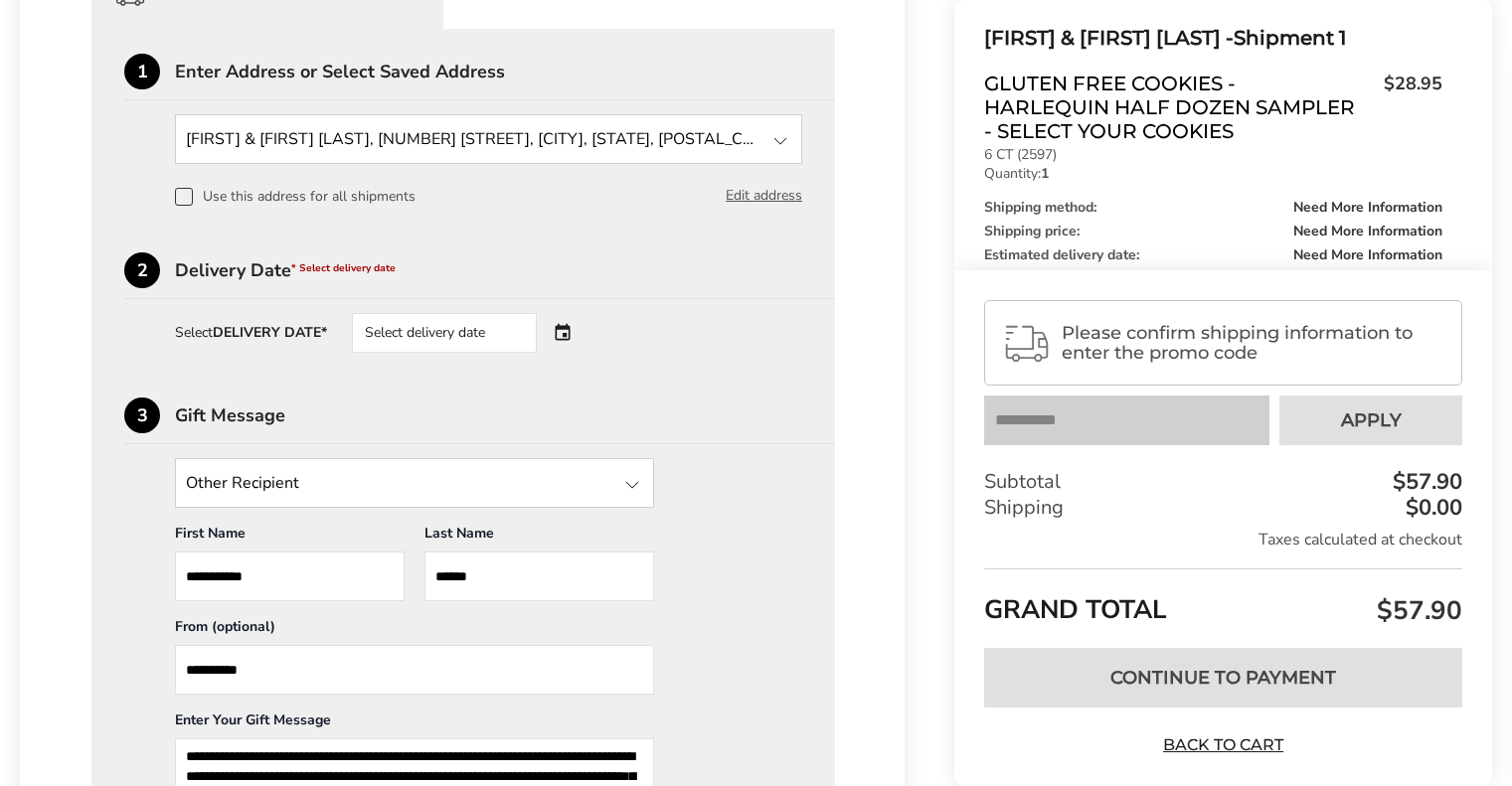 click on "Select delivery date" at bounding box center [444, 333] 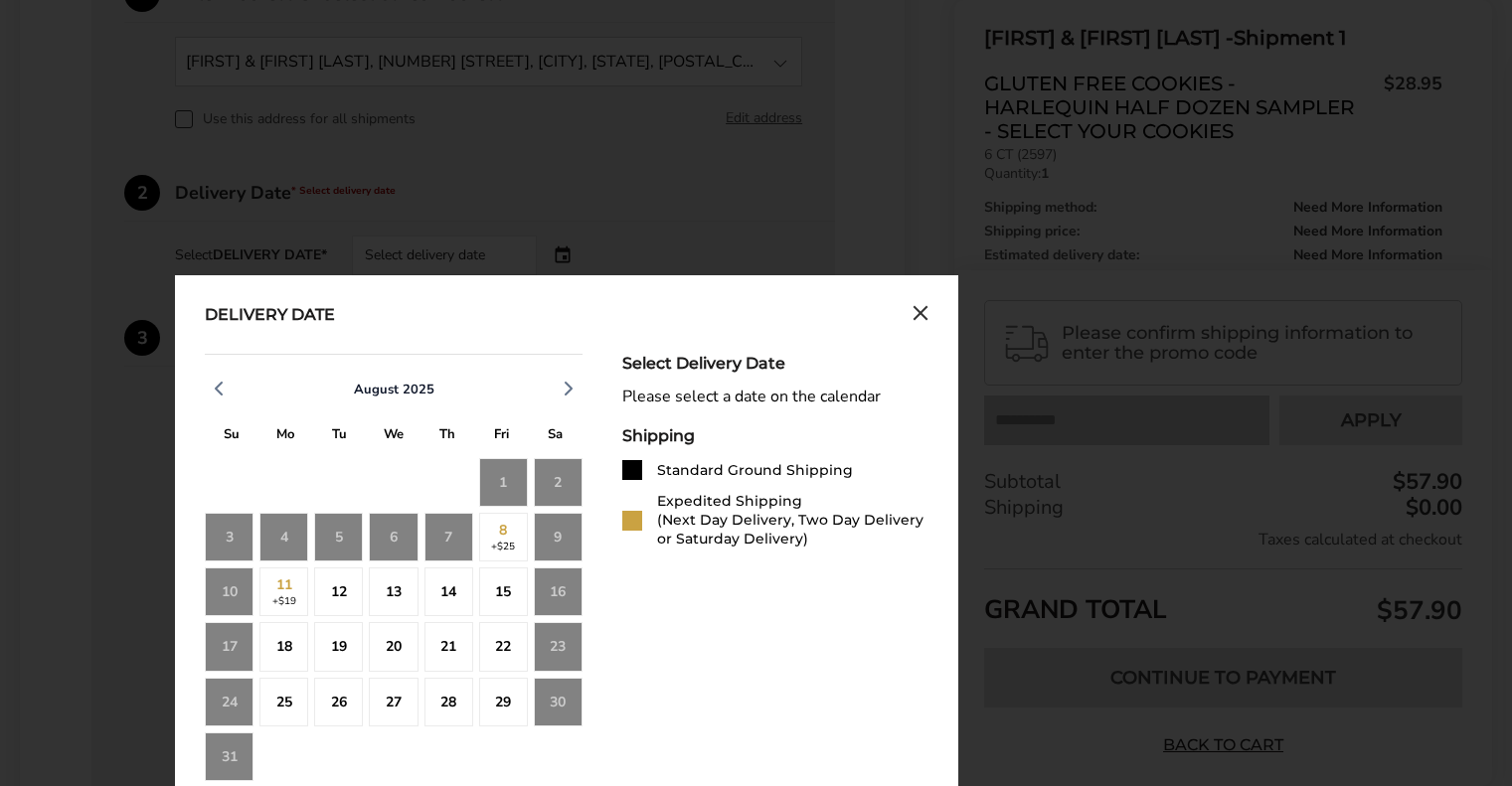 scroll, scrollTop: 696, scrollLeft: 0, axis: vertical 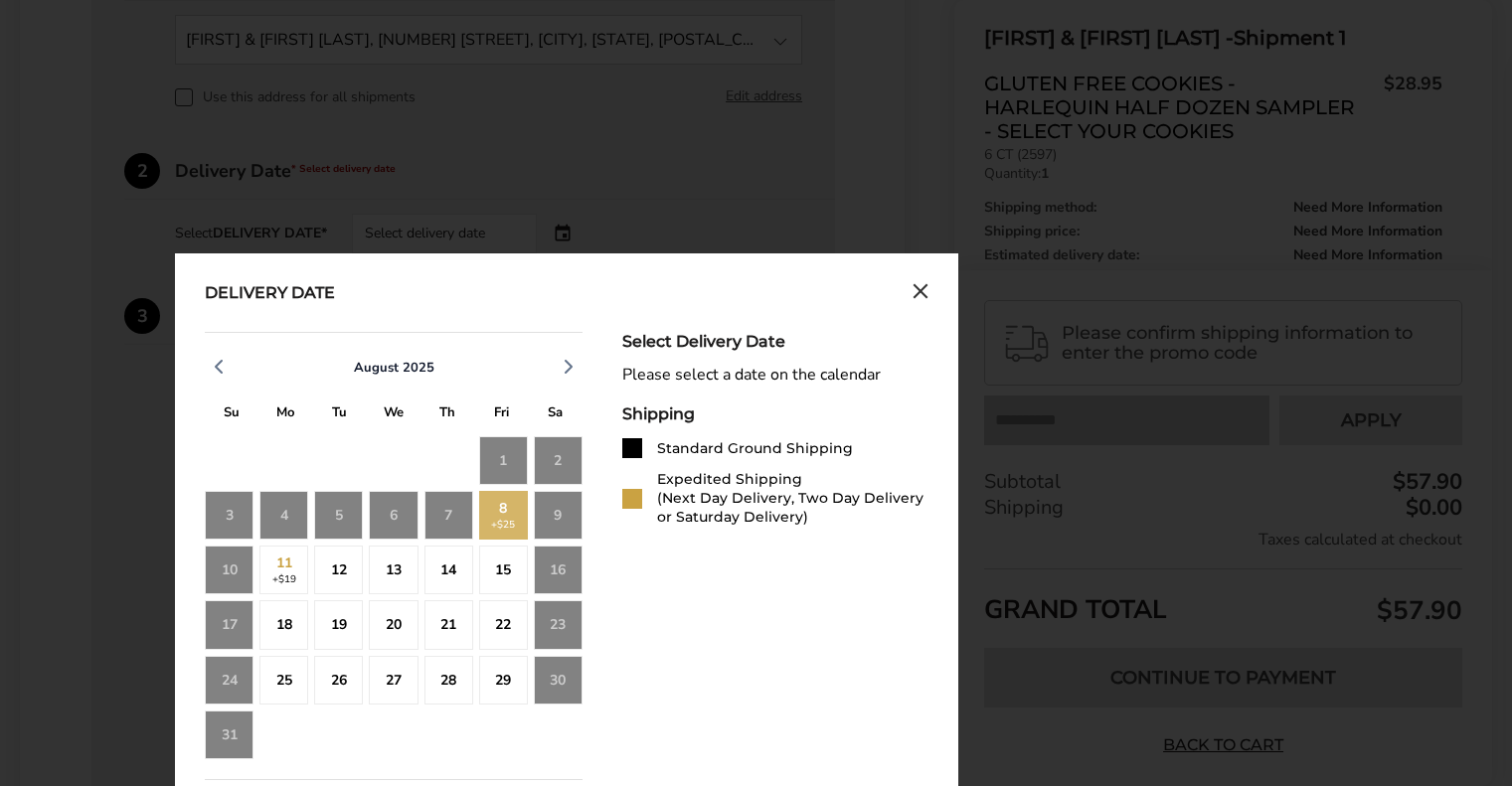 click on "8  +$25" 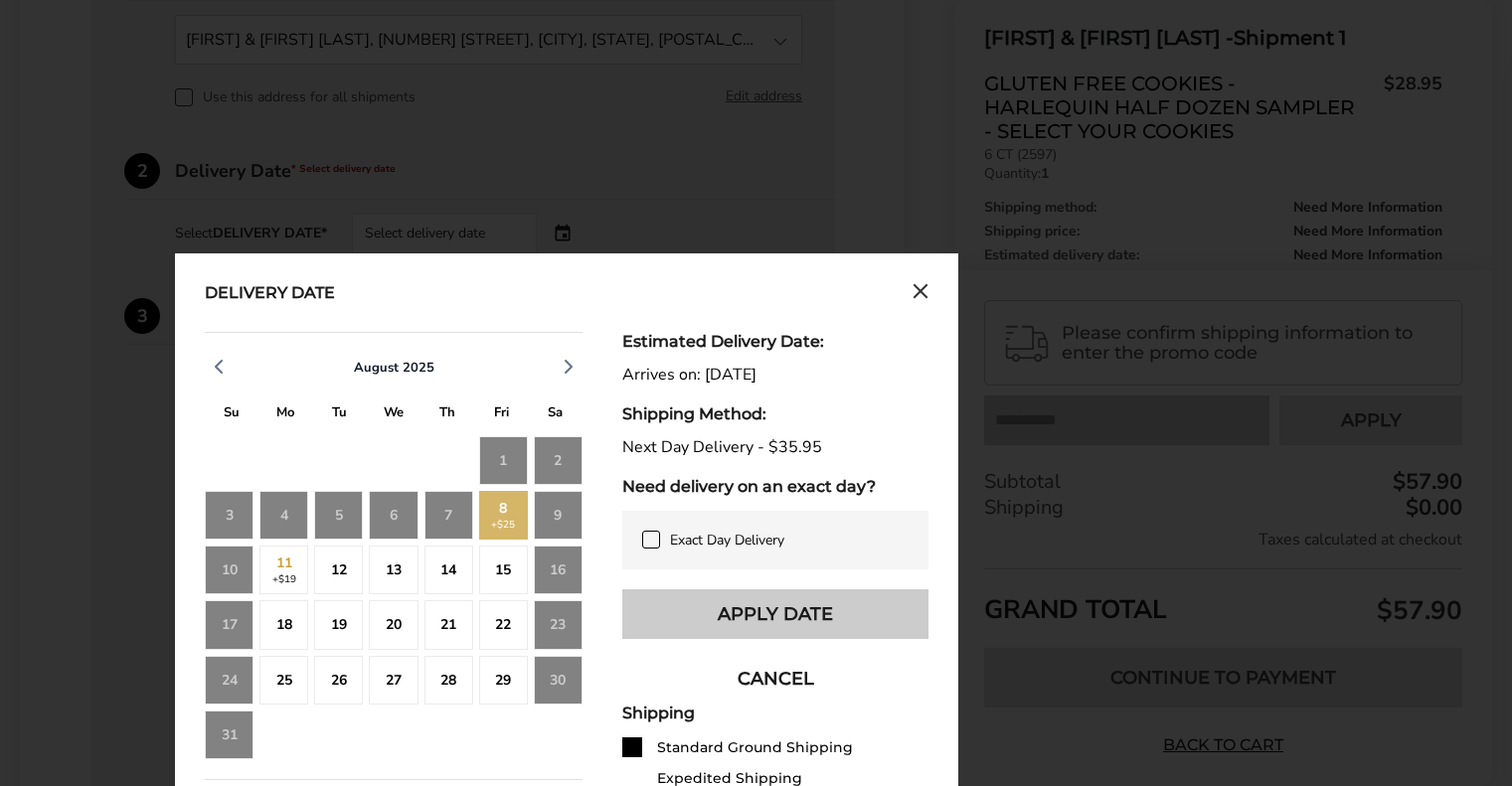 click on "Apply Date" at bounding box center (775, 614) 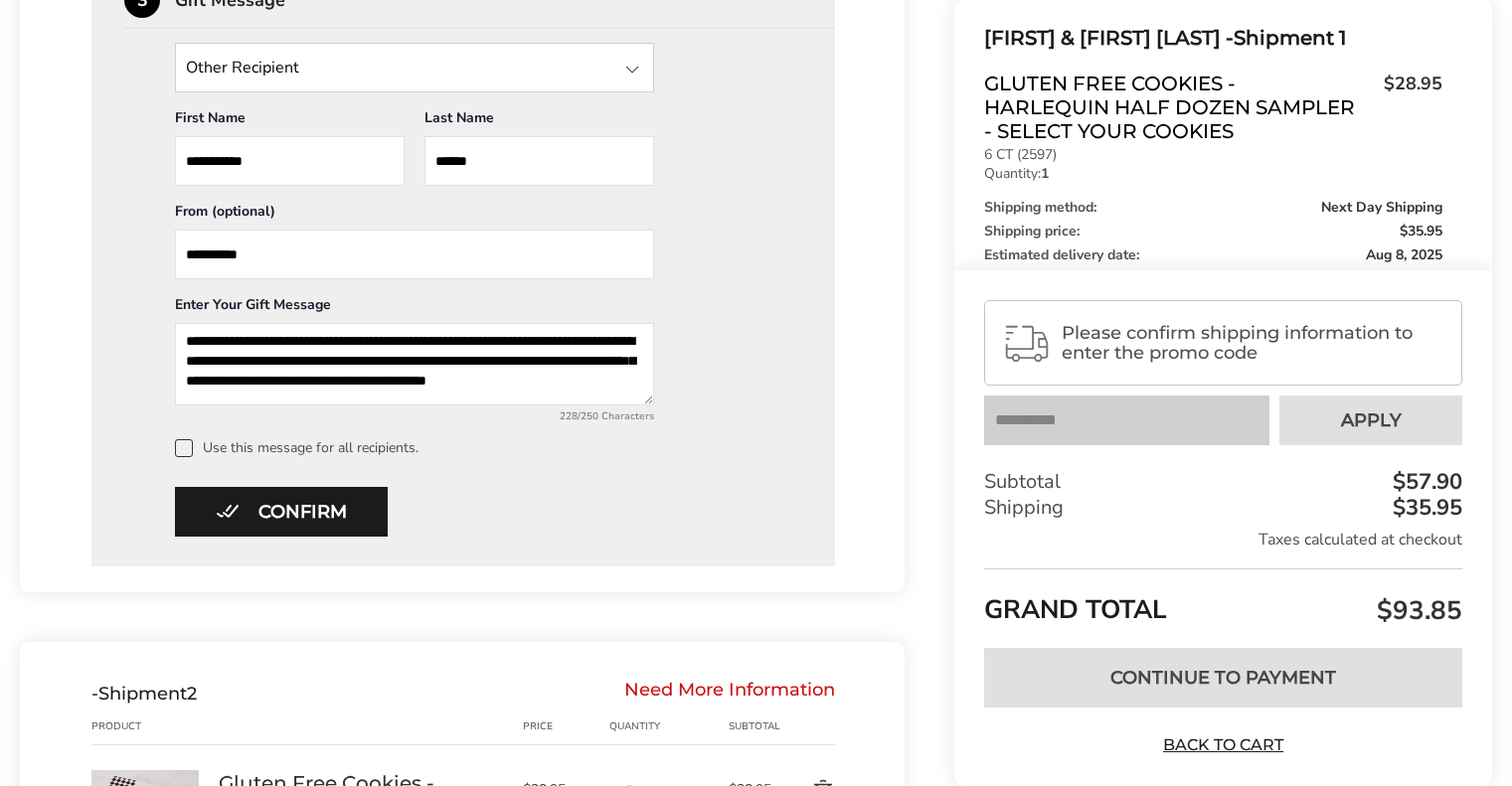 scroll, scrollTop: 1093, scrollLeft: 0, axis: vertical 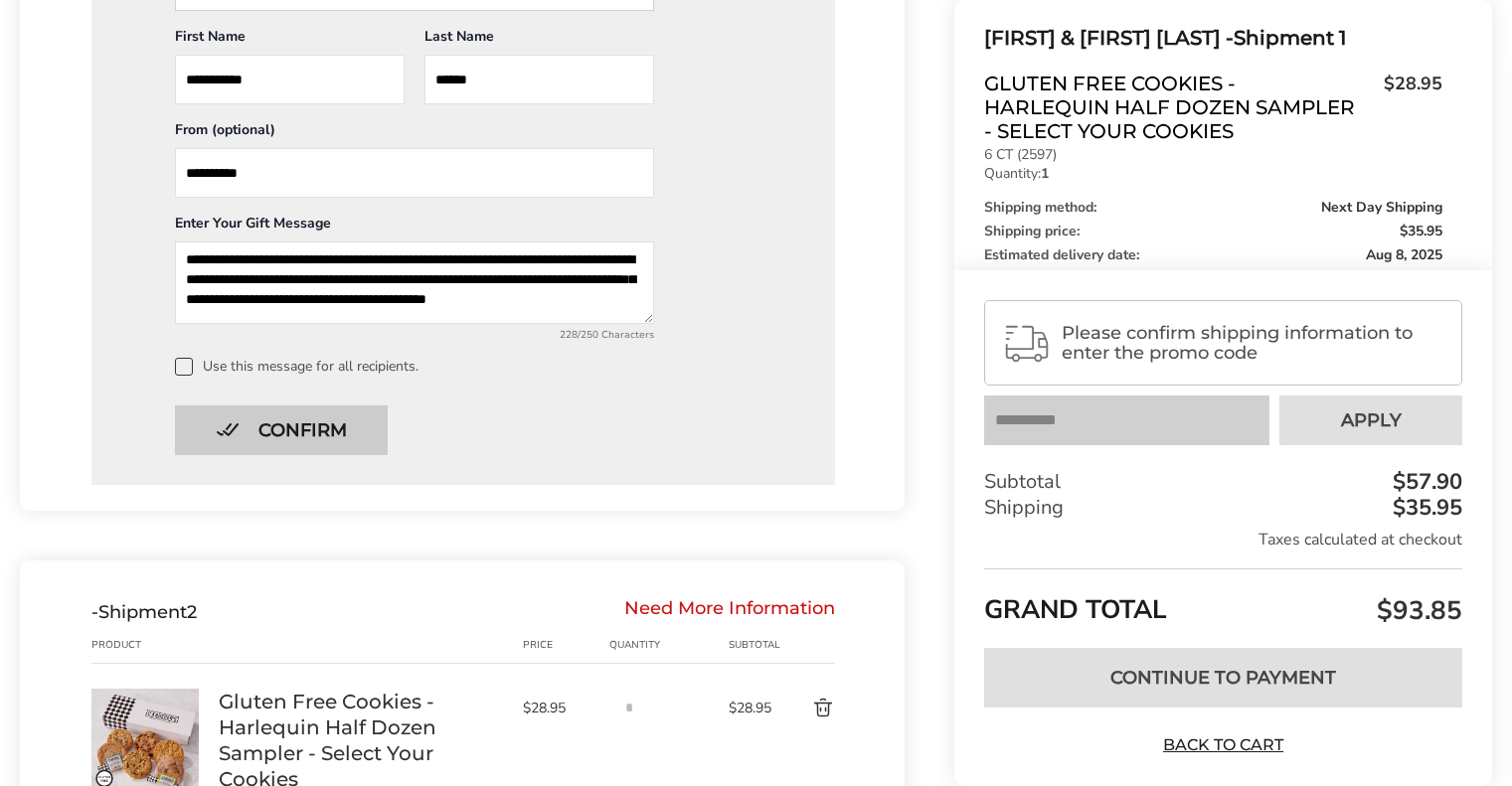 click on "Confirm" at bounding box center (281, 430) 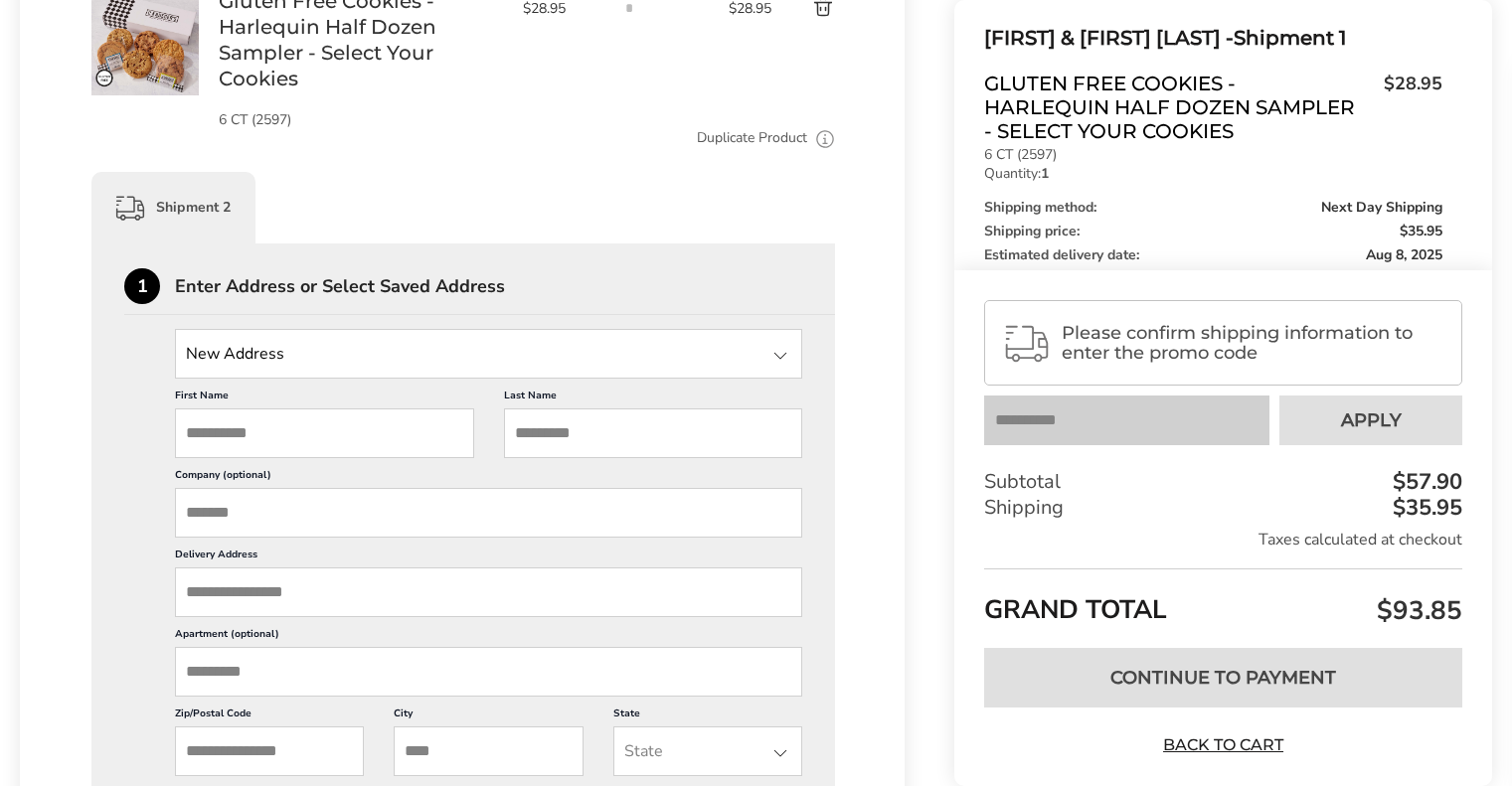 scroll, scrollTop: 942, scrollLeft: 0, axis: vertical 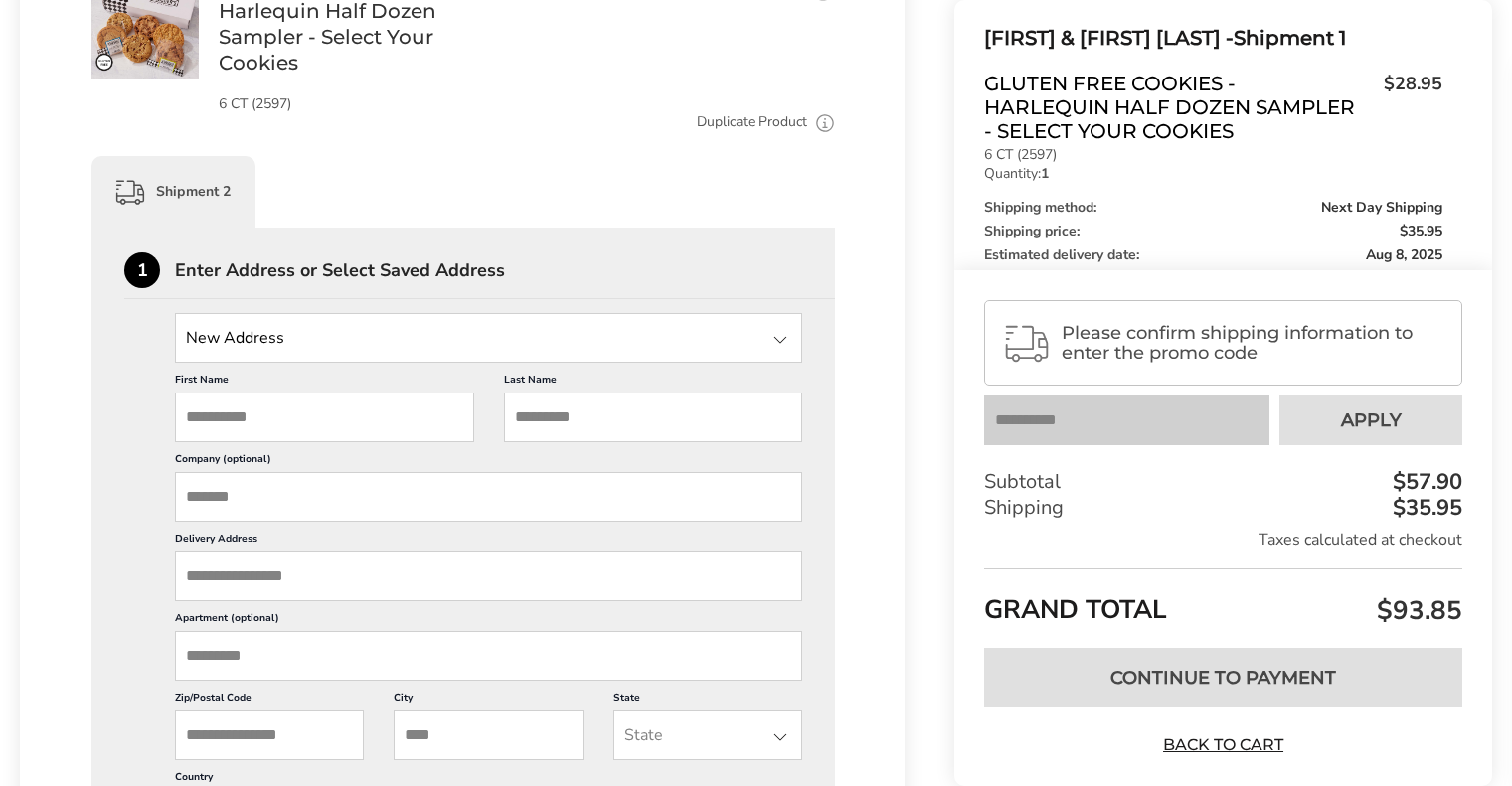 click on "First Name" at bounding box center (324, 417) 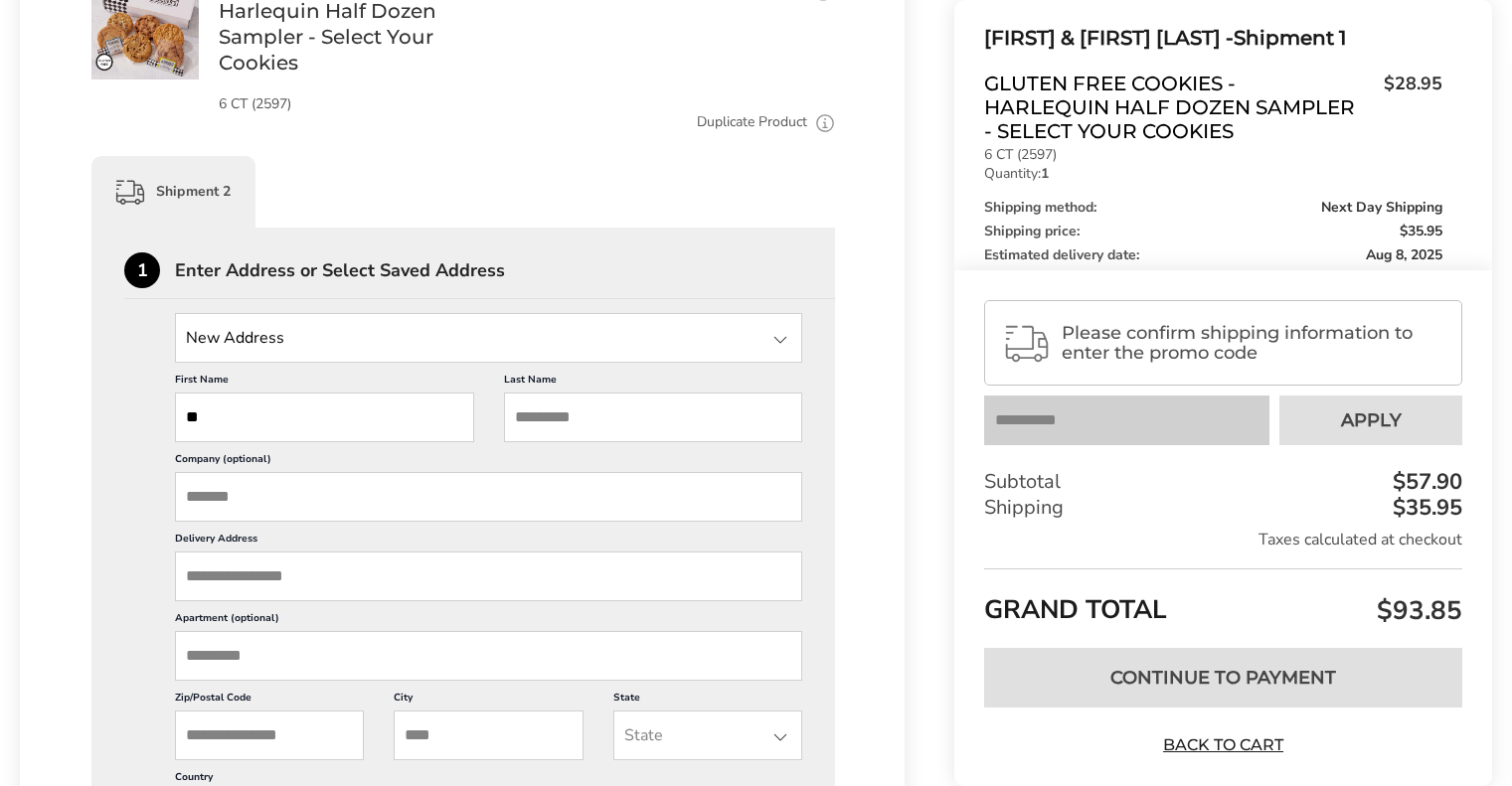 type on "*" 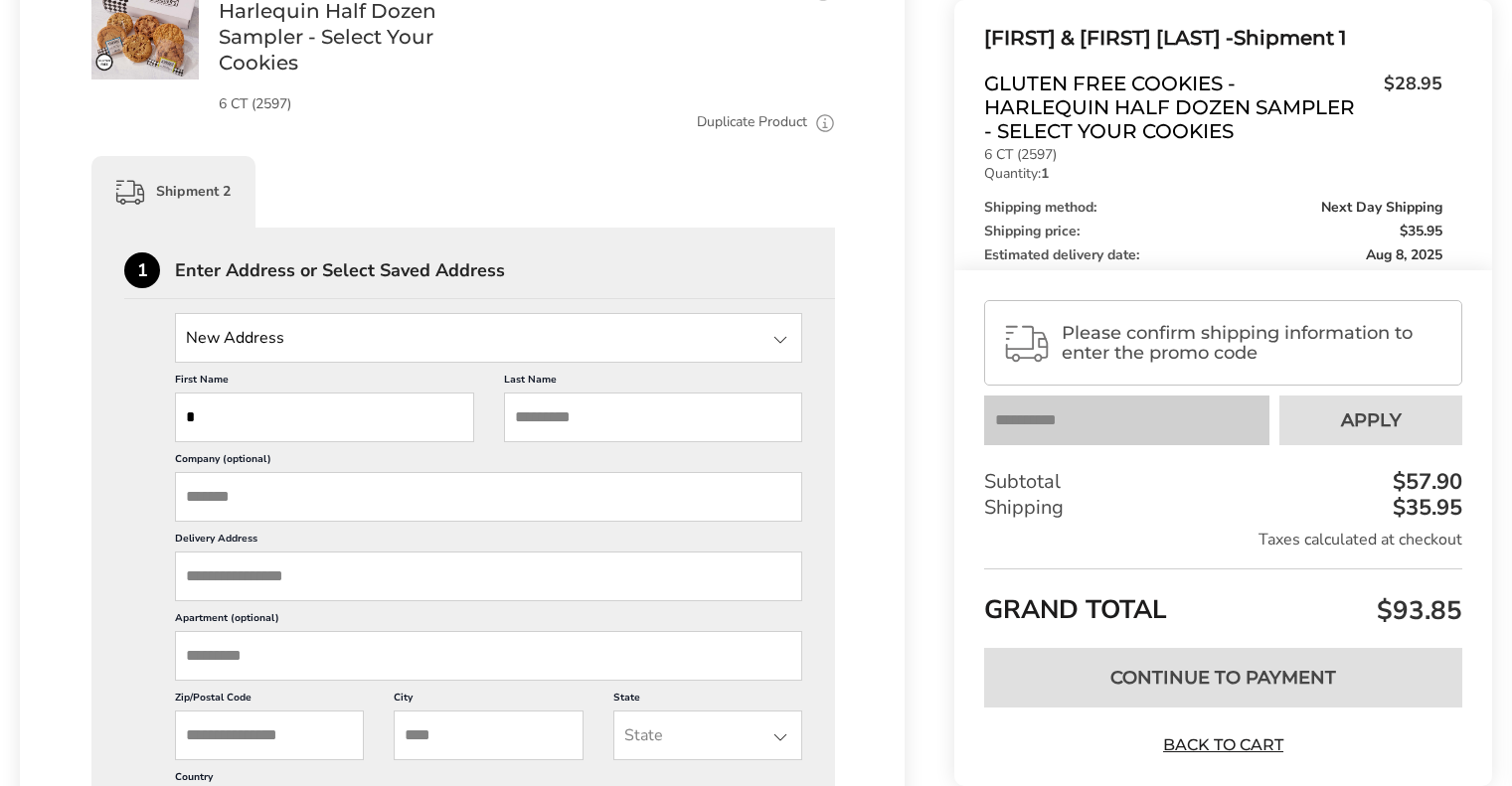 type 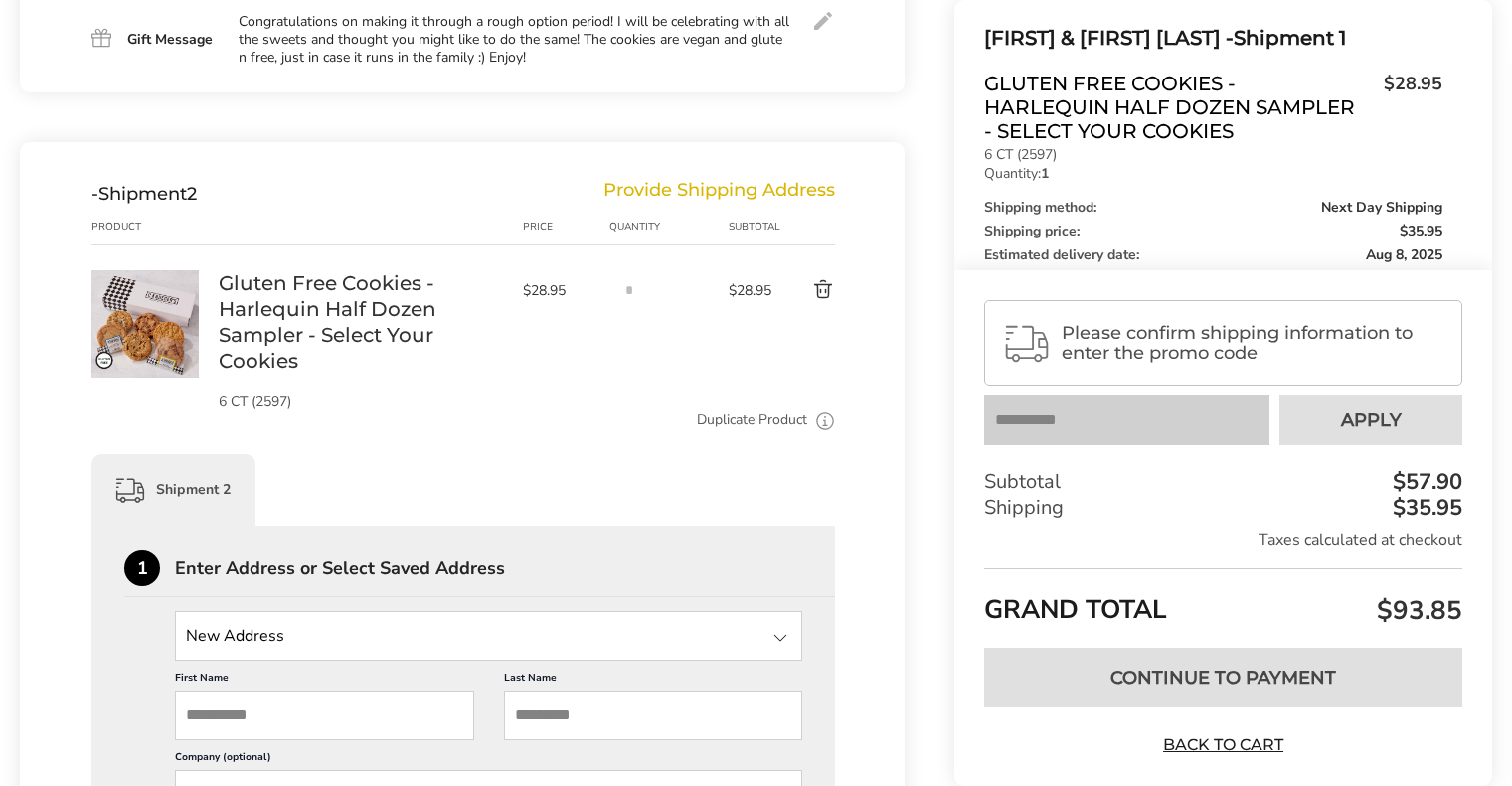 scroll, scrollTop: 743, scrollLeft: 0, axis: vertical 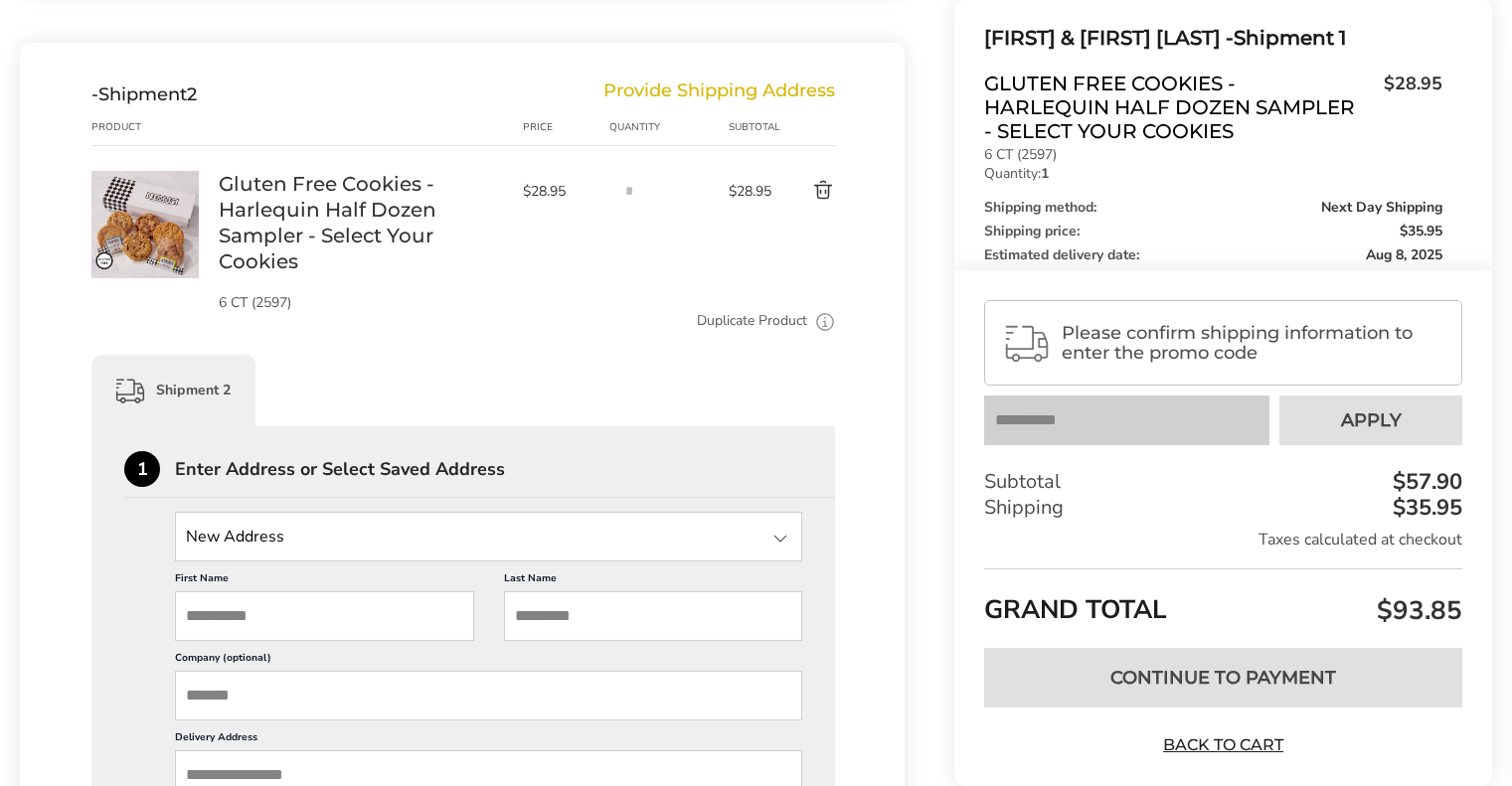 click at bounding box center [806, 191] 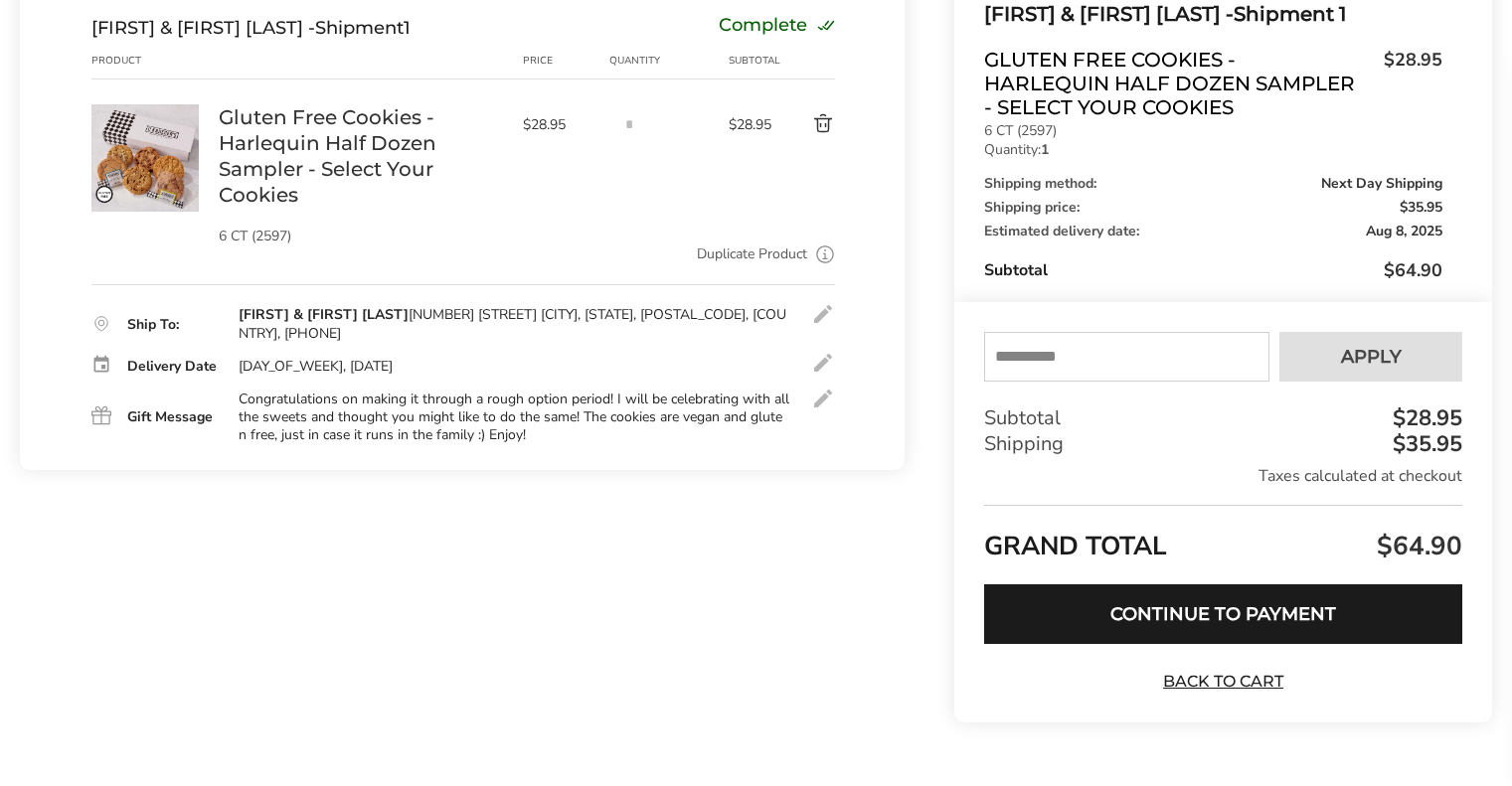 scroll, scrollTop: 312, scrollLeft: 0, axis: vertical 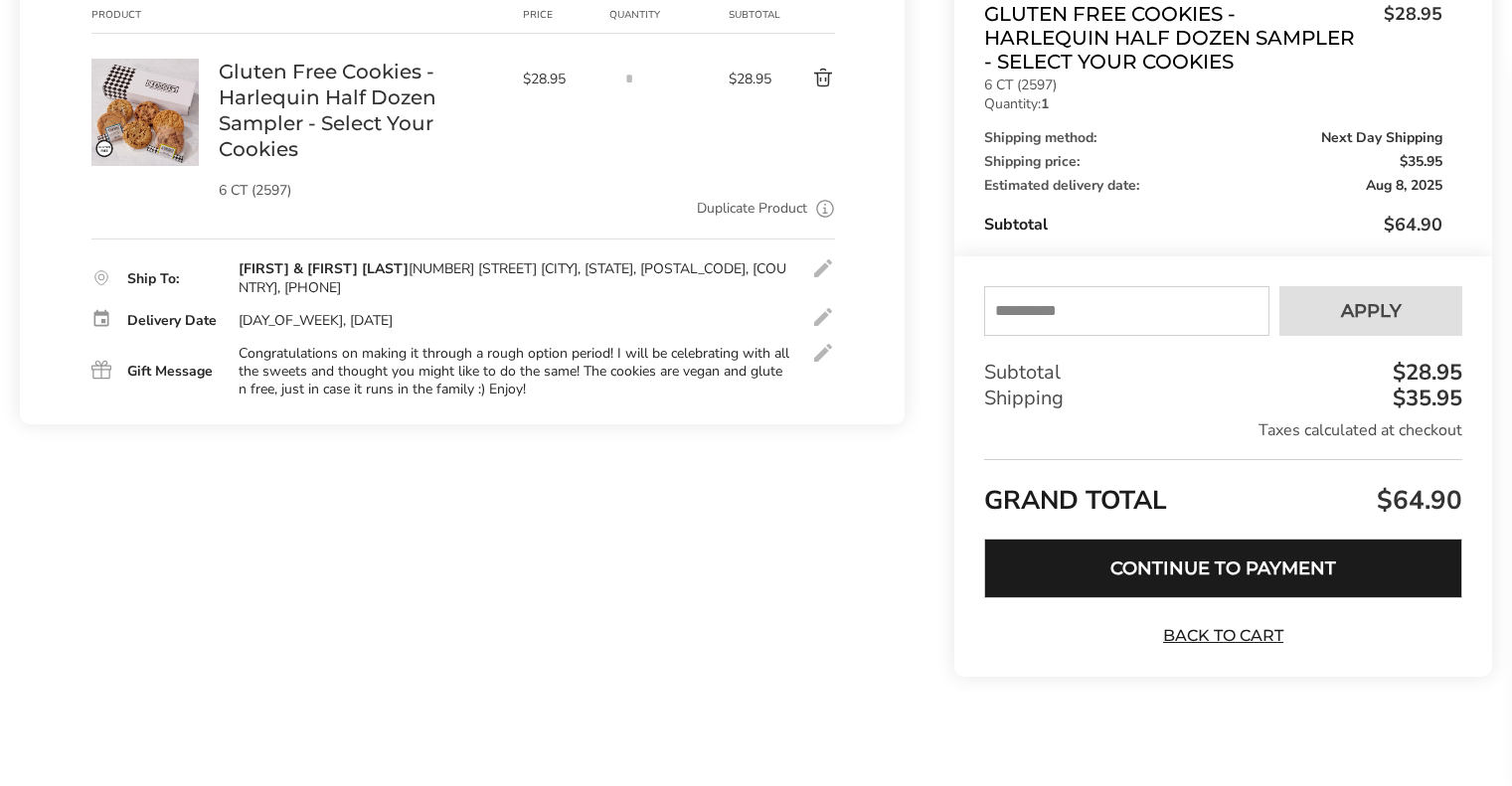 click on "Continue to Payment" at bounding box center [1223, 568] 